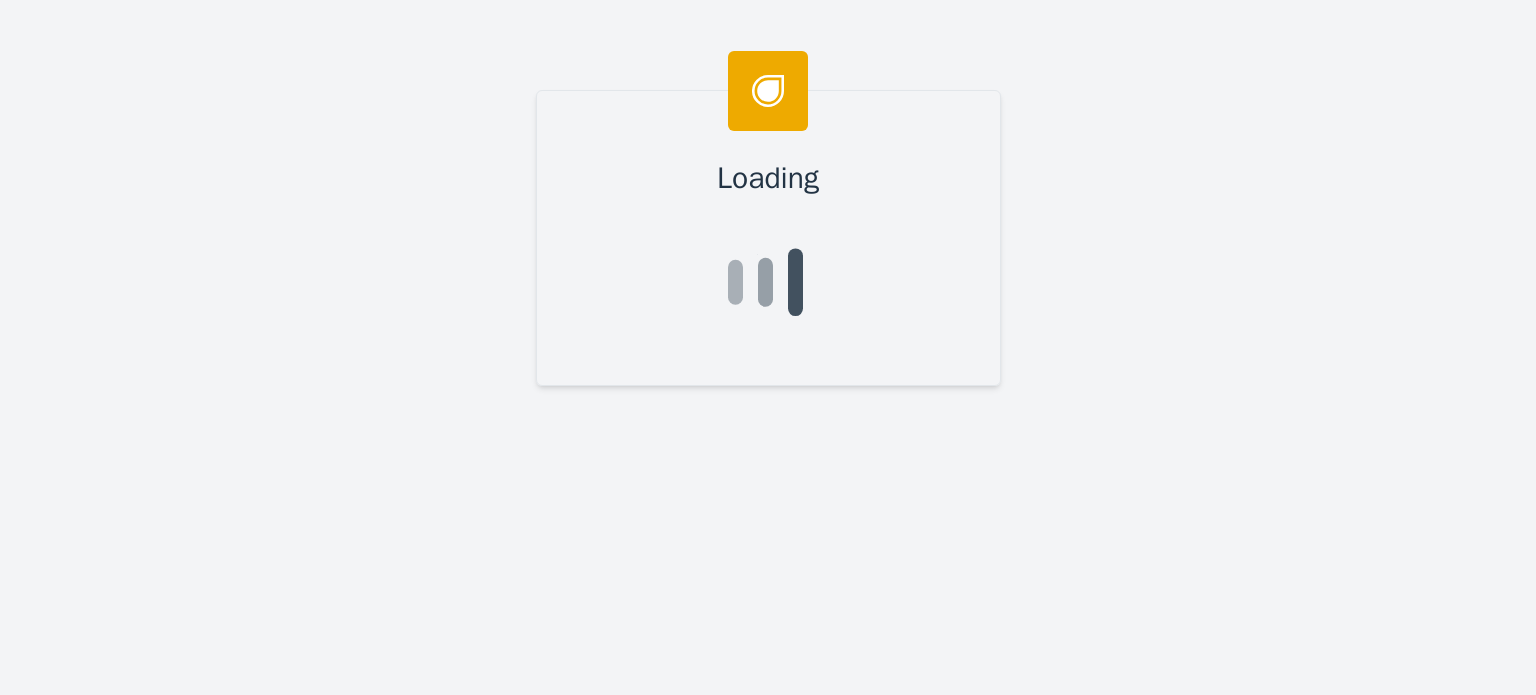 scroll, scrollTop: 0, scrollLeft: 0, axis: both 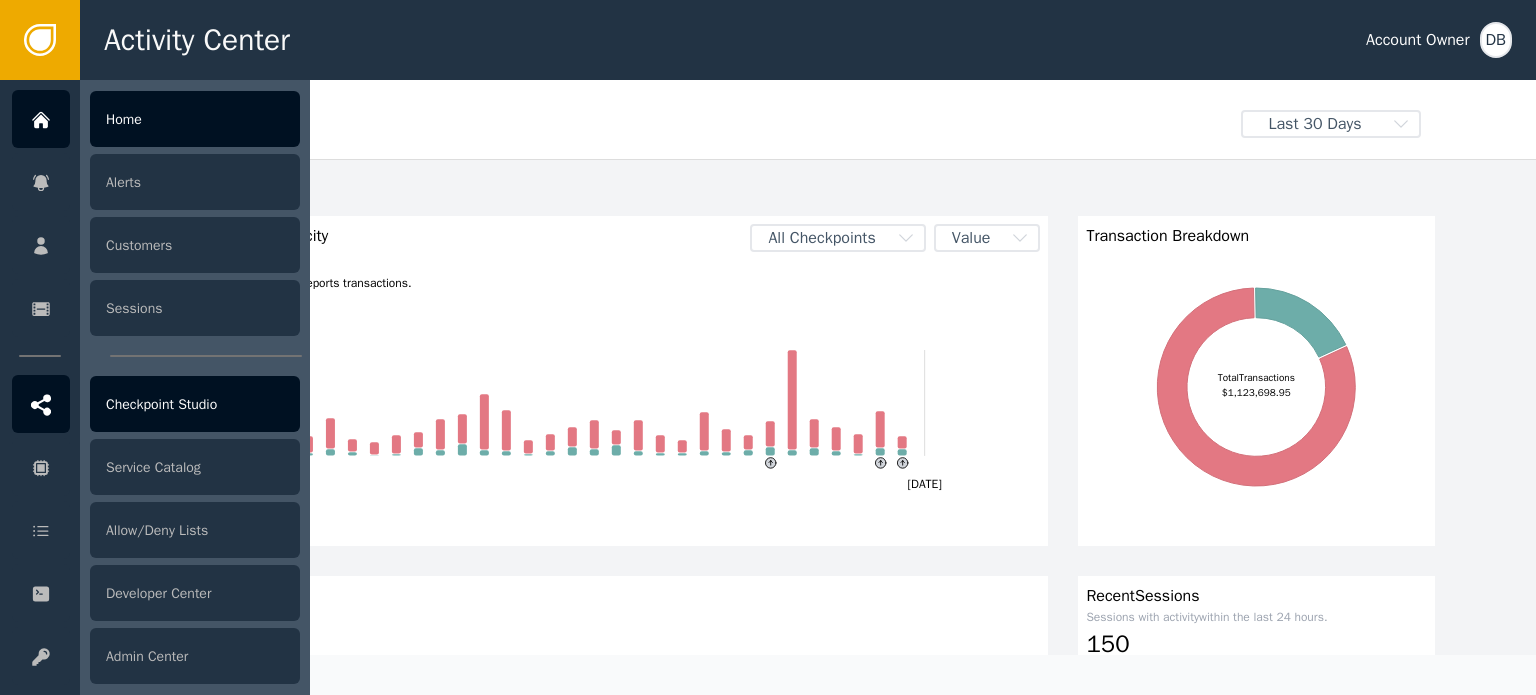 click on "Checkpoint Studio" at bounding box center (195, 404) 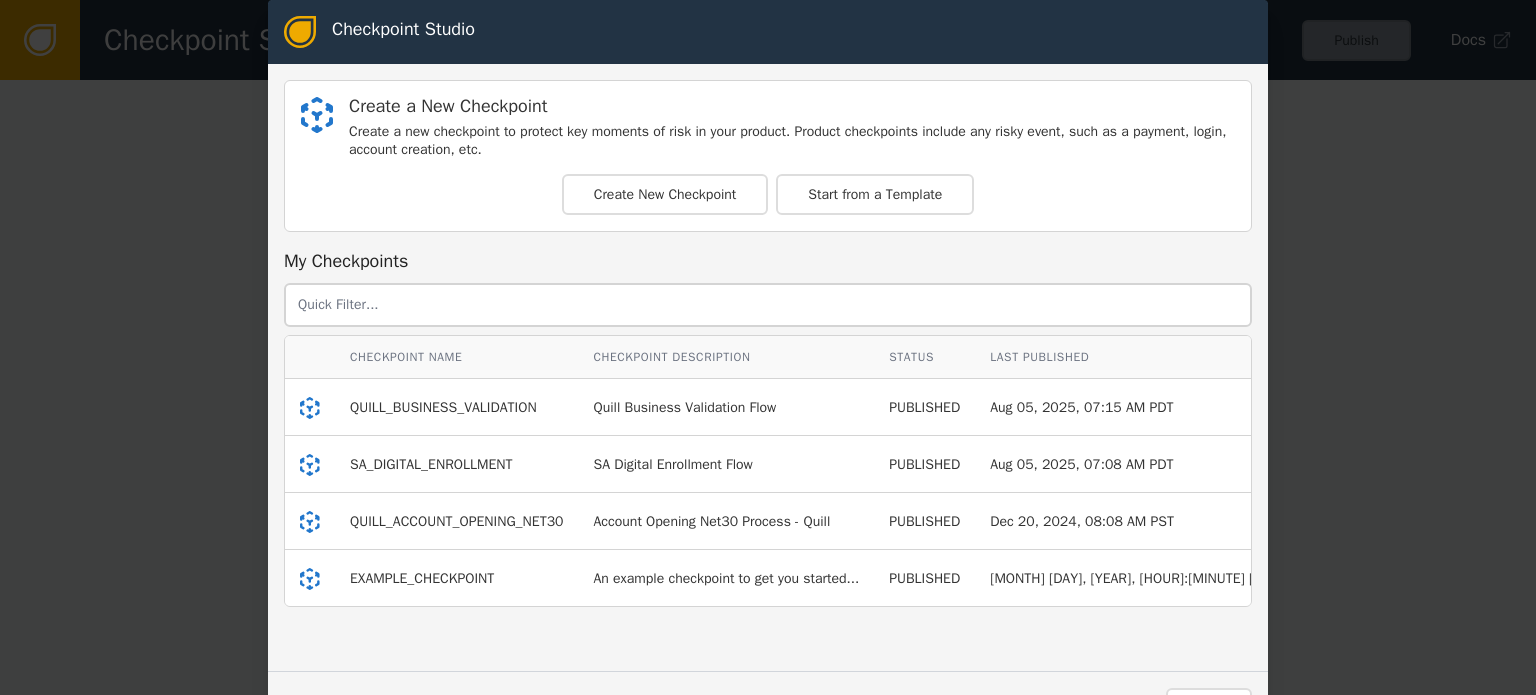 drag, startPoint x: 149, startPoint y: 229, endPoint x: 667, endPoint y: 115, distance: 530.39606 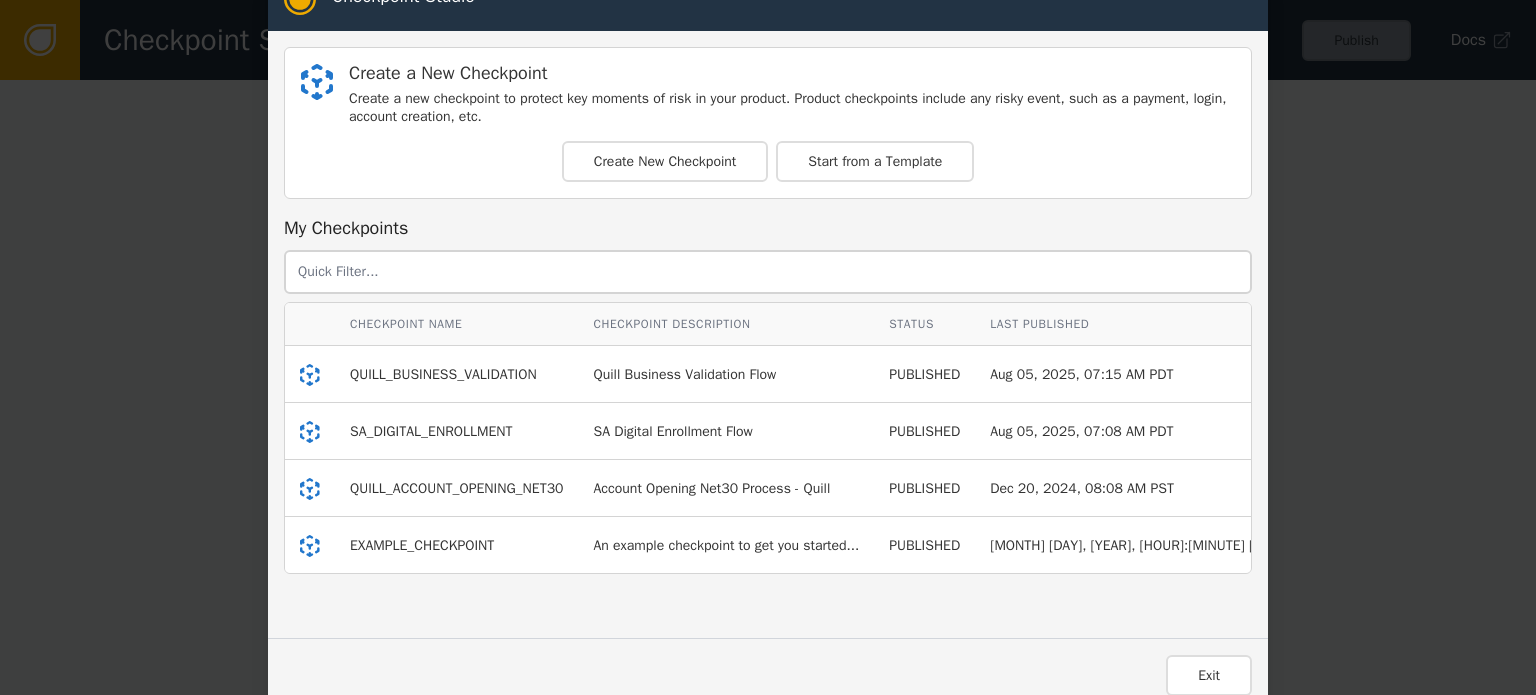 scroll, scrollTop: 47, scrollLeft: 0, axis: vertical 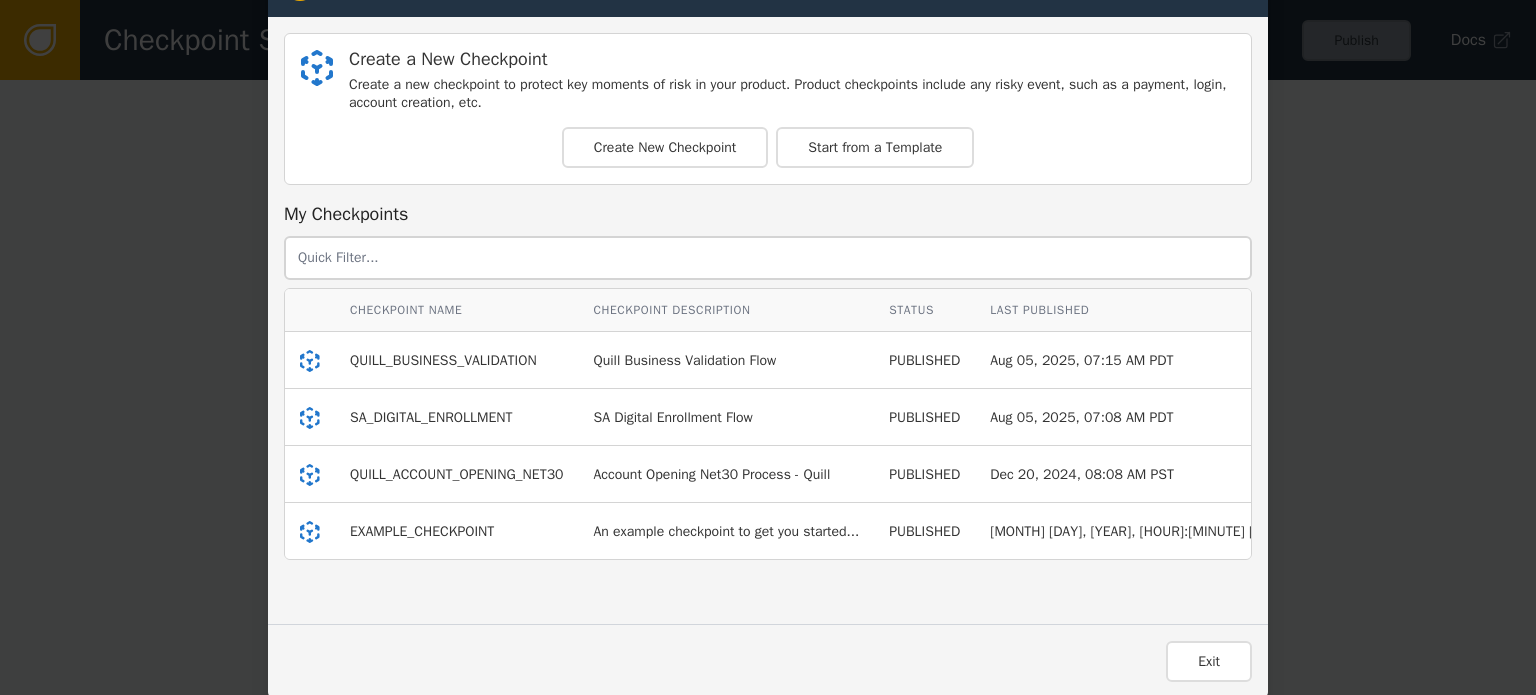 click on "Exit" at bounding box center [768, 661] 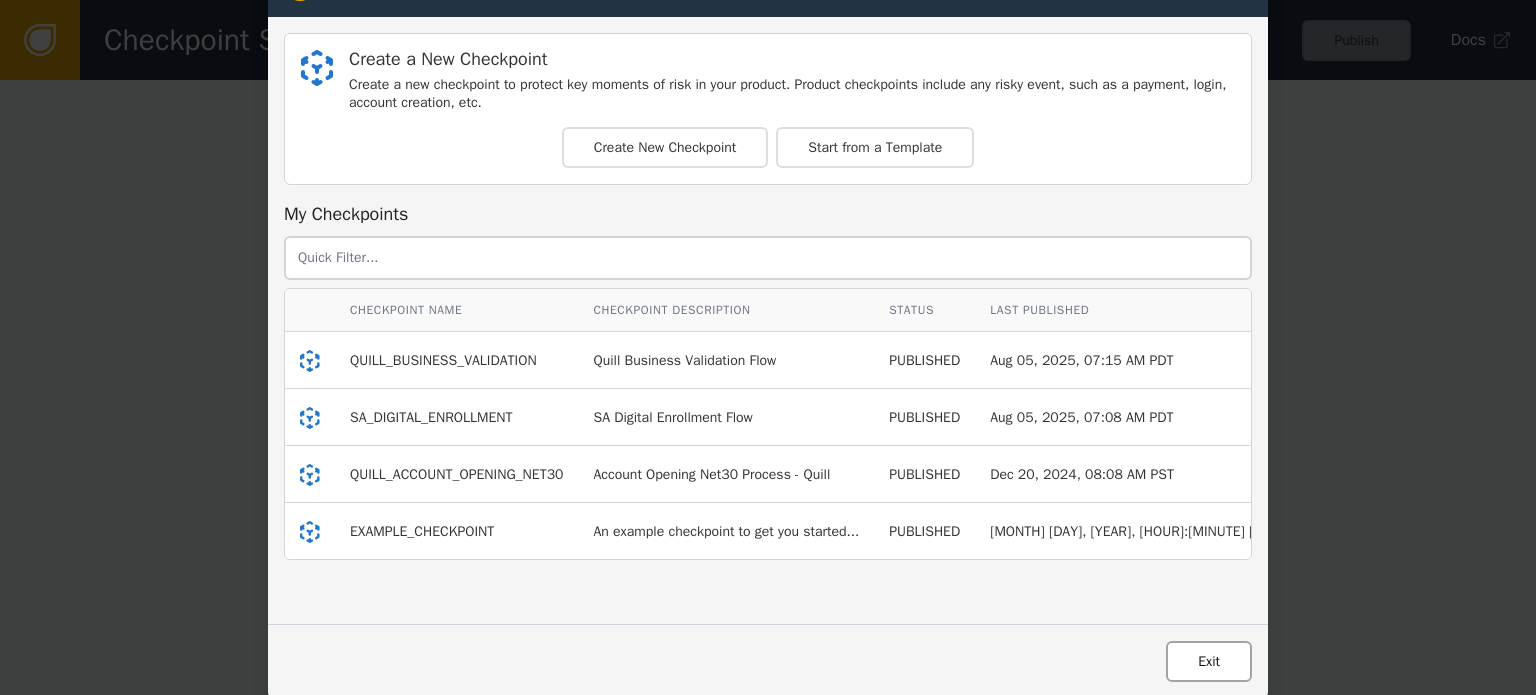 click on "Exit" at bounding box center [1209, 661] 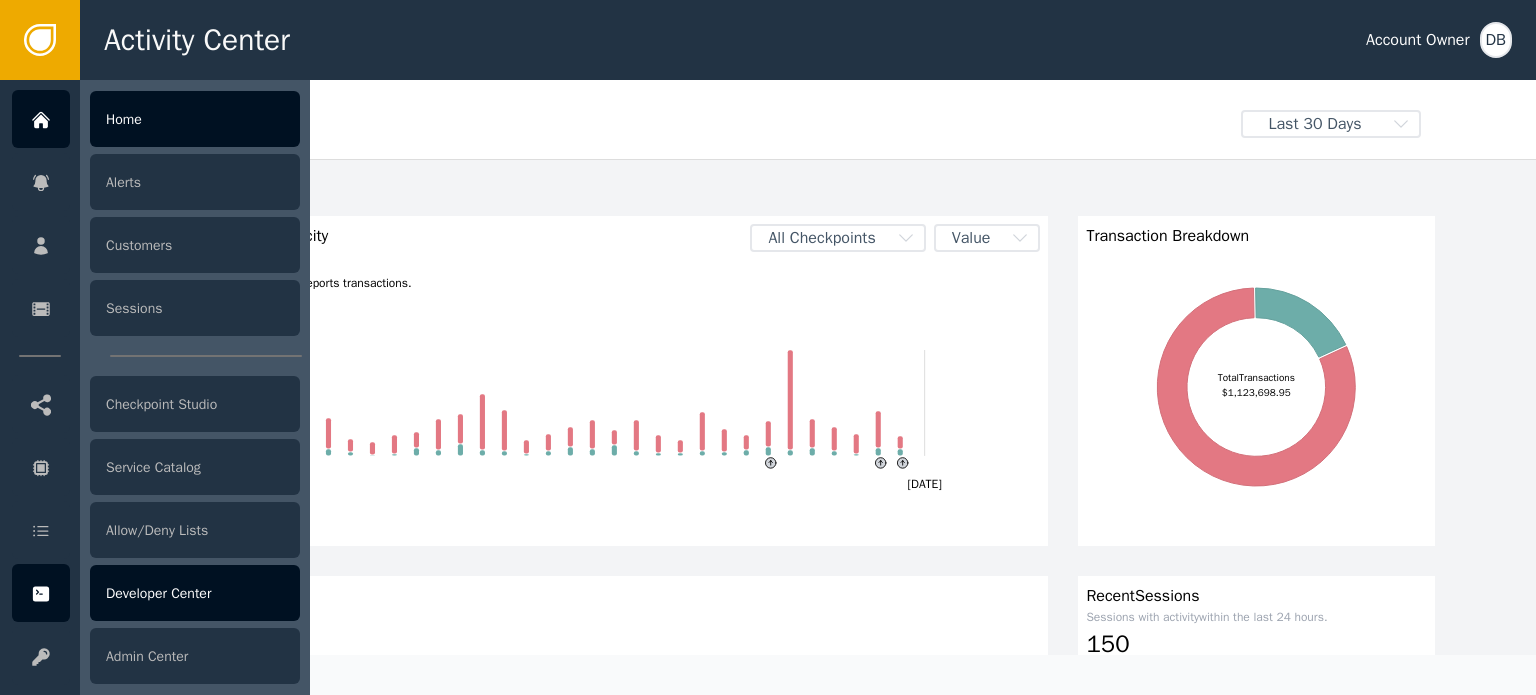 click on "Developer Center" at bounding box center [195, 593] 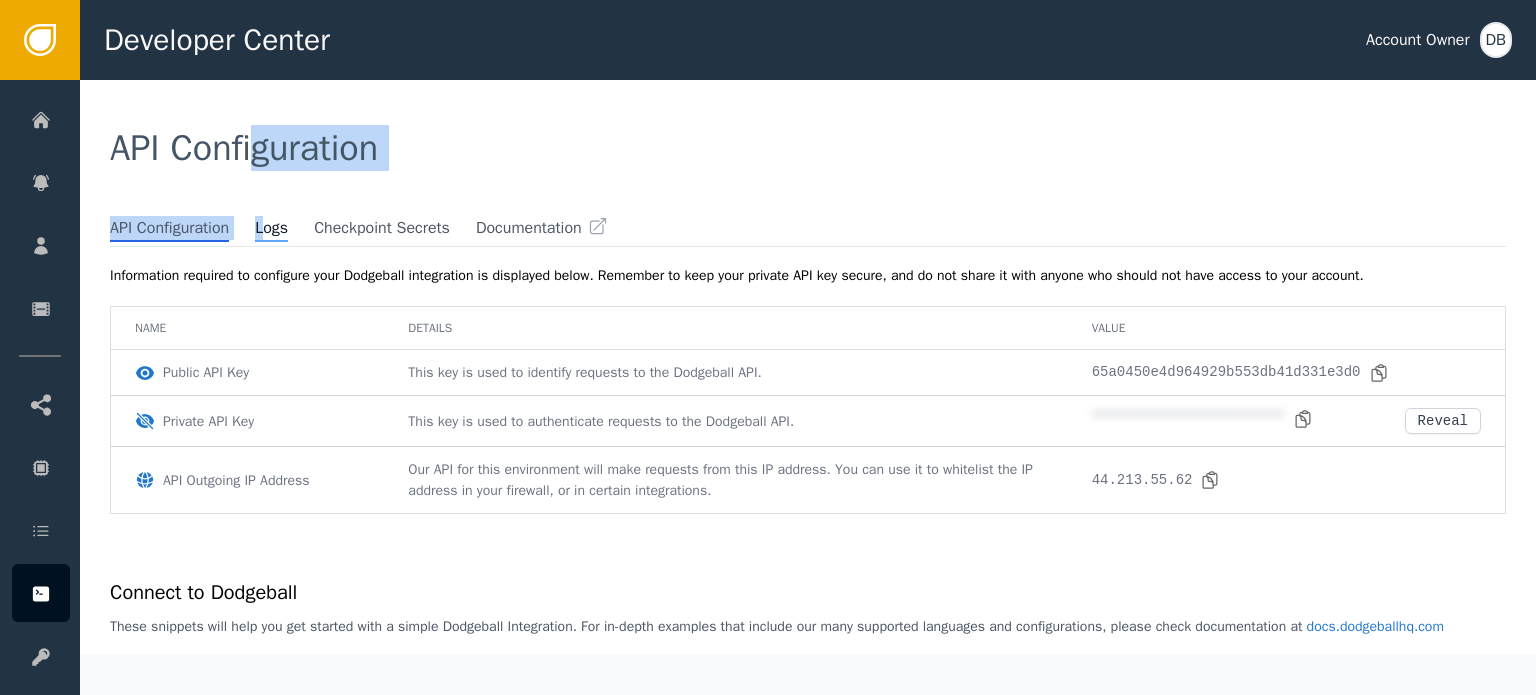 click on "**********" at bounding box center [808, 367] 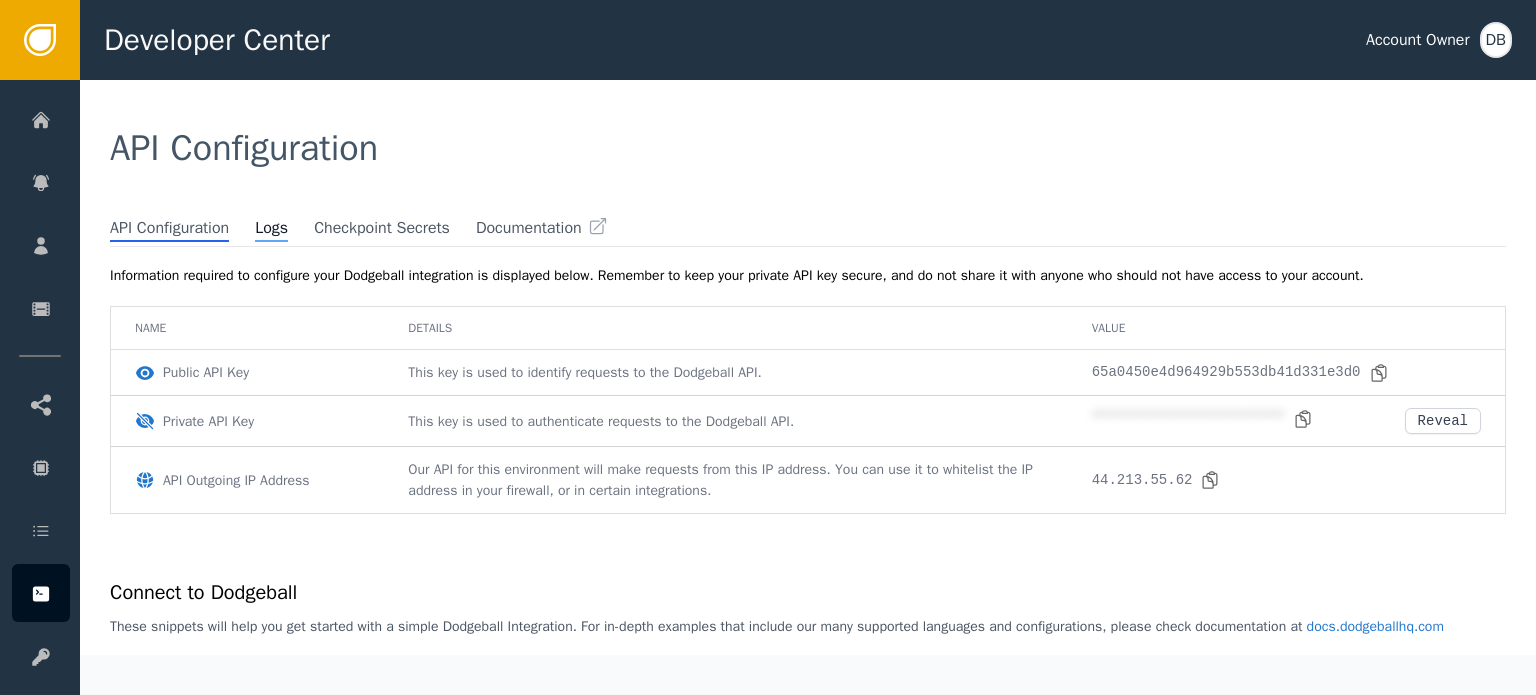click on "Logs" at bounding box center [271, 229] 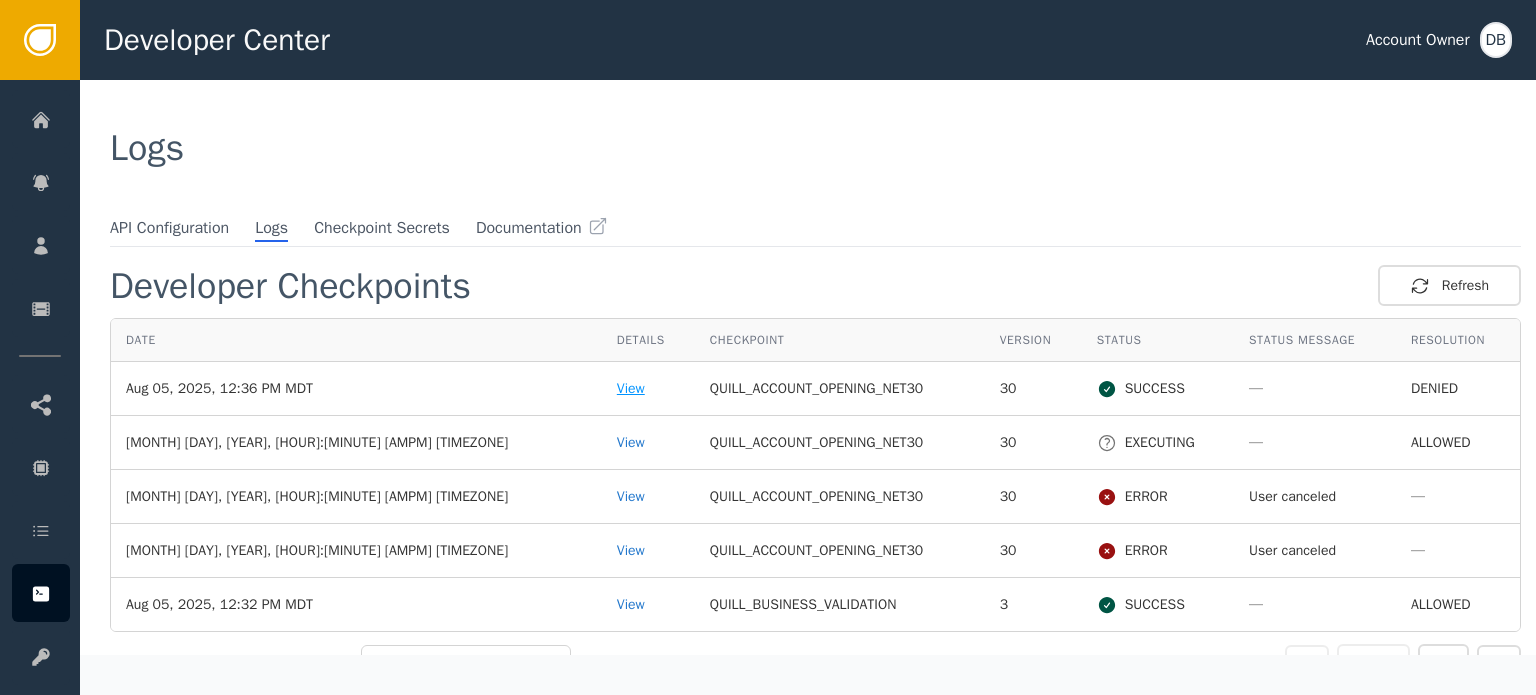 click on "View" at bounding box center [648, 388] 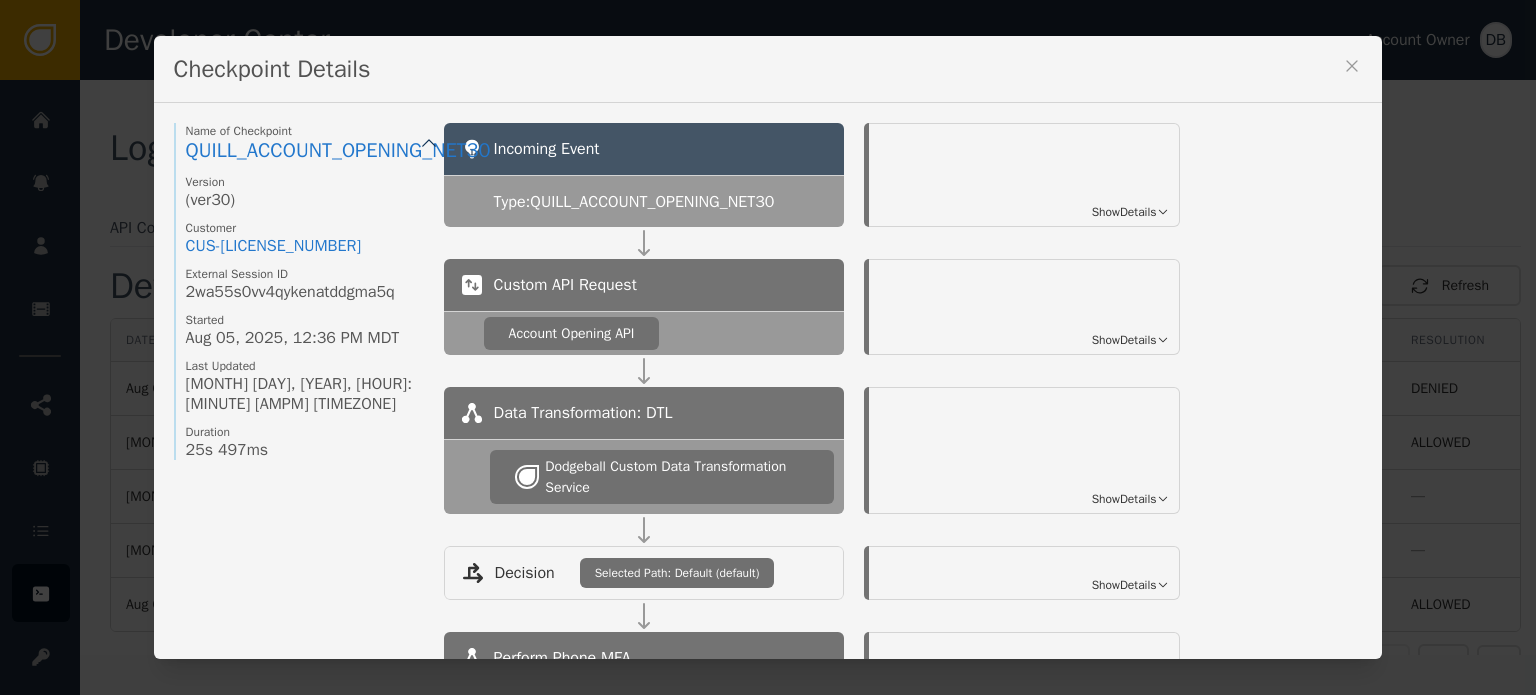 click on "Show  Details" at bounding box center [1124, 212] 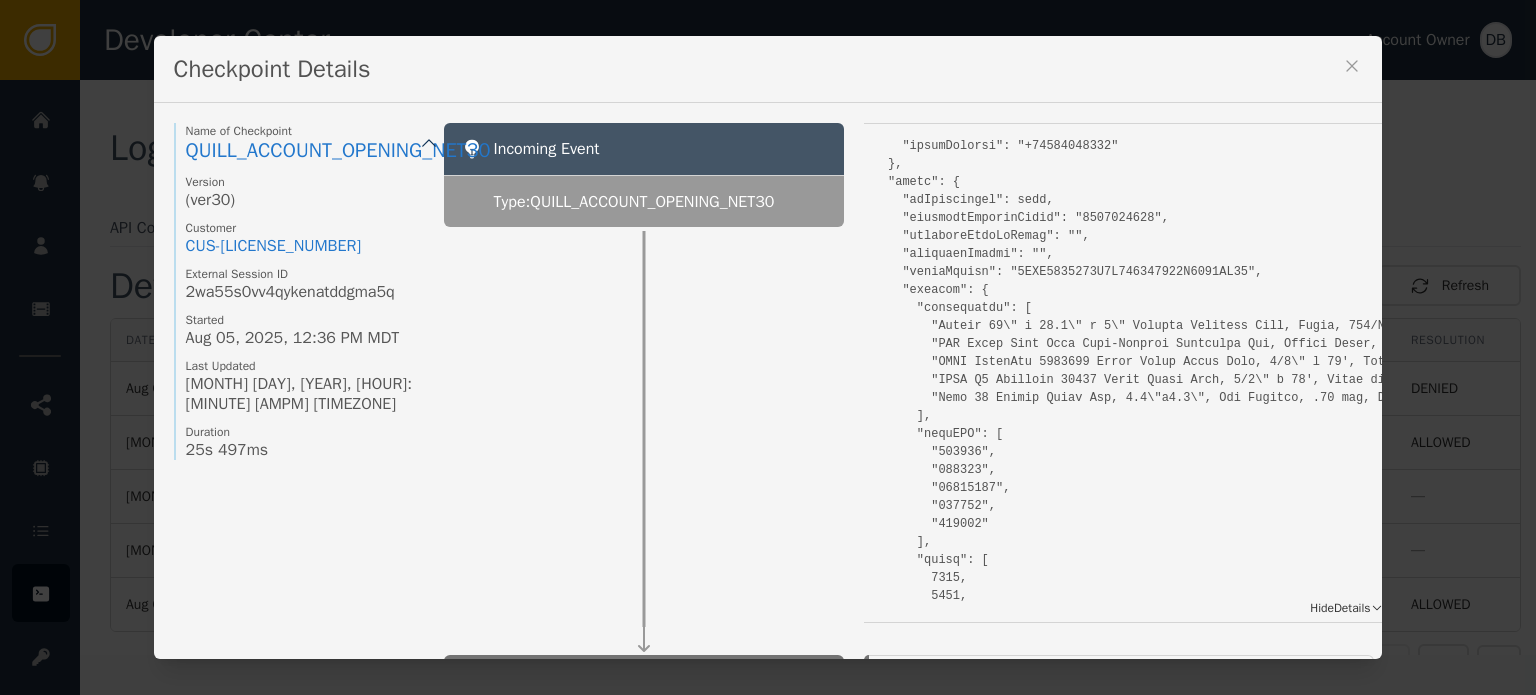 scroll, scrollTop: 100, scrollLeft: 0, axis: vertical 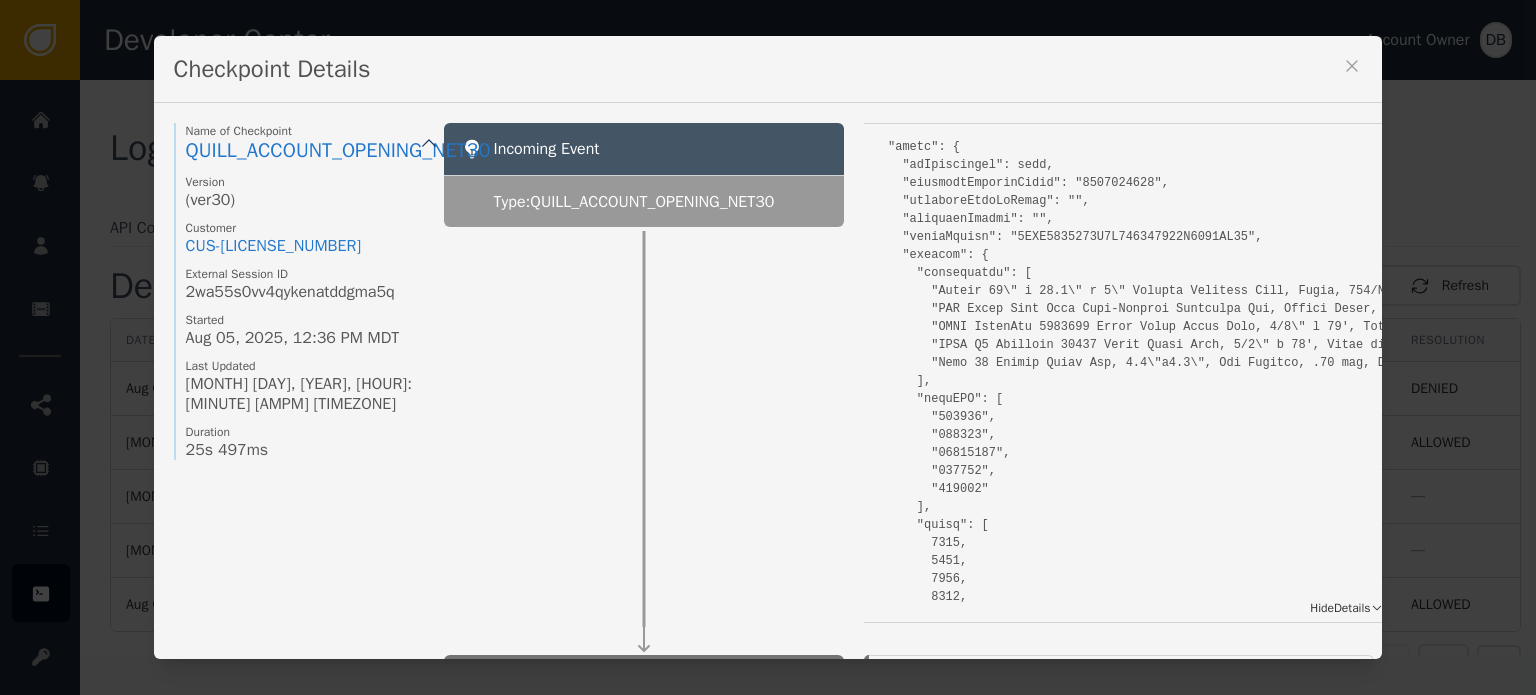 drag, startPoint x: 1342, startPoint y: 68, endPoint x: 1335, endPoint y: 83, distance: 16.552946 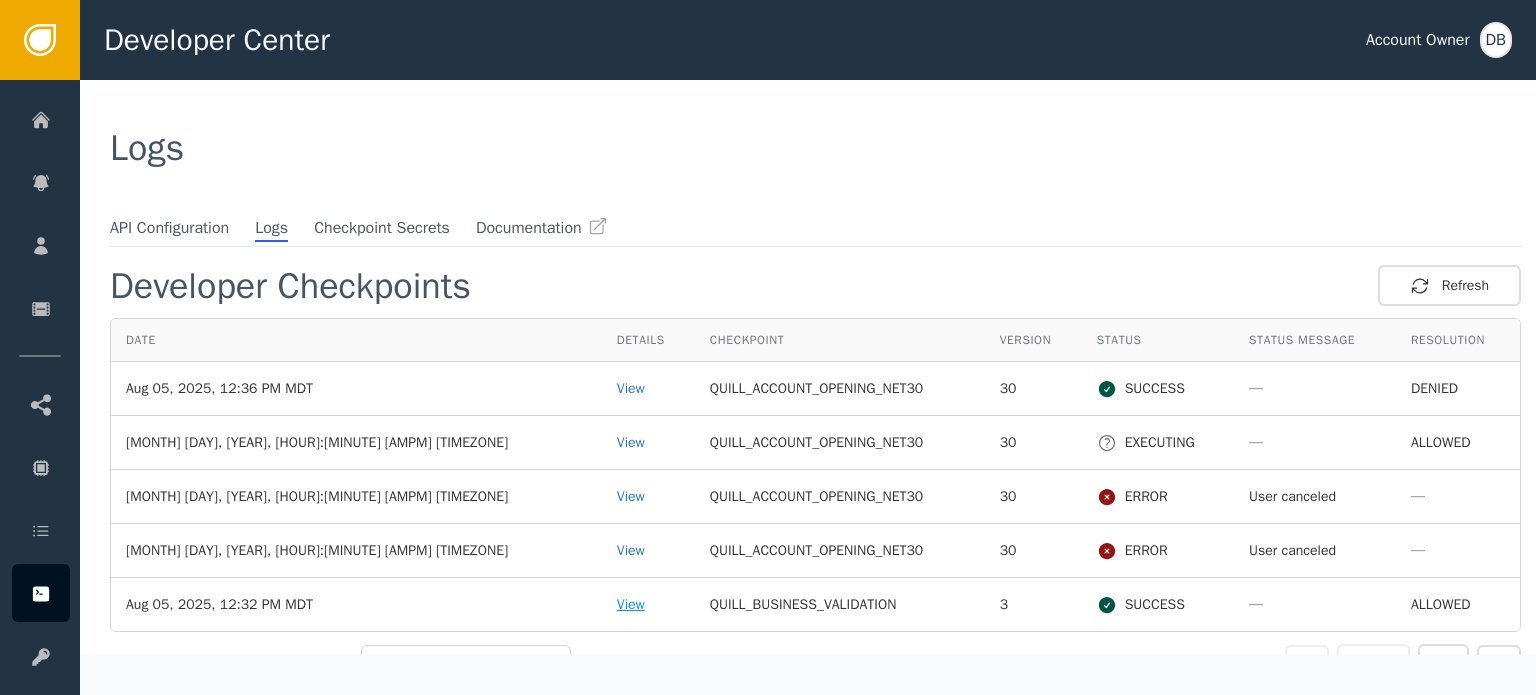 click on "View" at bounding box center (648, 604) 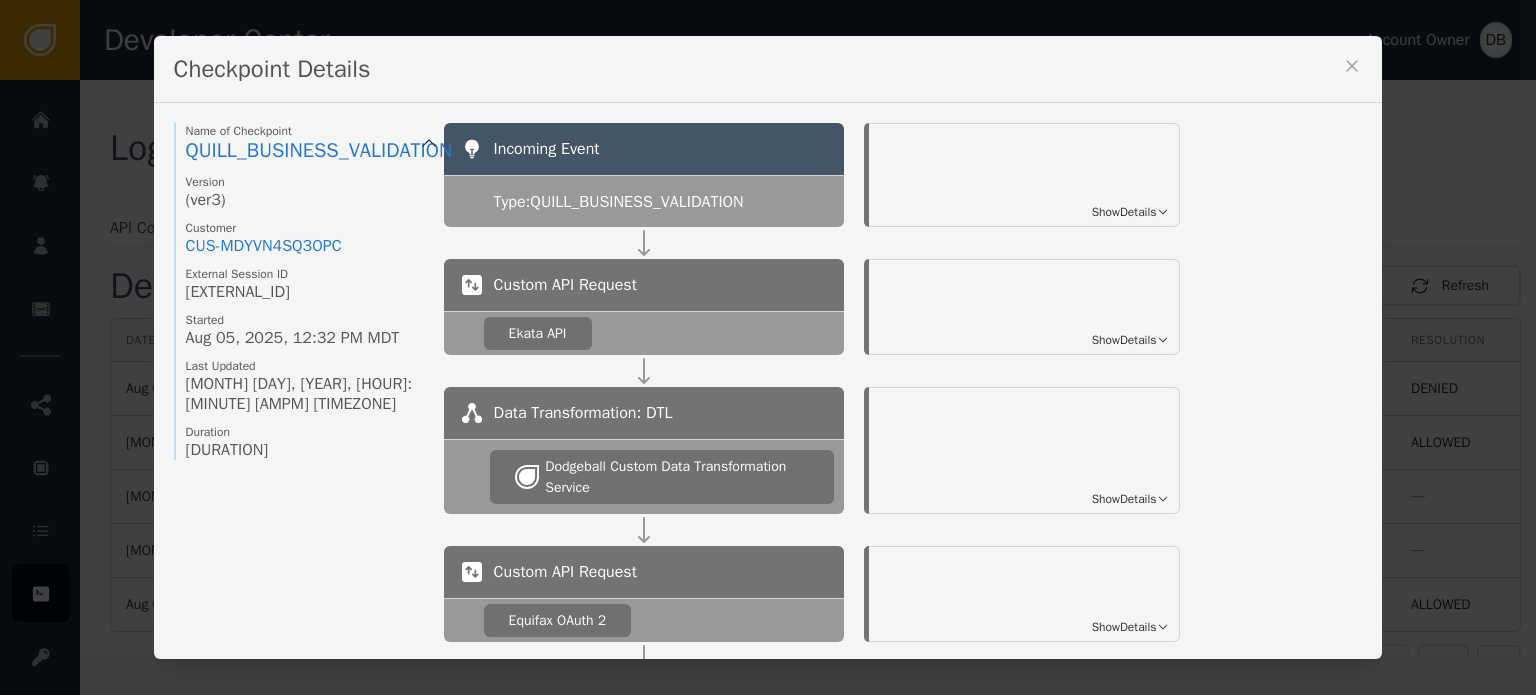 click on "Show  Details" at bounding box center (1124, 340) 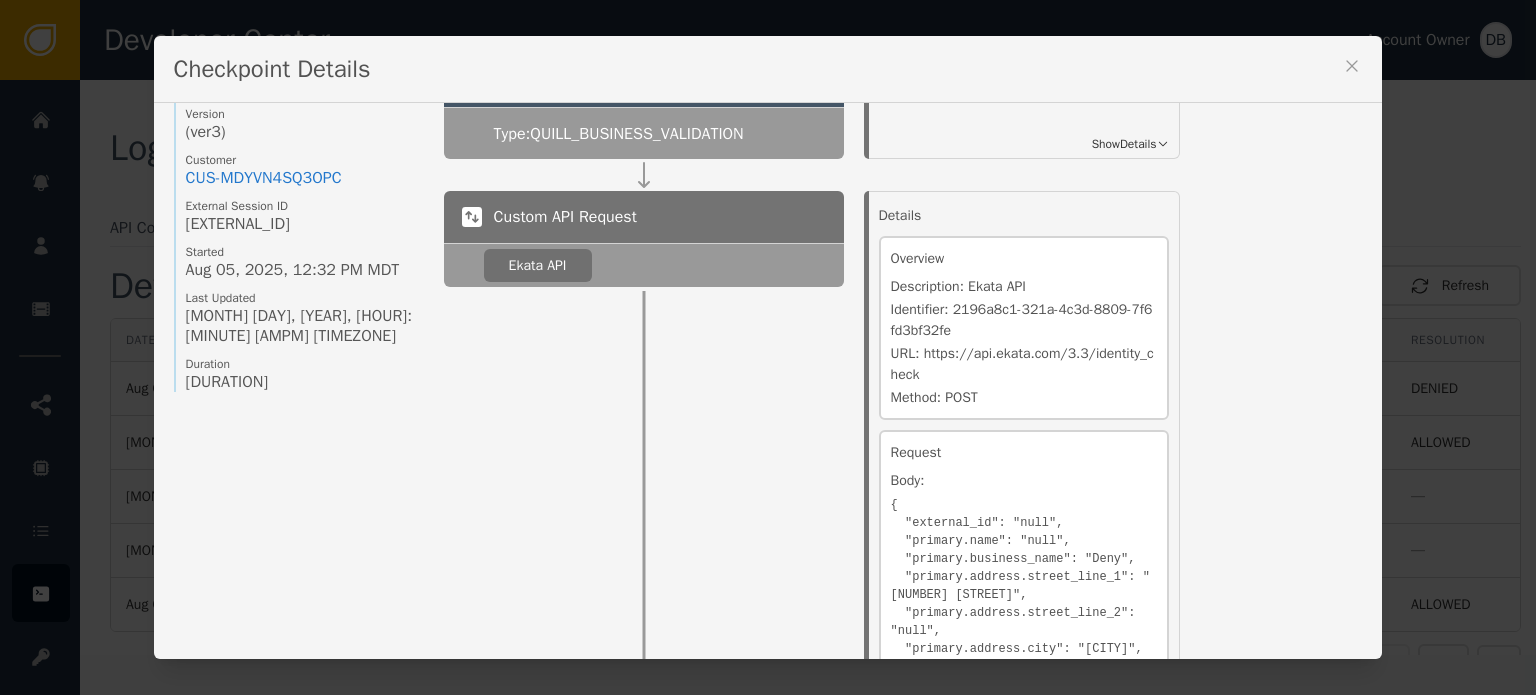 scroll, scrollTop: 200, scrollLeft: 0, axis: vertical 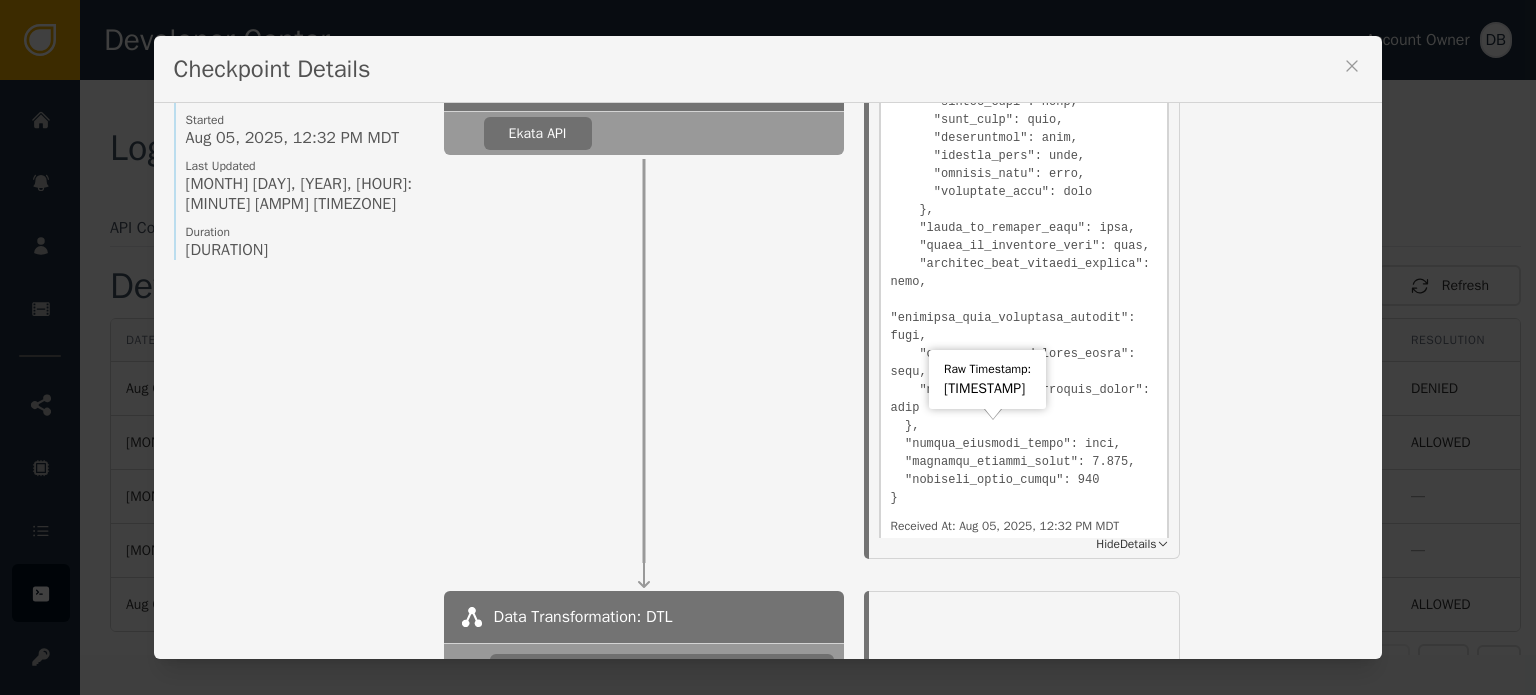 click on "Name of Checkpoint QUILL_BUSINESS_VALIDATION Version (ver  3 ) Customer CUS- MDYVN4SQ3OPC External Session ID yxpauqvscrffem0xffevrpha Started Aug 05, 2025, 12:32 PM MDT Last Updated Aug 05, 2025, 12:33 PM MDT Duration 2s 732ms  Incoming Event Type:  QUILL_BUSINESS_VALIDATION Show  Details Custom API Request Ekata API Details Overview Description:   Ekata API Identifier:   2196a8c1-321a-4c3d-8809-7f6fd3bf32fe URL:   https://api.ekata.com/3.3/identity_check Method:   POST Request Body: {
"external_id": "null",
"primary.name": "null",
"primary.business_name": "Deny",
"primary.address.street_line_1": "[NUMBER] [STREET]",
"primary.address.street_line_2": "null",
"primary.address.city": "[CITY]",
"primary.address.state_code": "[STATE]",
"primary.address.postal_code": "[POSTAL_CODE]",
"primary.address.country_code": "US",
"primary.phone": "[PHONE]",
"primary.email_address": "[EMAIL]",
"ip_address": "10.8.254.255"
} Sent At:  Aug 05, 2025, 12:32 PM MDT Response Body: Received At:   859  ms Hide" at bounding box center [768, 381] 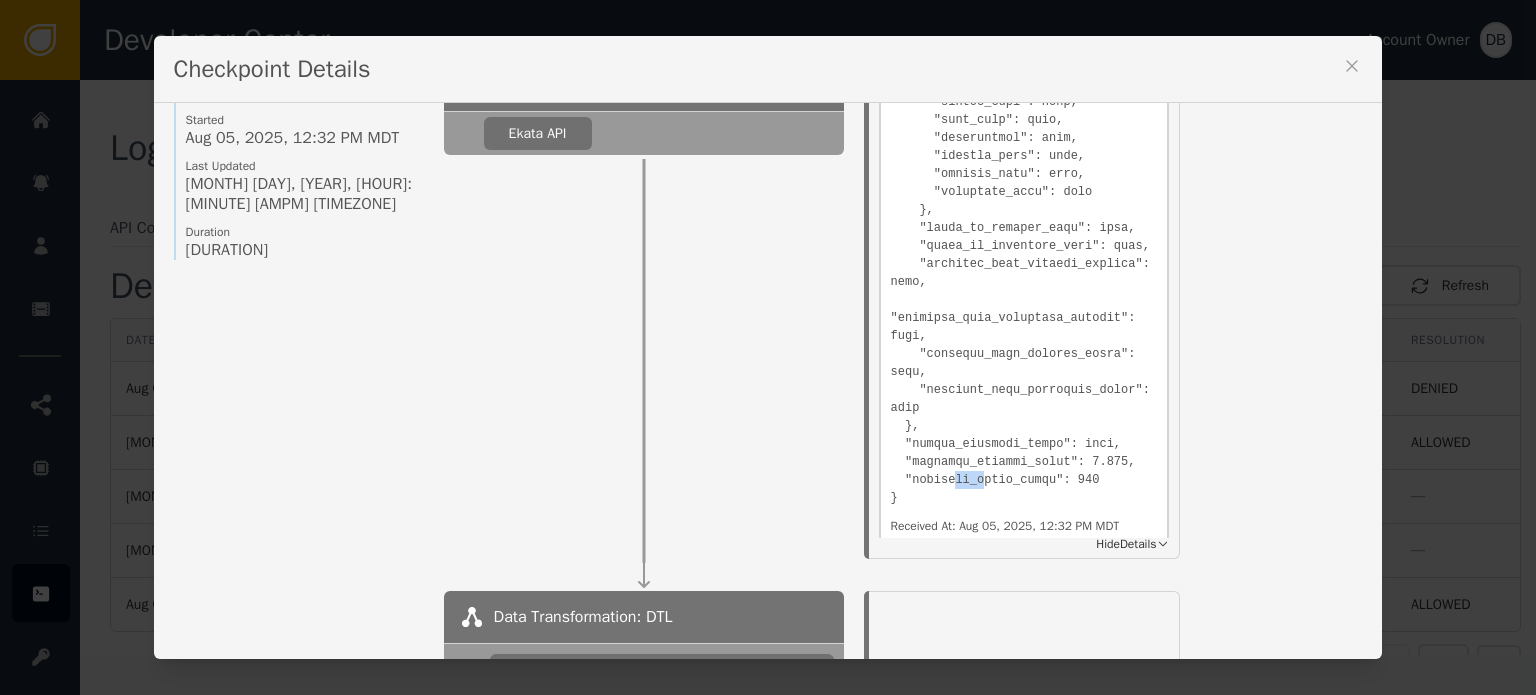 click at bounding box center (1024, -360) 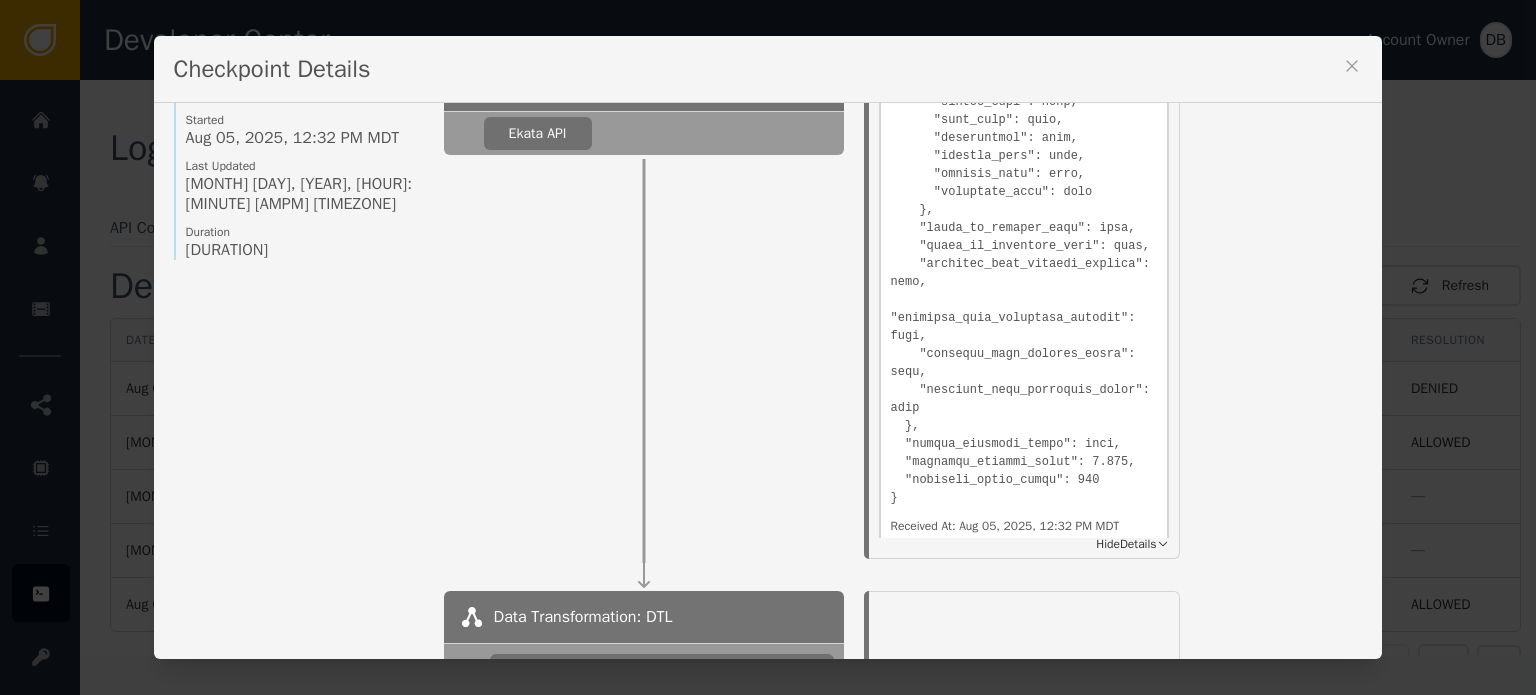 click at bounding box center (1024, -360) 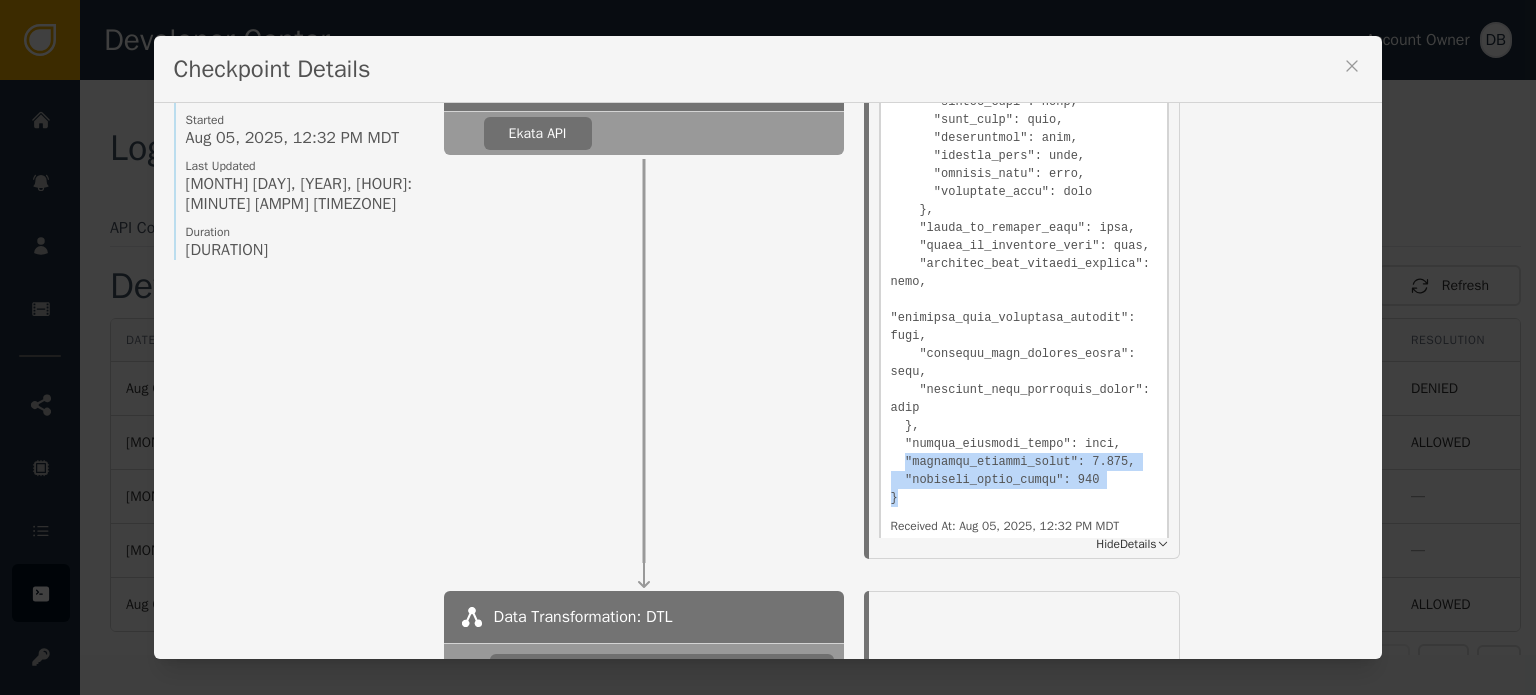 drag, startPoint x: 1064, startPoint y: 397, endPoint x: 898, endPoint y: 368, distance: 168.5141 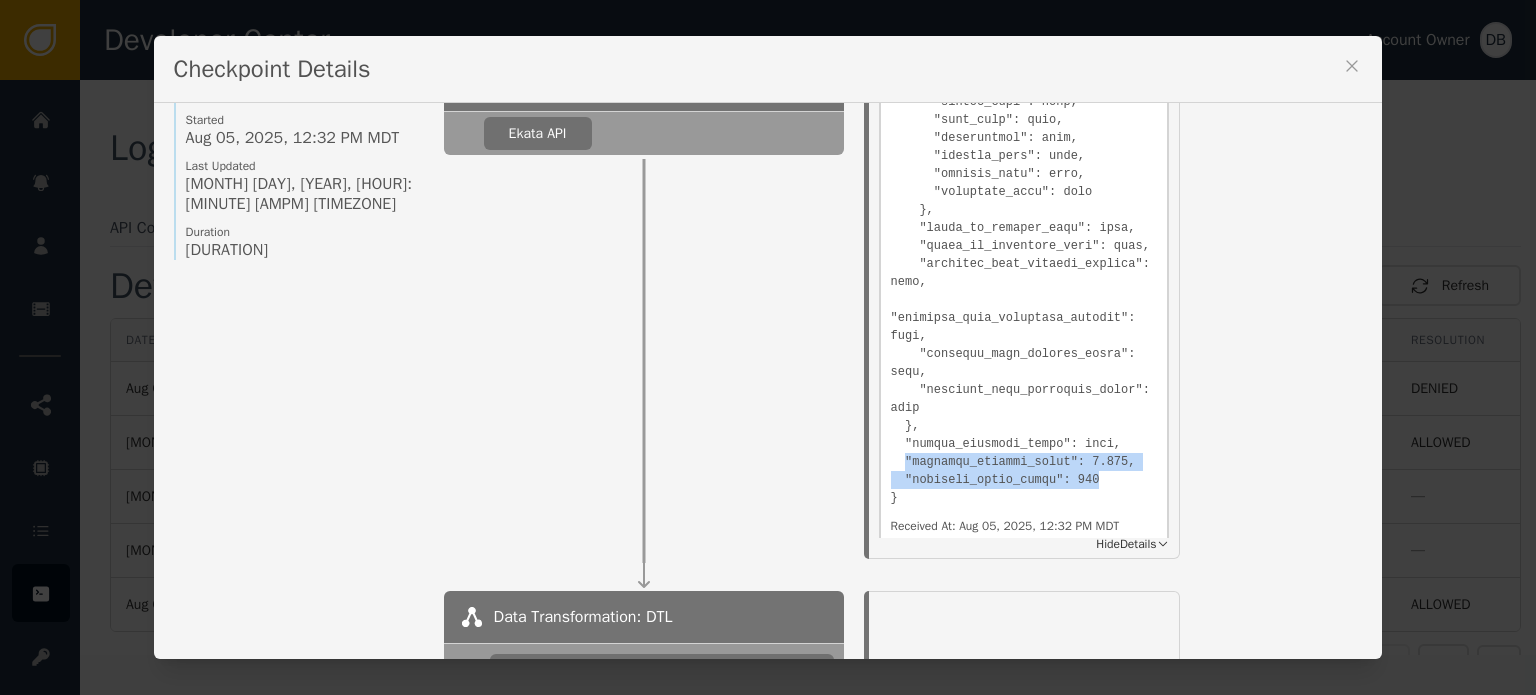 drag, startPoint x: 1080, startPoint y: 387, endPoint x: 892, endPoint y: 365, distance: 189.28285 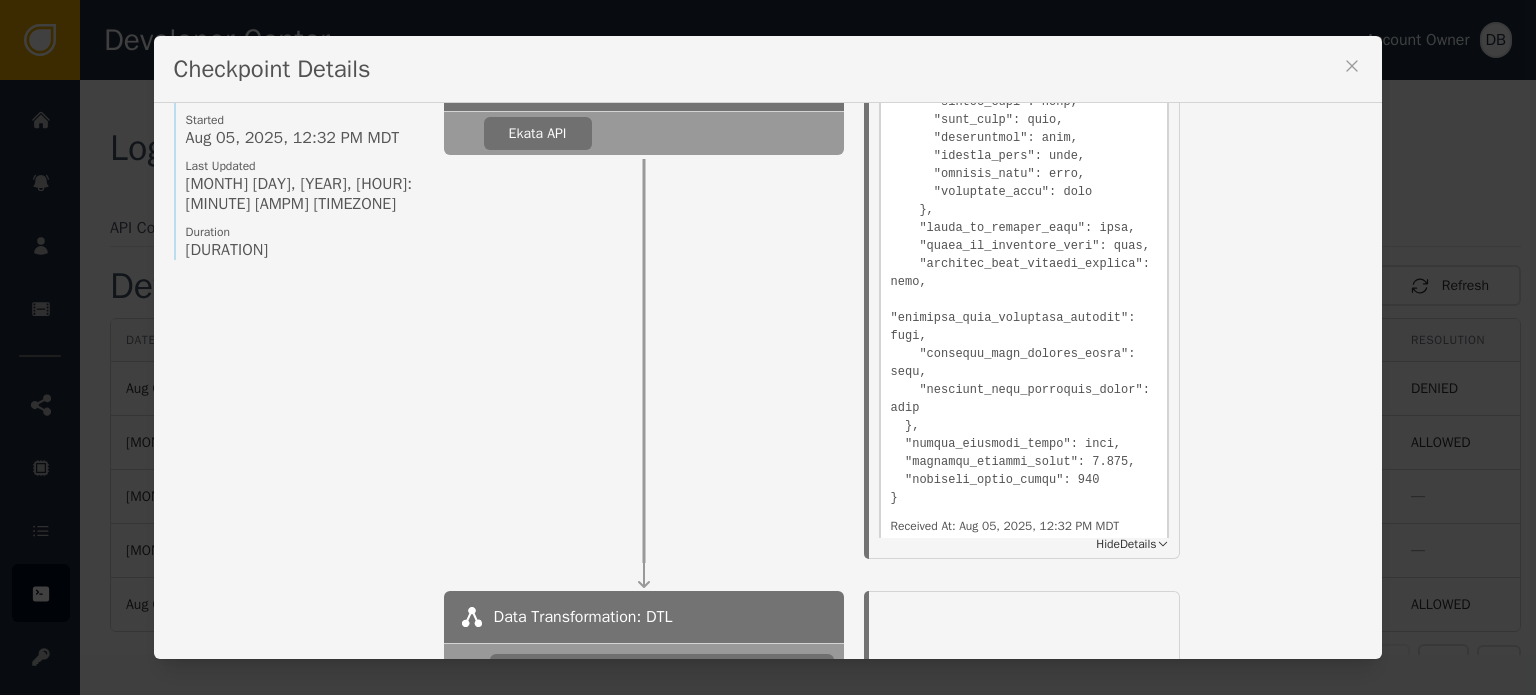 click at bounding box center (1024, -360) 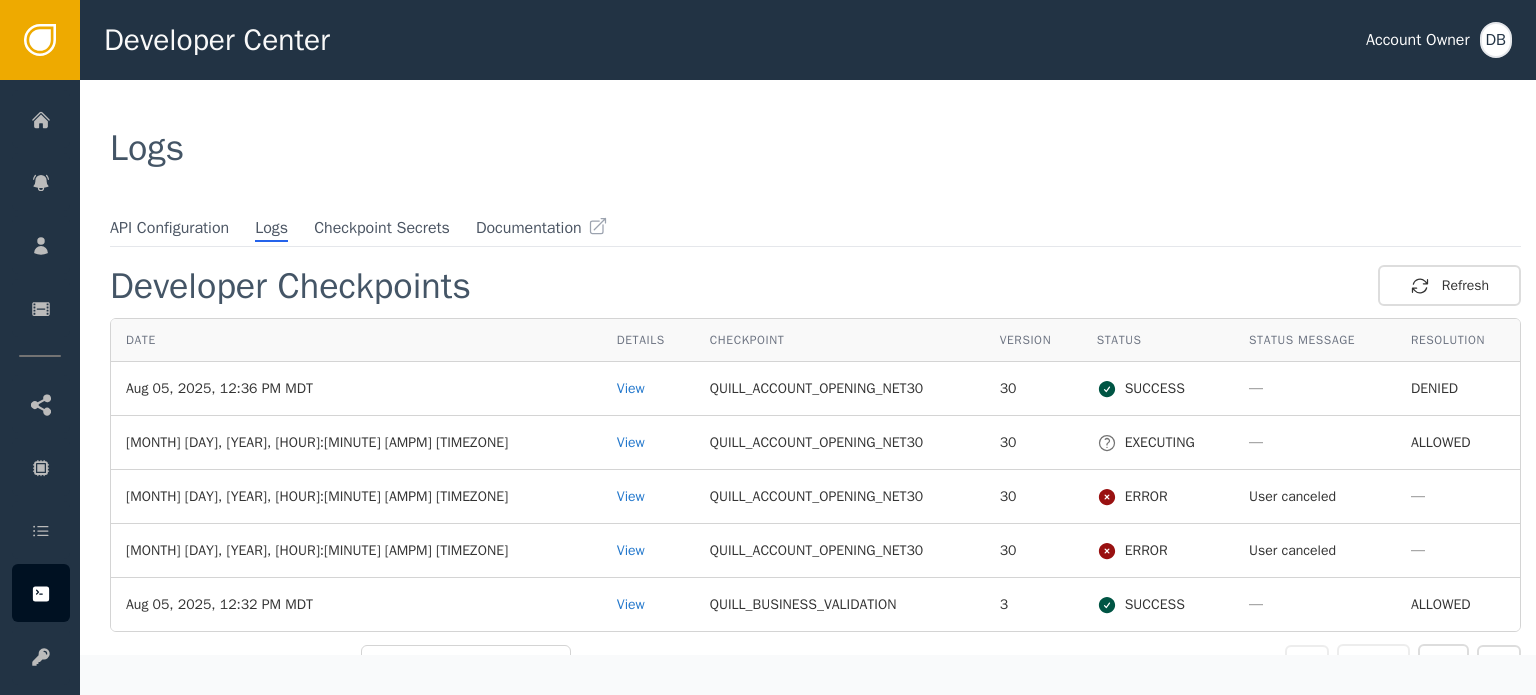 click on "Developer Checkpoints Refresh" at bounding box center [815, 285] 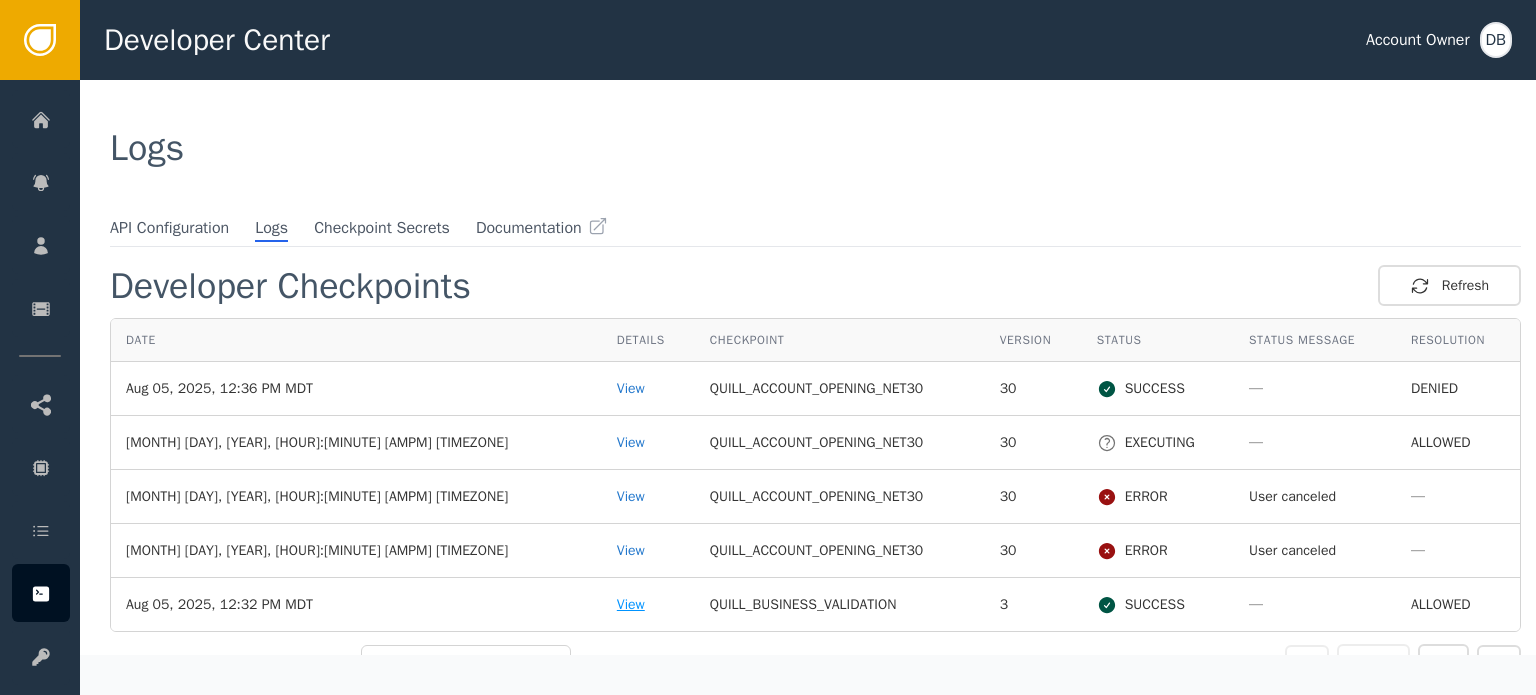 click on "View" at bounding box center (648, 604) 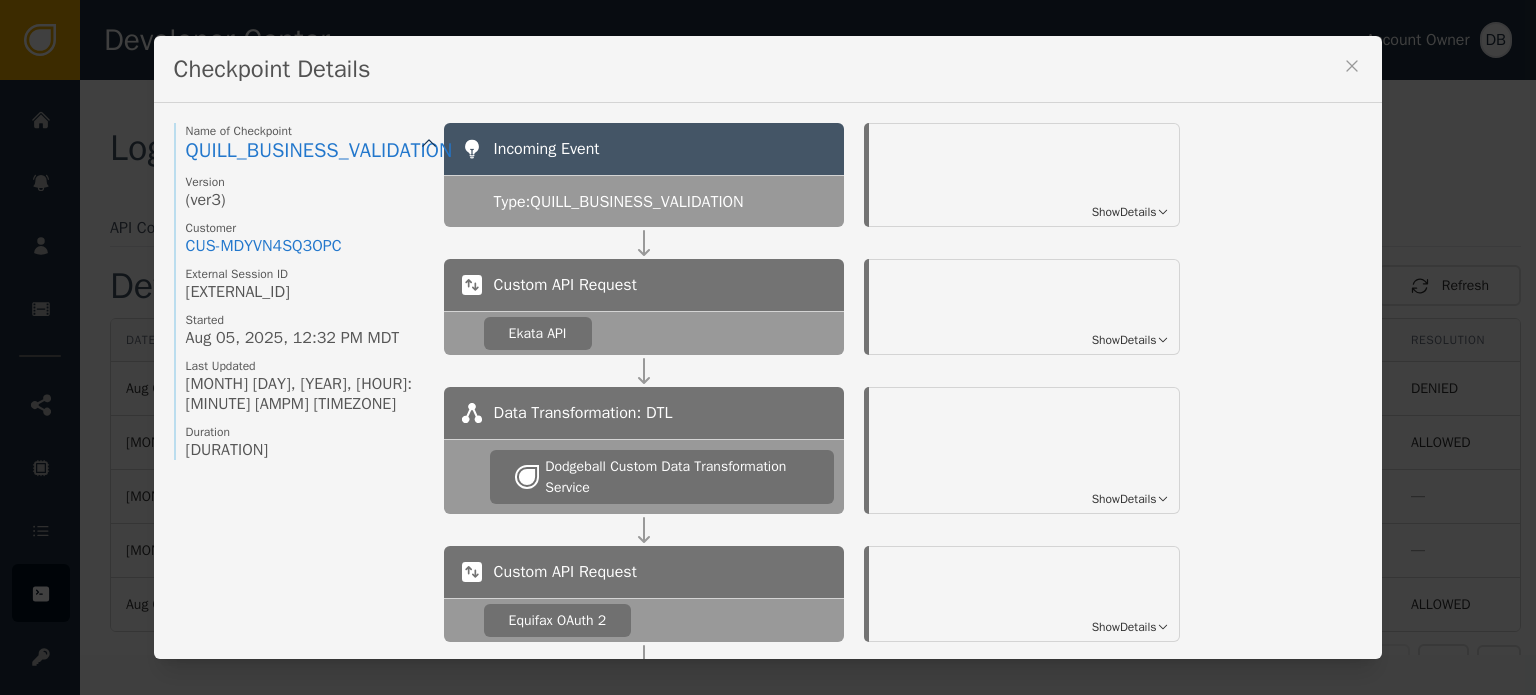 click on "Show  Details" at bounding box center [1024, 175] 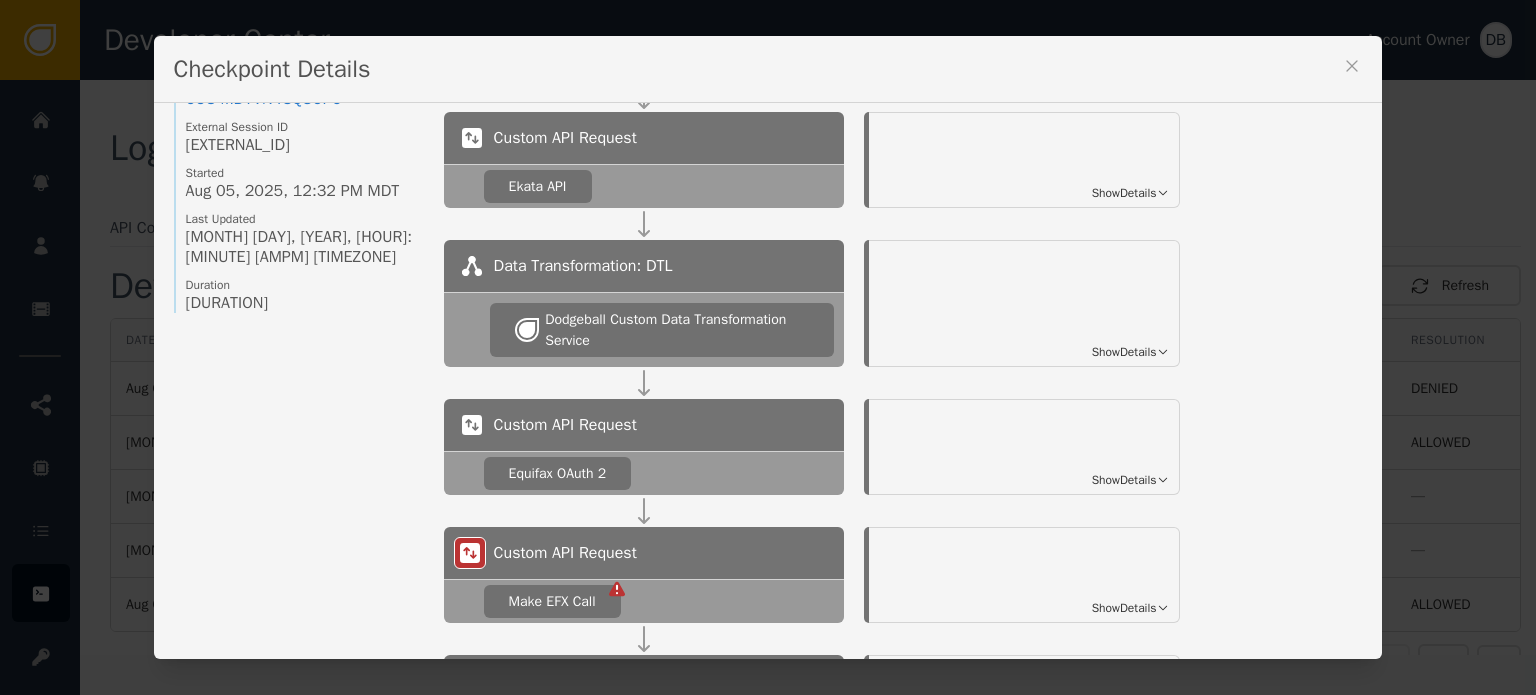 scroll, scrollTop: 100, scrollLeft: 0, axis: vertical 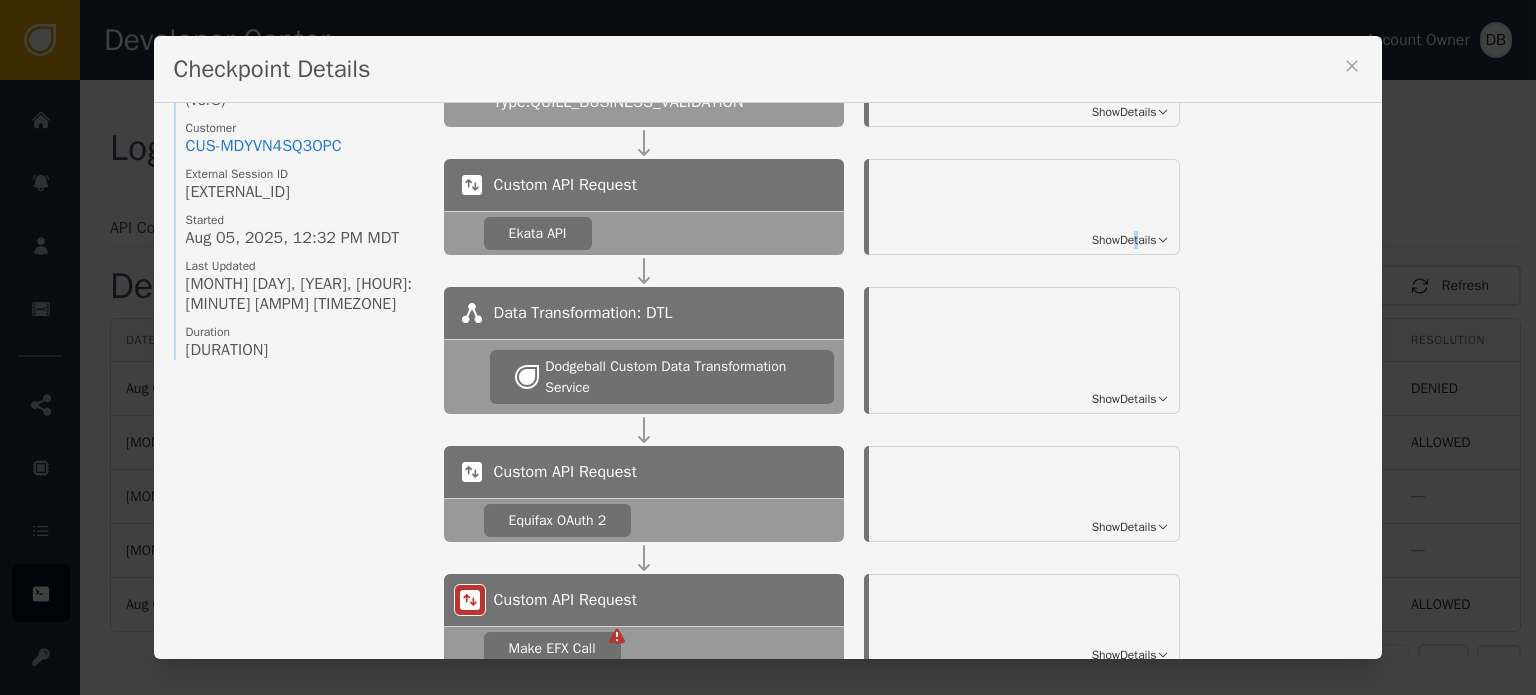 click on "Show  Details" at bounding box center (1124, 240) 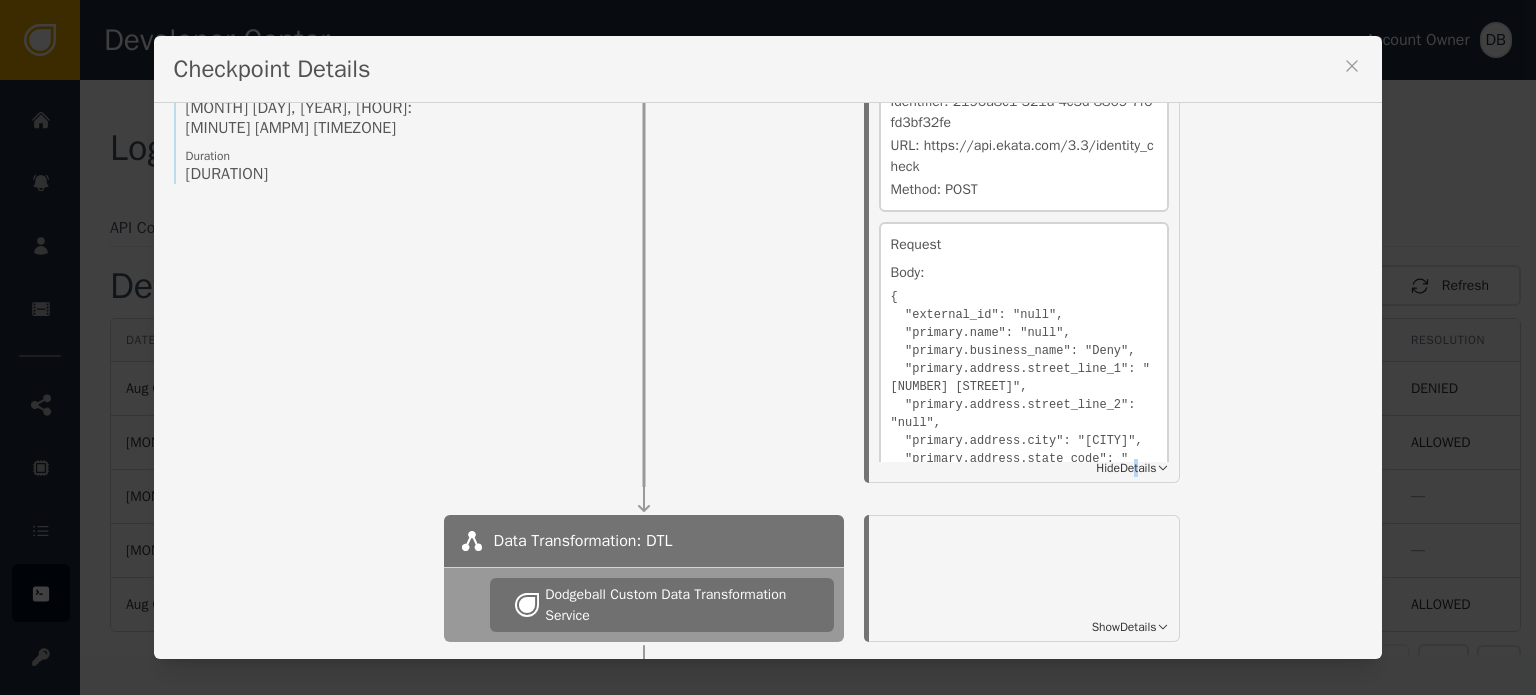 scroll, scrollTop: 300, scrollLeft: 0, axis: vertical 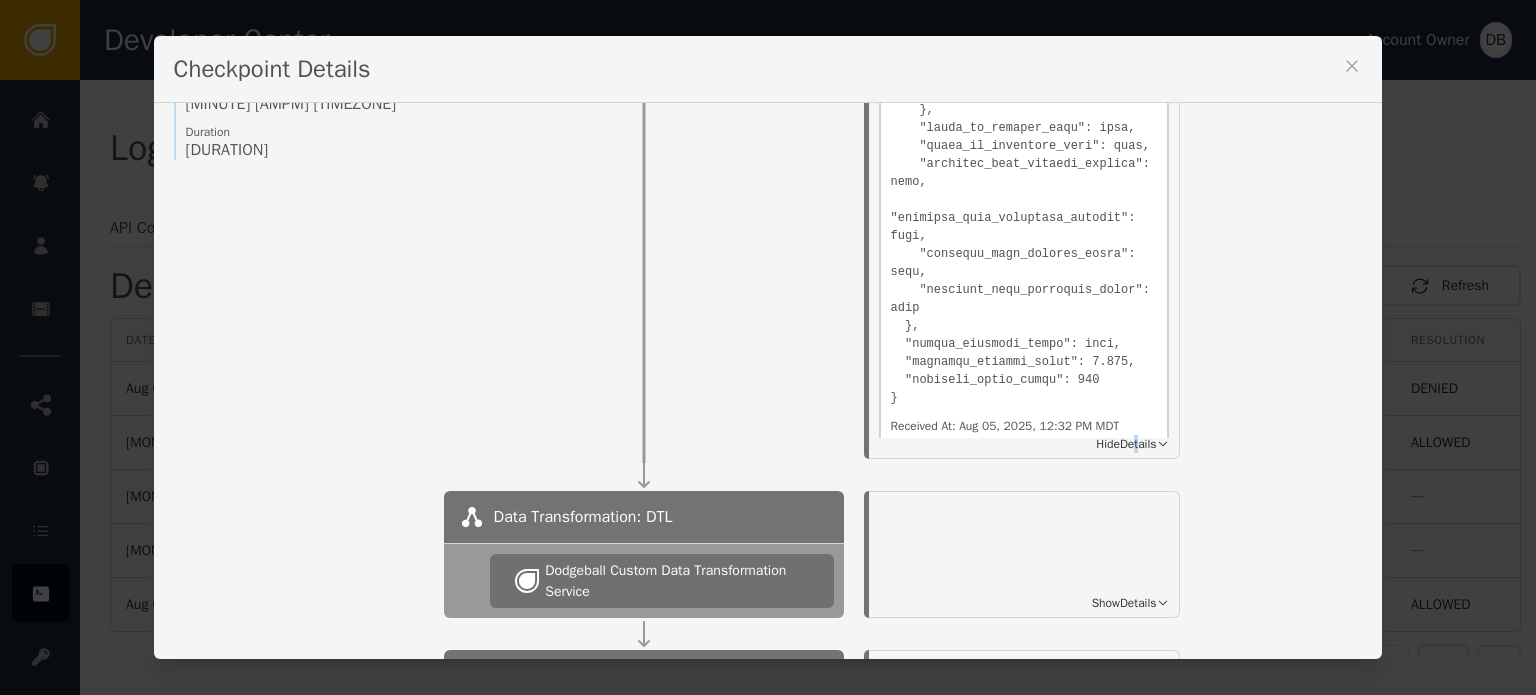click on "Name of Checkpoint QUILL_BUSINESS_VALIDATION Version (ver  3 ) Customer CUS- MDYVN4SQ3OPC External Session ID yxpauqvscrffem0xffevrpha Started Aug 05, 2025, 12:32 PM MDT Last Updated Aug 05, 2025, 12:33 PM MDT Duration 2s 732ms  Incoming Event Type:  QUILL_BUSINESS_VALIDATION Show  Details Custom API Request Ekata API Details Overview Description:   Ekata API Identifier:   2196a8c1-321a-4c3d-8809-7f6fd3bf32fe URL:   https://api.ekata.com/3.3/identity_check Method:   POST Request Body: {
"external_id": "null",
"primary.name": "null",
"primary.business_name": "Deny",
"primary.address.street_line_1": "[NUMBER] [STREET]",
"primary.address.street_line_2": "null",
"primary.address.city": "[CITY]",
"primary.address.state_code": "[STATE]",
"primary.address.postal_code": "[POSTAL_CODE]",
"primary.address.country_code": "US",
"primary.phone": "[PHONE]",
"primary.email_address": "[EMAIL]",
"ip_address": "10.8.254.255"
} Sent At:  Aug 05, 2025, 12:32 PM MDT Response Body: Received At:   859  ms Hide" at bounding box center (624, 778) 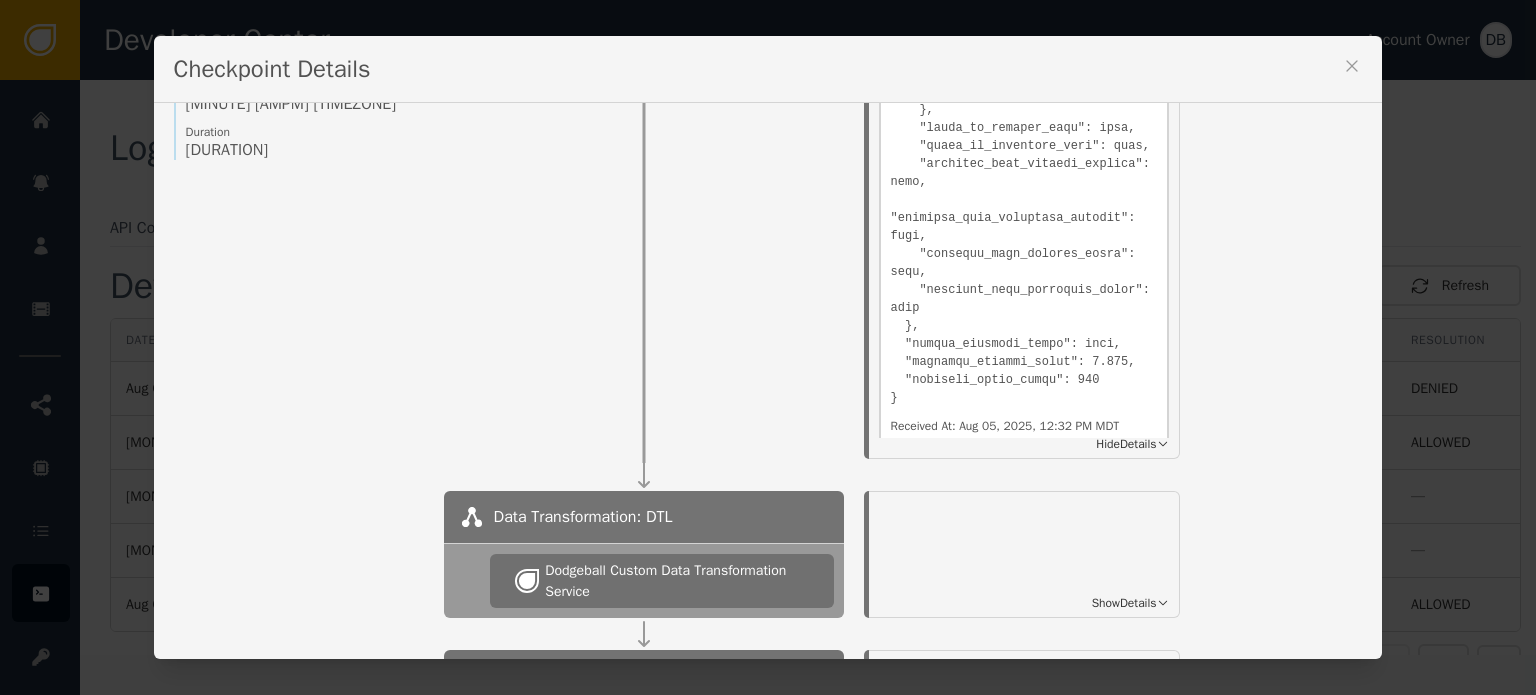 click on "Checkpoint Details" at bounding box center [768, 69] 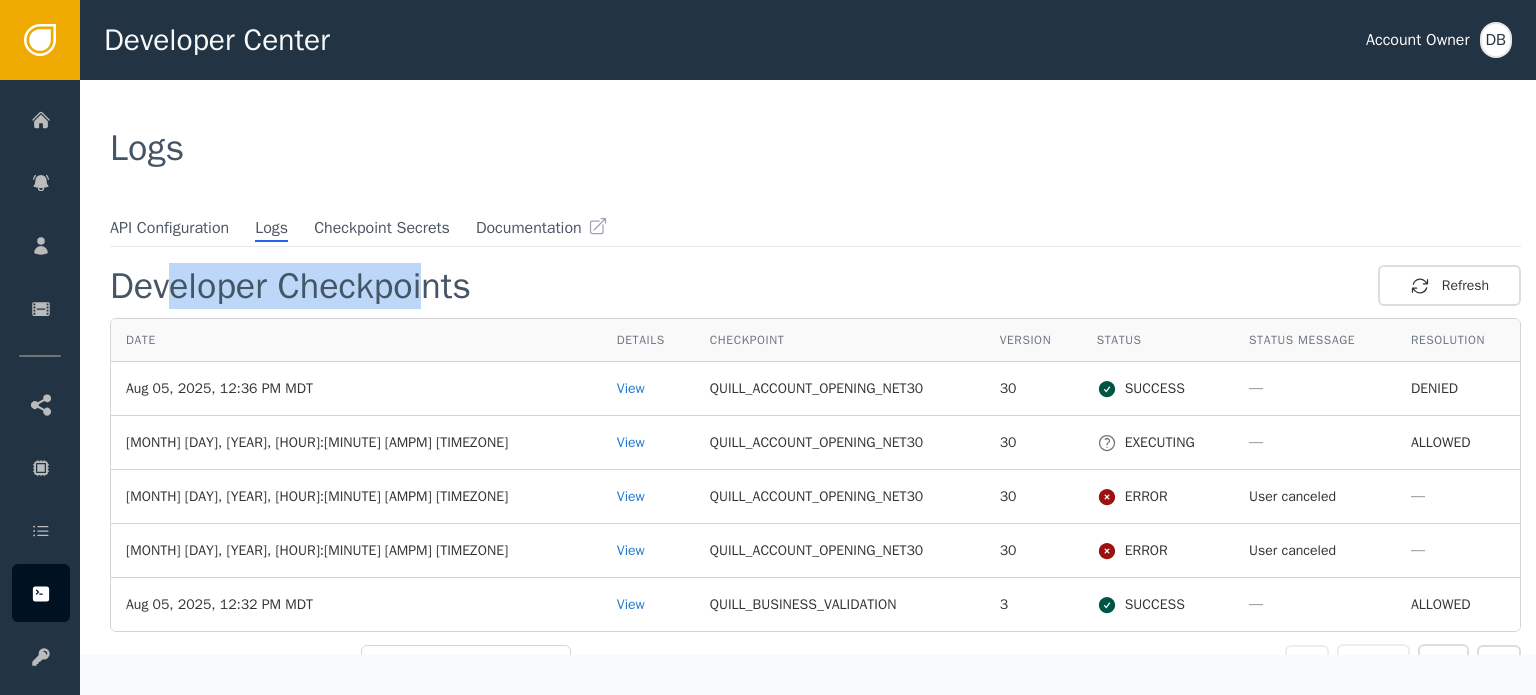 drag, startPoint x: 169, startPoint y: 289, endPoint x: 412, endPoint y: 287, distance: 243.00822 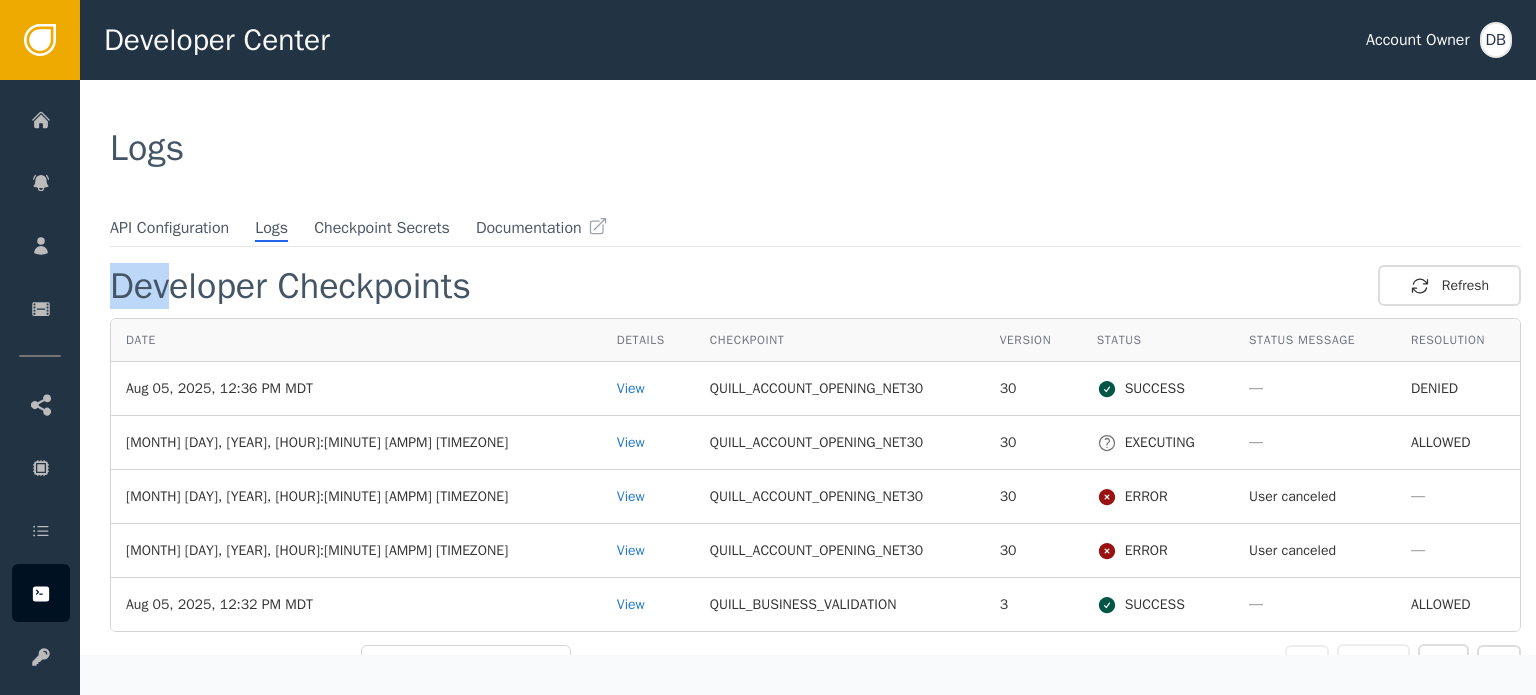 drag, startPoint x: 168, startPoint y: 288, endPoint x: 119, endPoint y: 285, distance: 49.09175 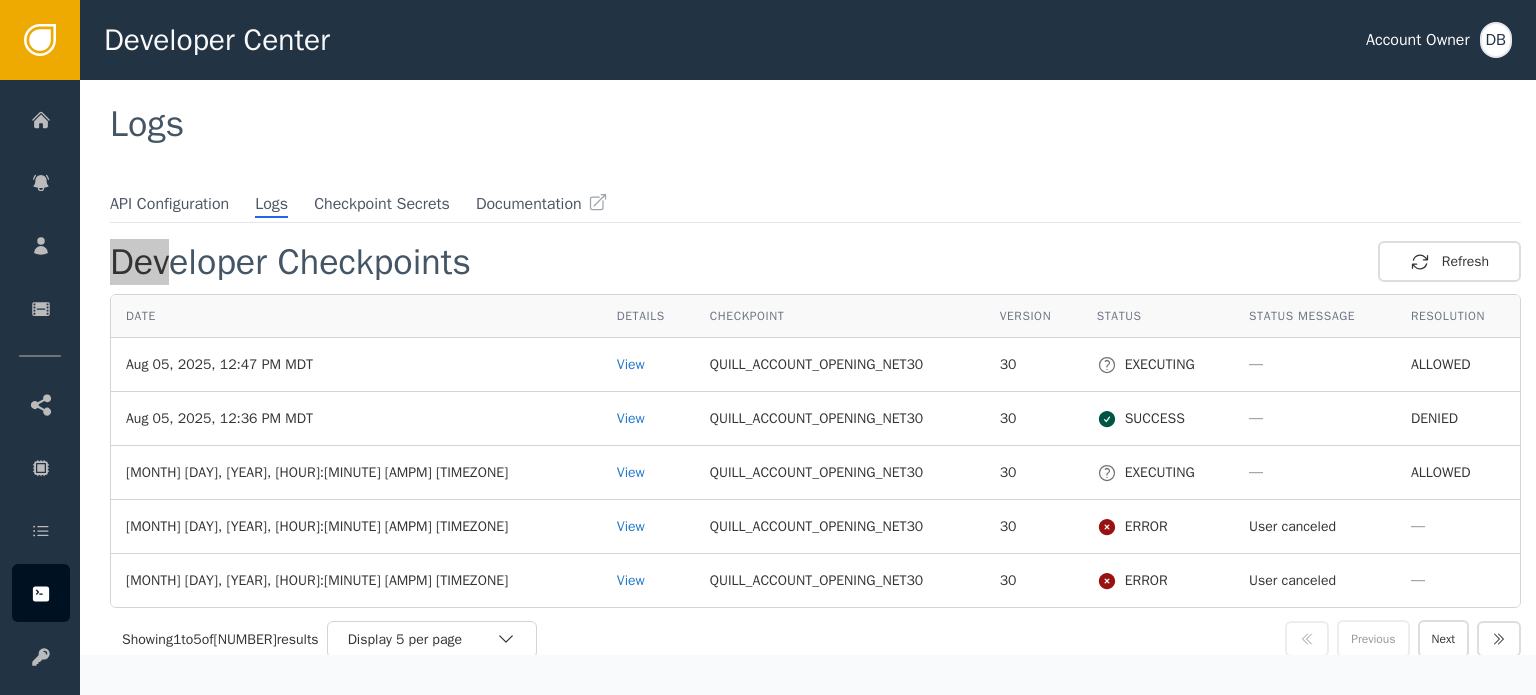 scroll, scrollTop: 36, scrollLeft: 0, axis: vertical 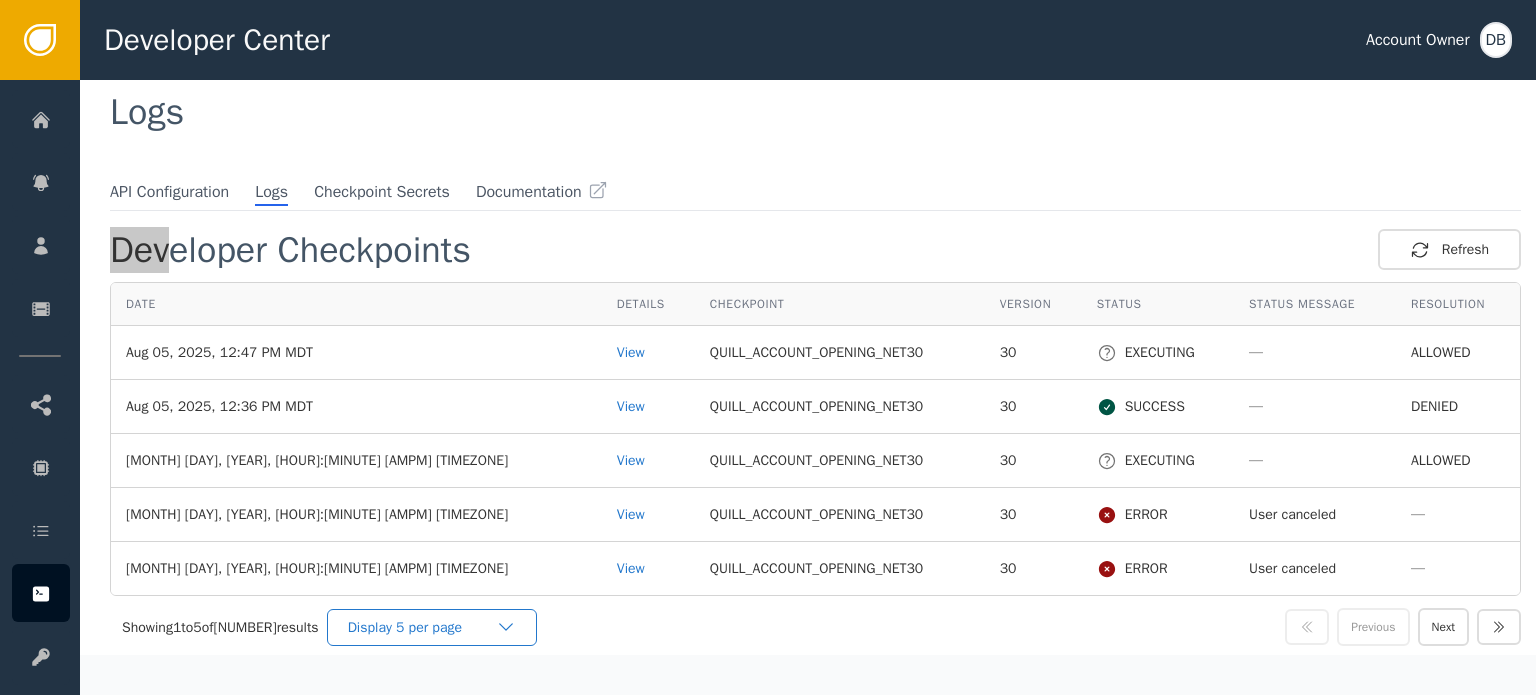 click 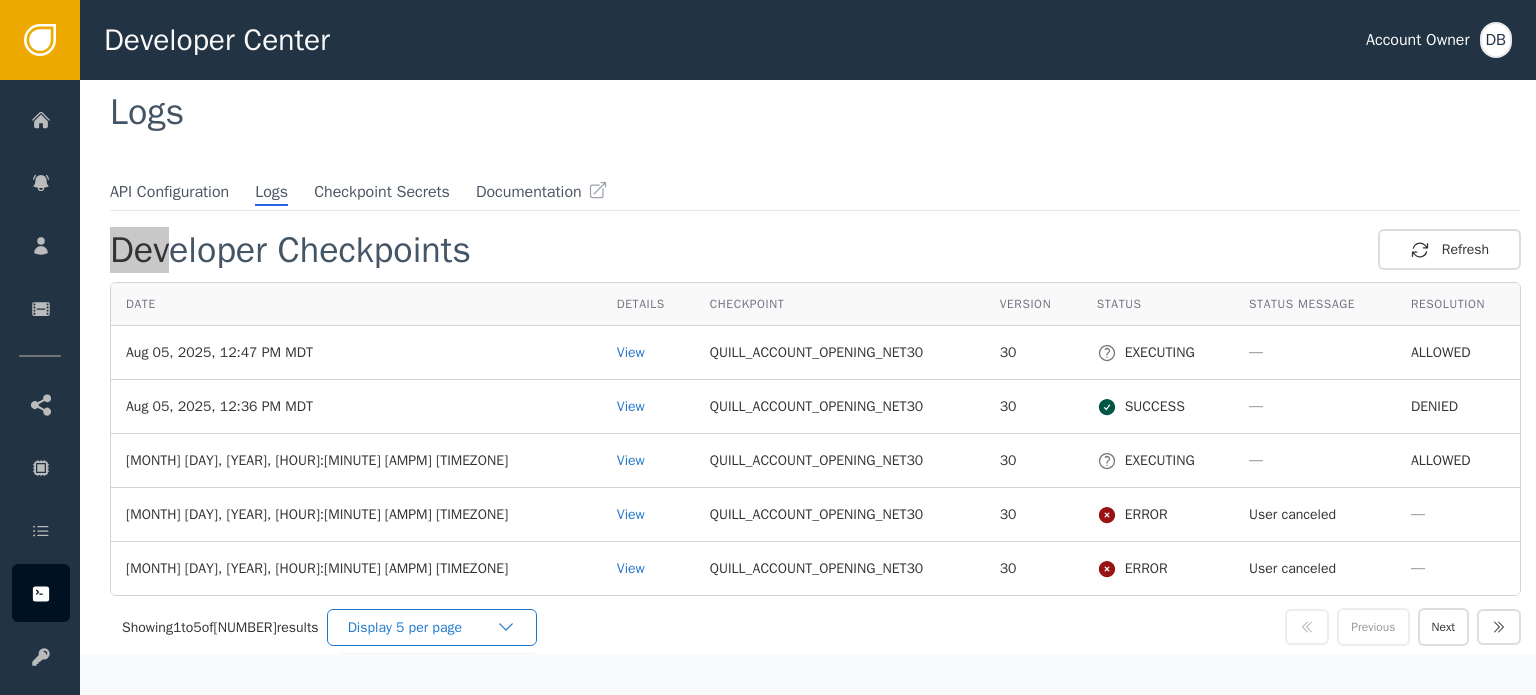 click on "Display 5 per page" at bounding box center (422, 627) 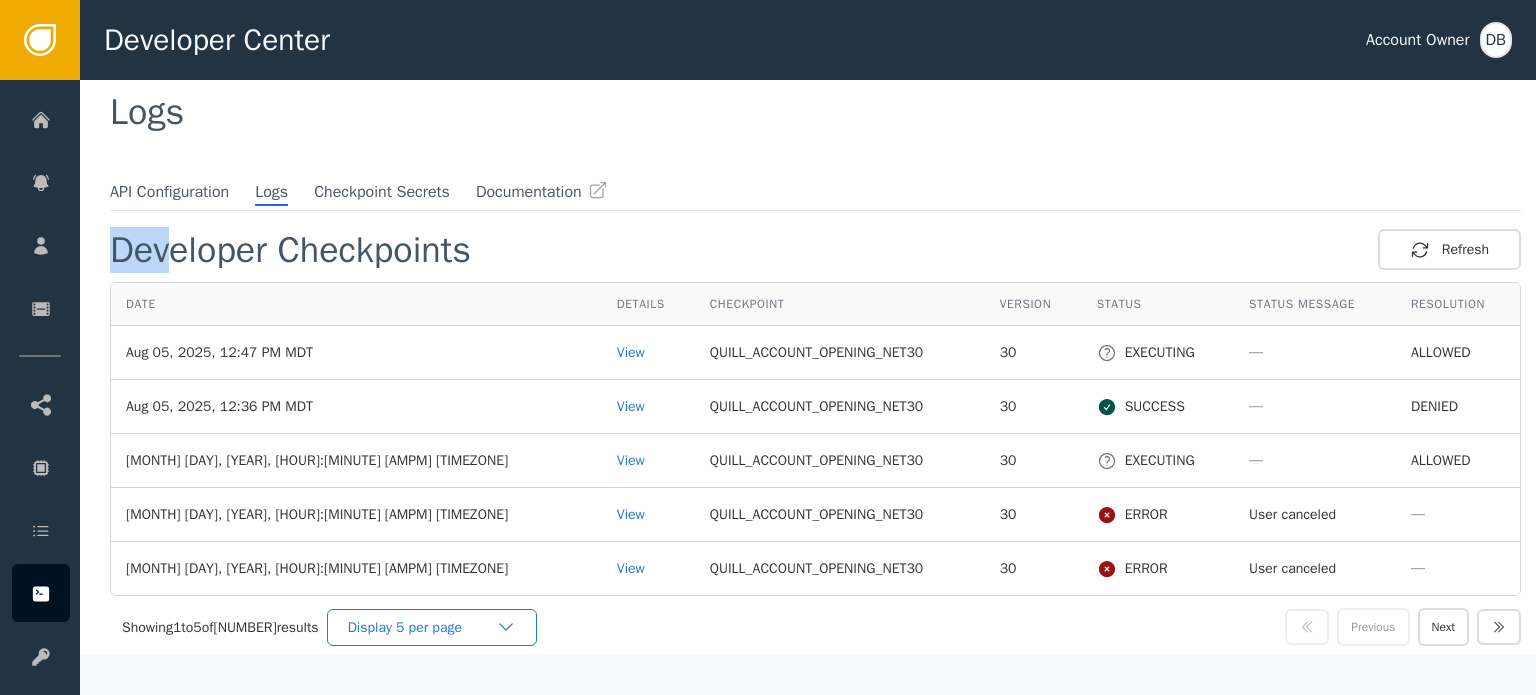 click 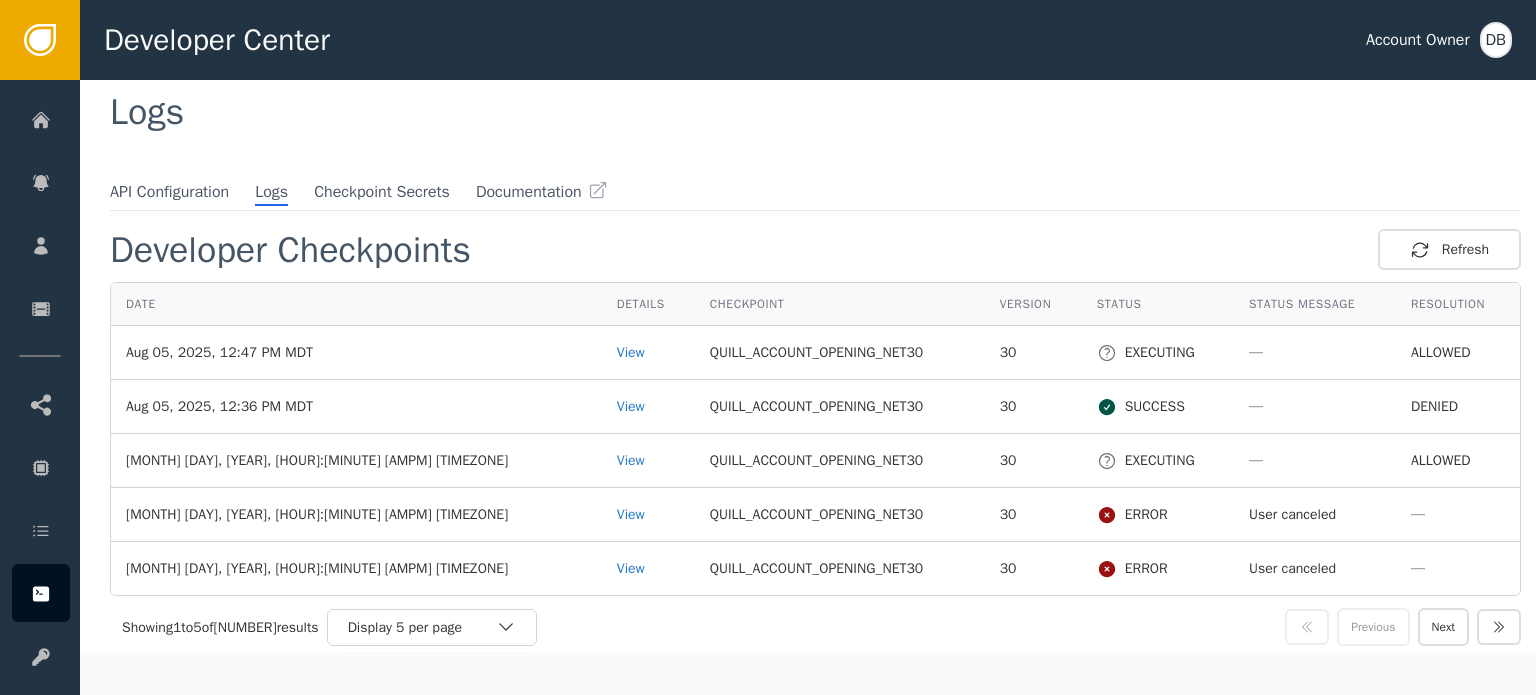click on "Showing  1  to  5  of  93766  results Display 5 per page Display 10 per page Display 25 per page" at bounding box center (514, 627) 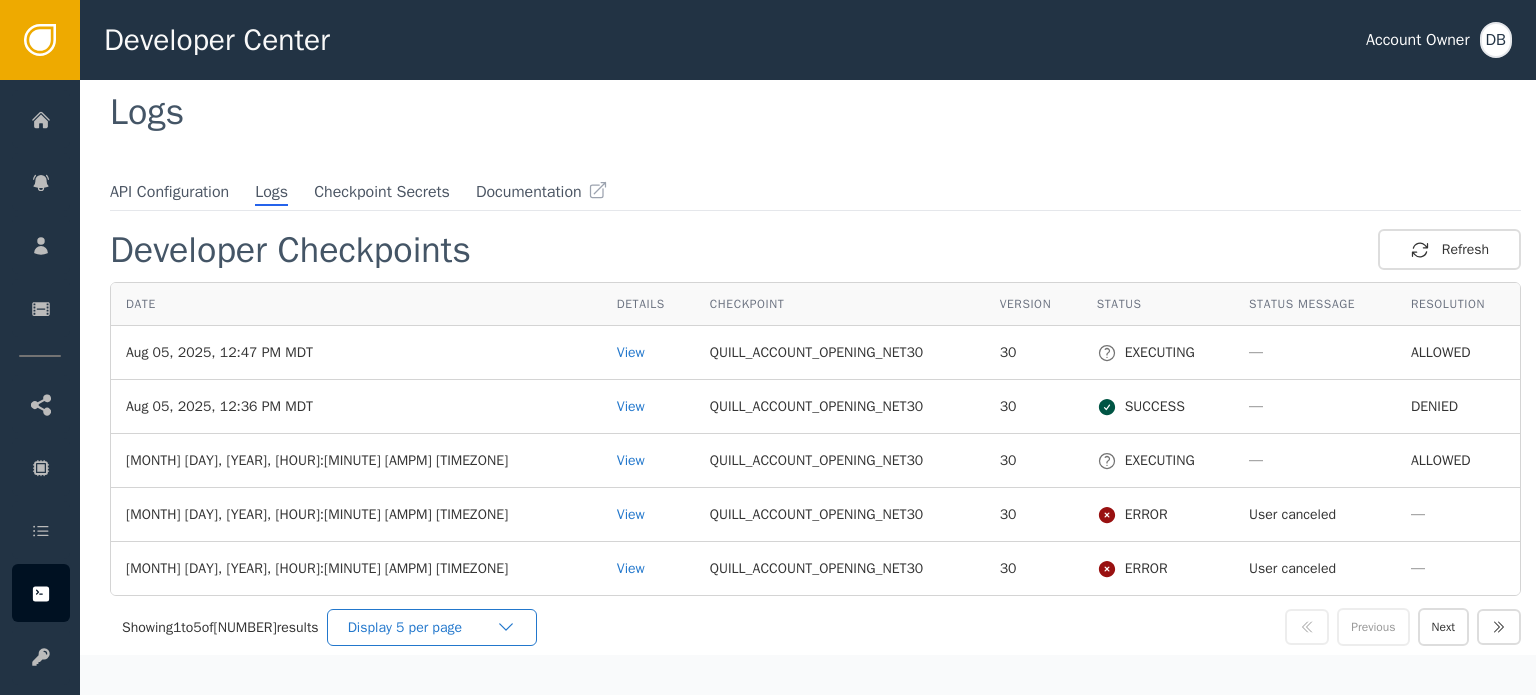 click 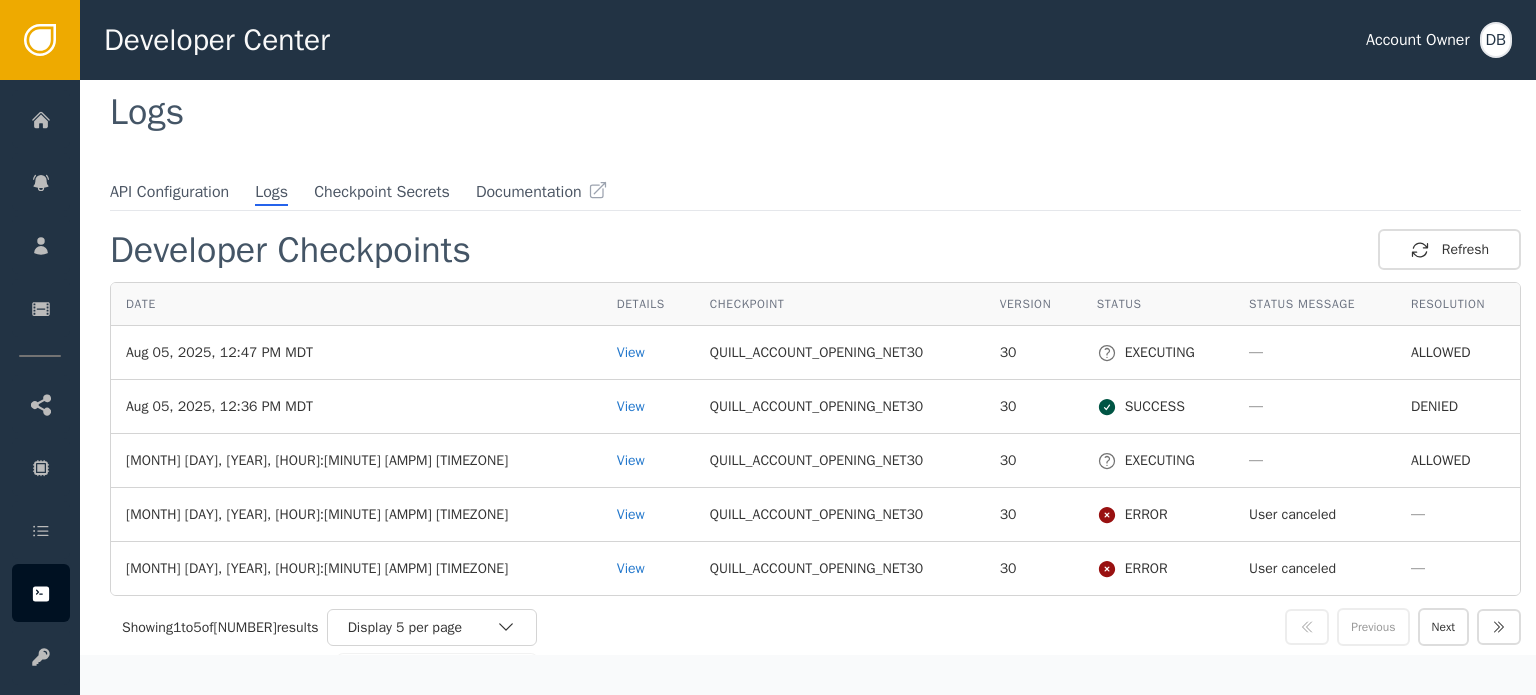 scroll, scrollTop: 106, scrollLeft: 0, axis: vertical 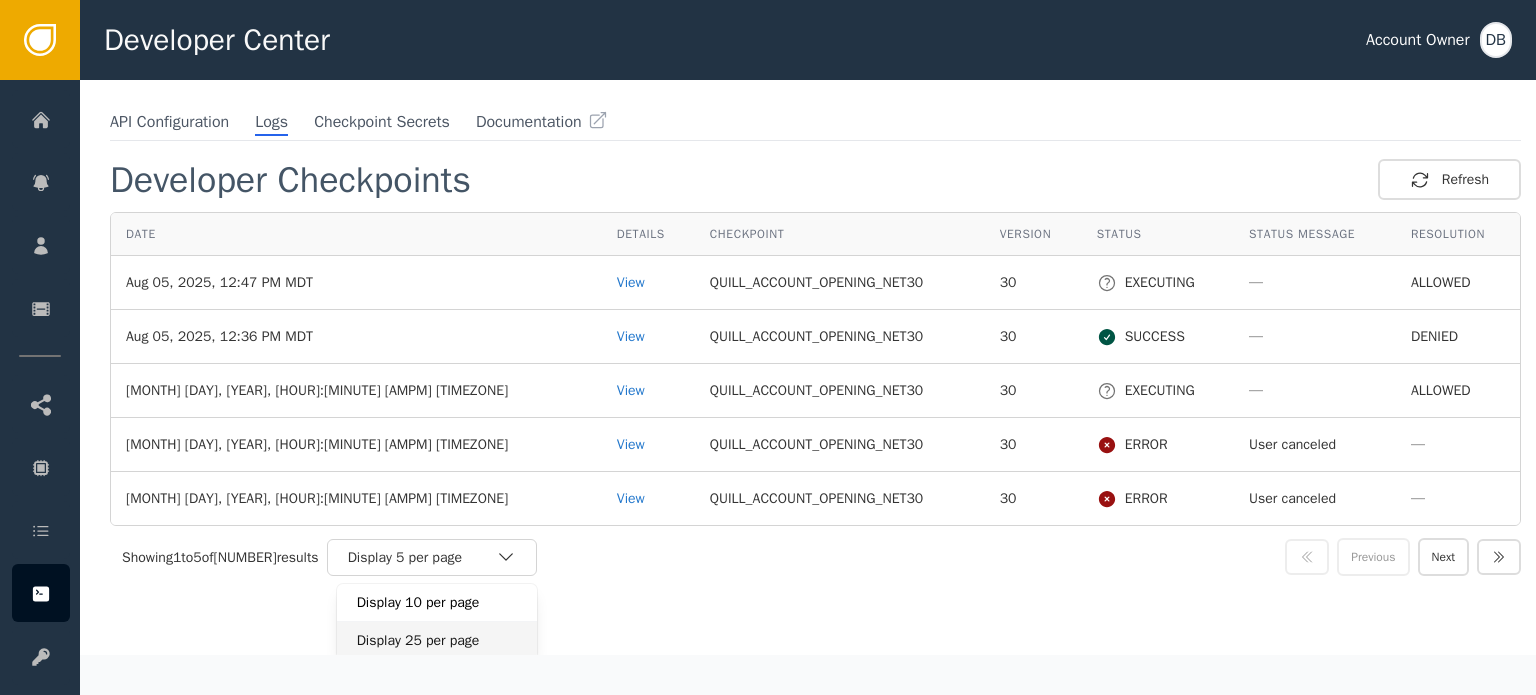 click on "Display 25 per page" at bounding box center (437, 640) 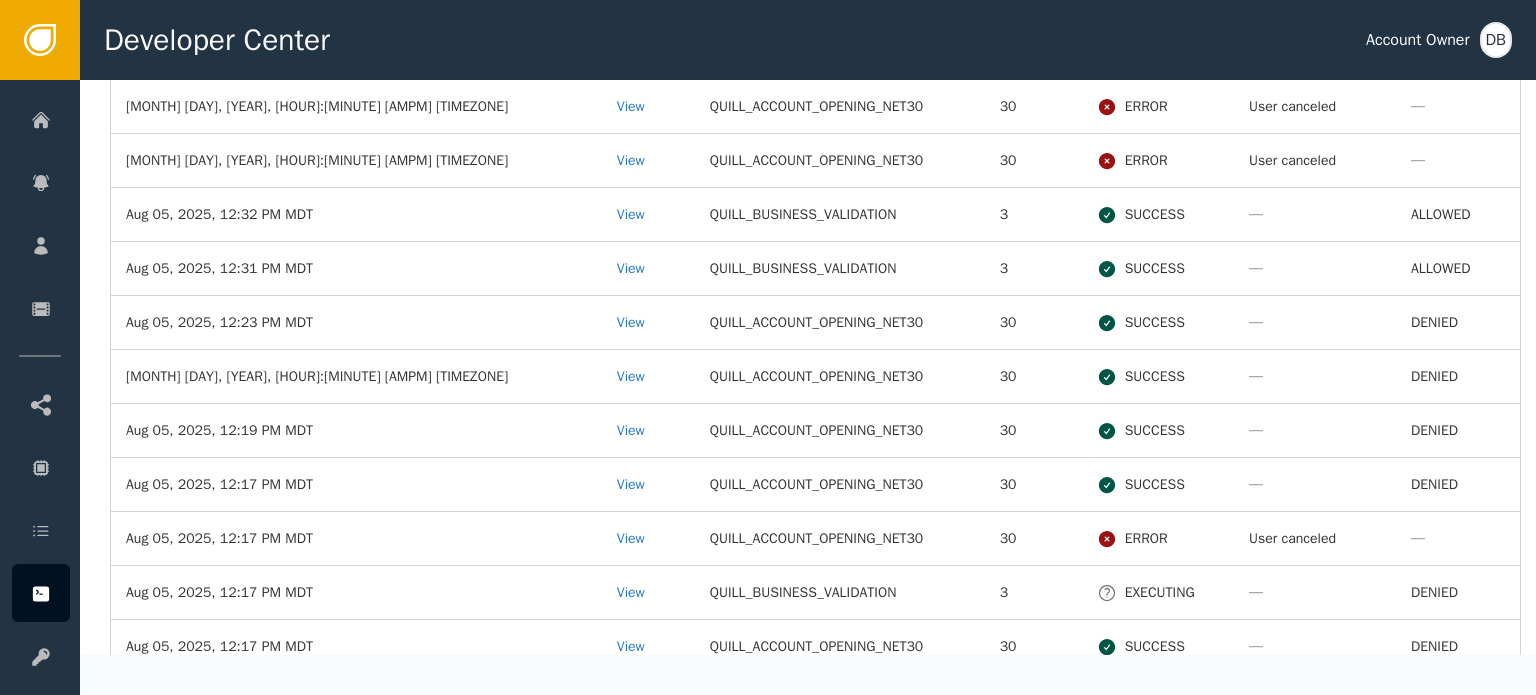 scroll, scrollTop: 600, scrollLeft: 0, axis: vertical 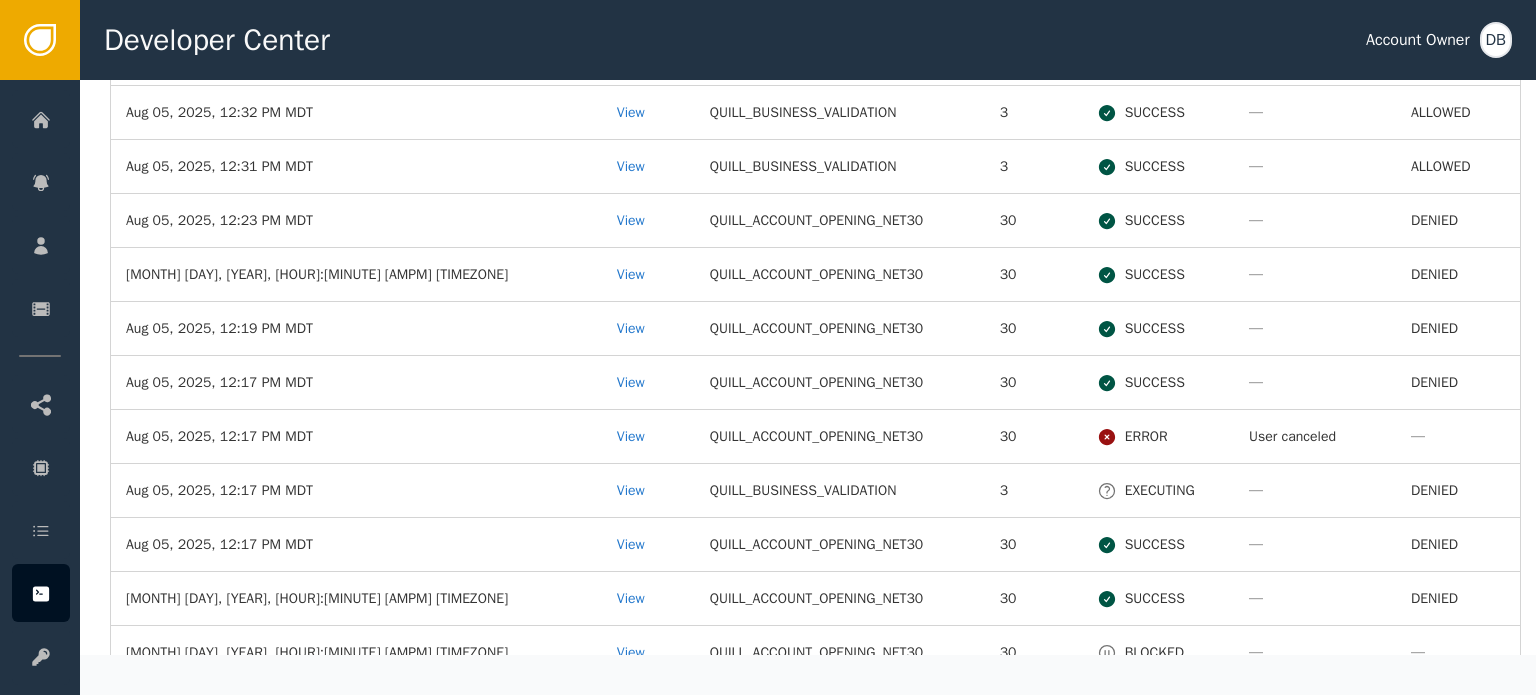 click on "View" at bounding box center (648, 491) 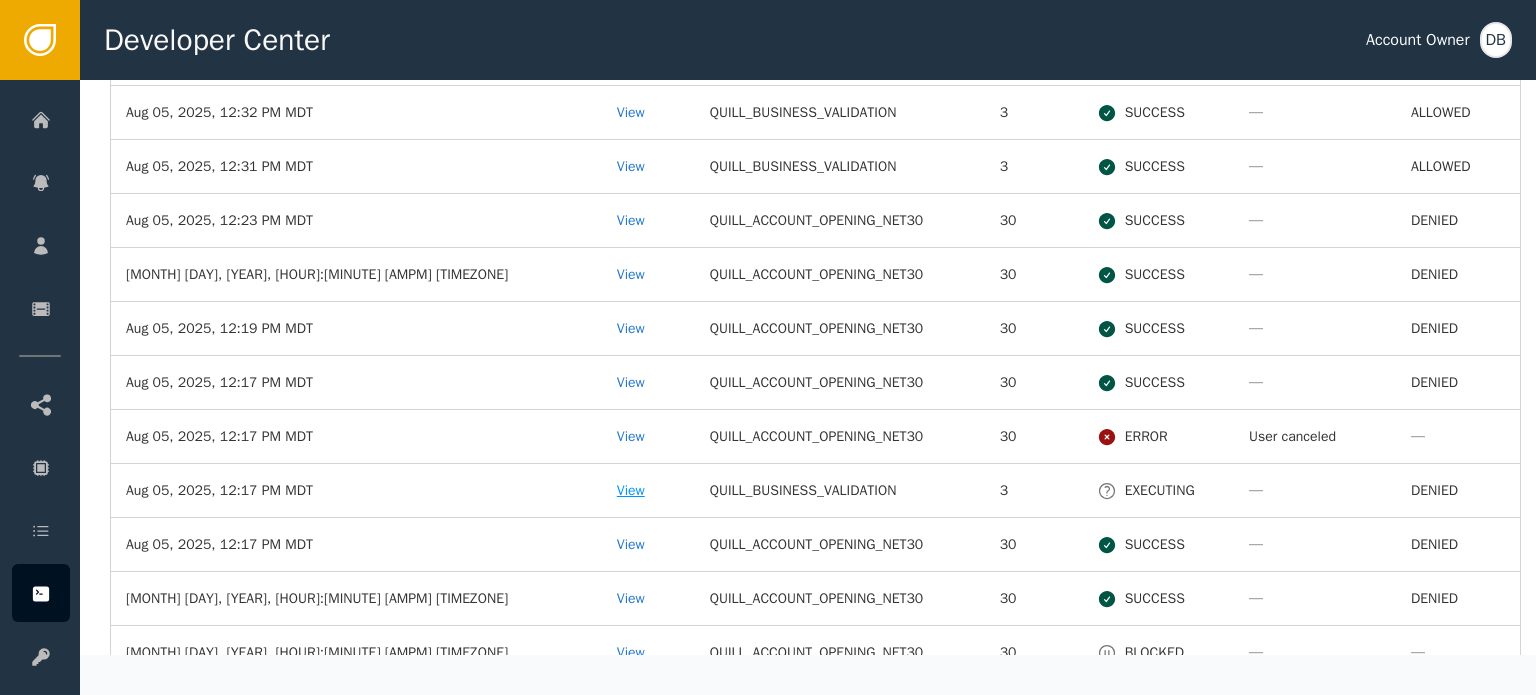 click on "View" at bounding box center (648, 490) 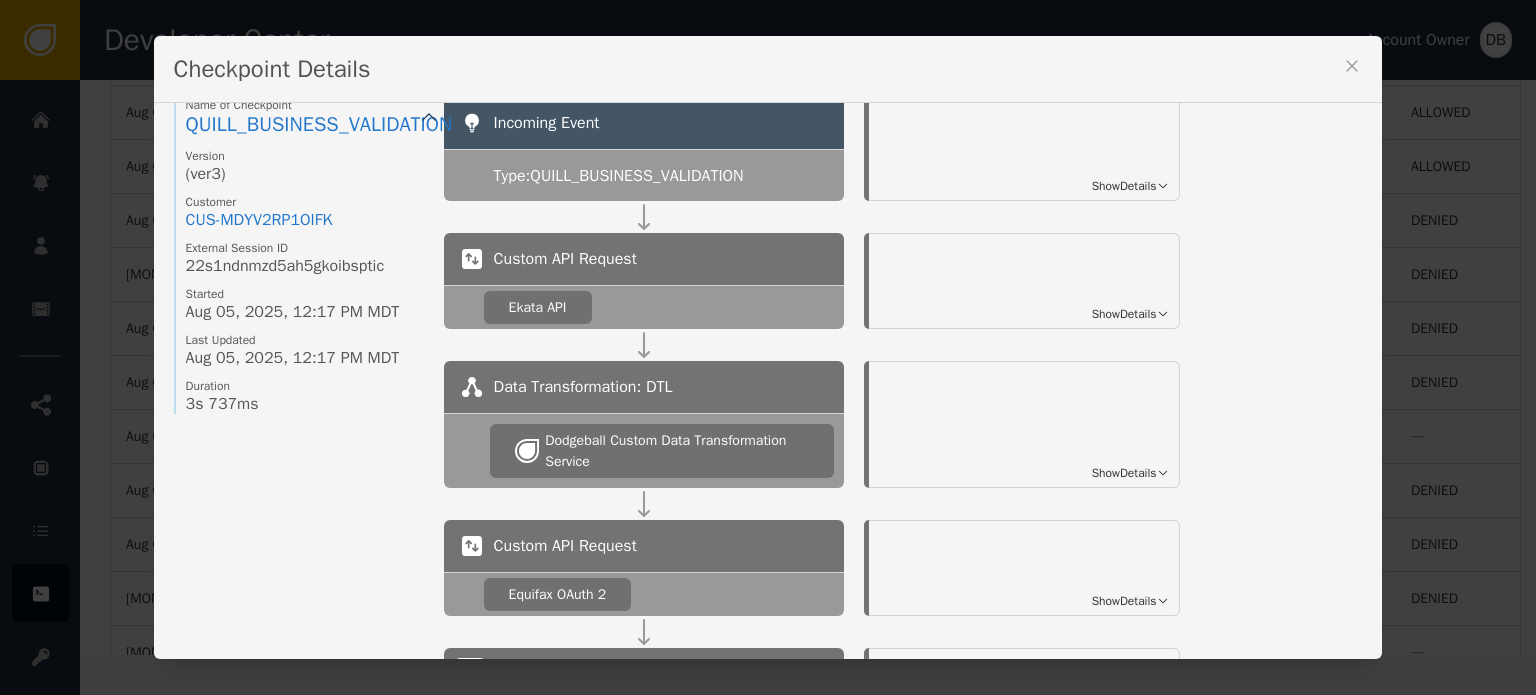 scroll, scrollTop: 0, scrollLeft: 0, axis: both 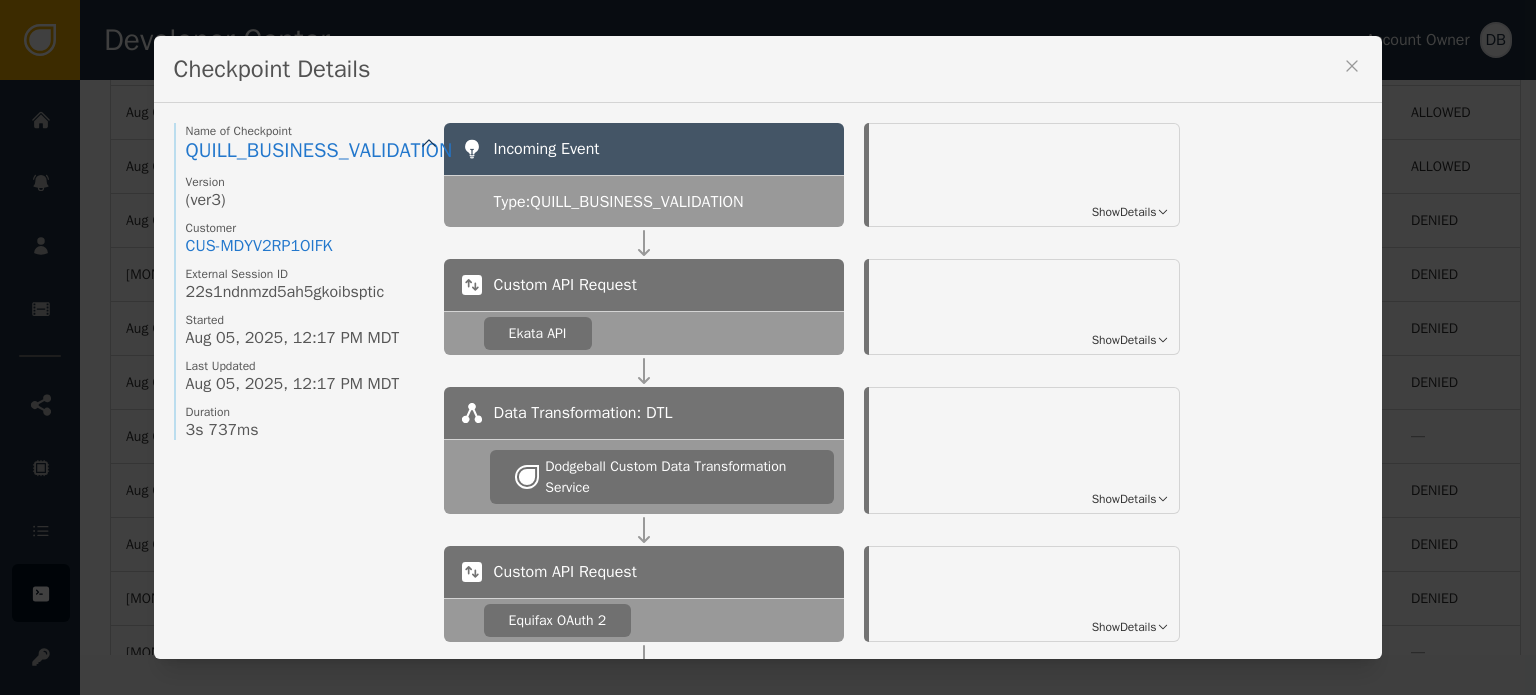 click on "Show  Details" at bounding box center [1124, 212] 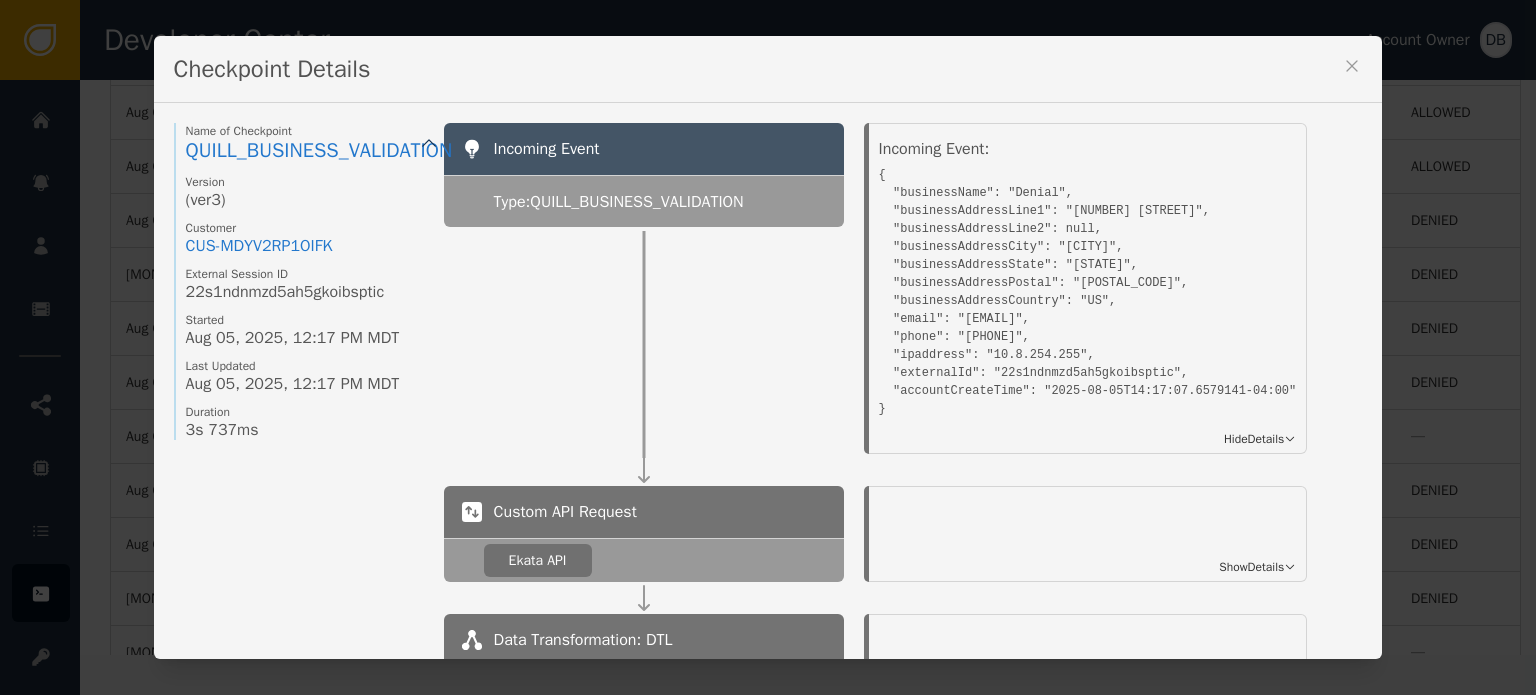 drag, startPoint x: 1067, startPoint y: 247, endPoint x: 1154, endPoint y: 352, distance: 136.35982 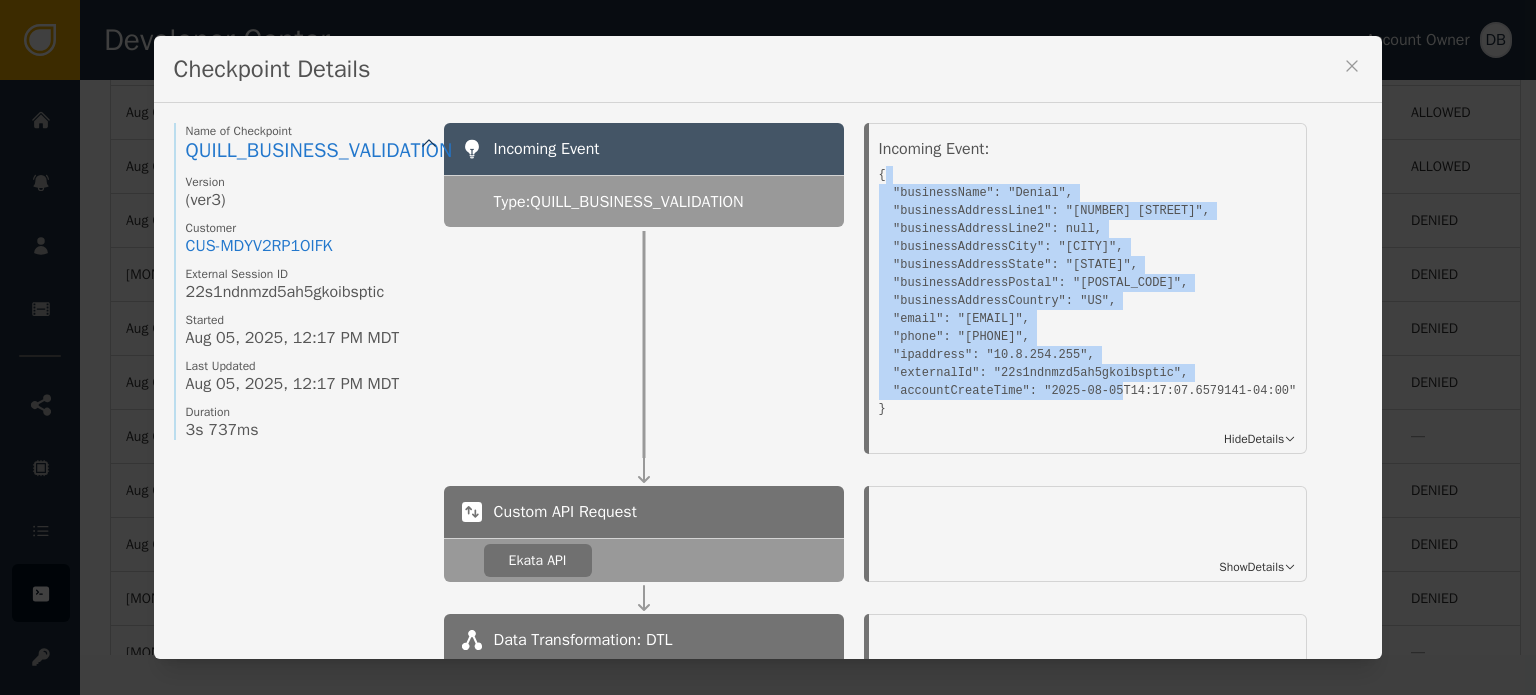 drag, startPoint x: 1003, startPoint y: 307, endPoint x: 892, endPoint y: 180, distance: 168.67128 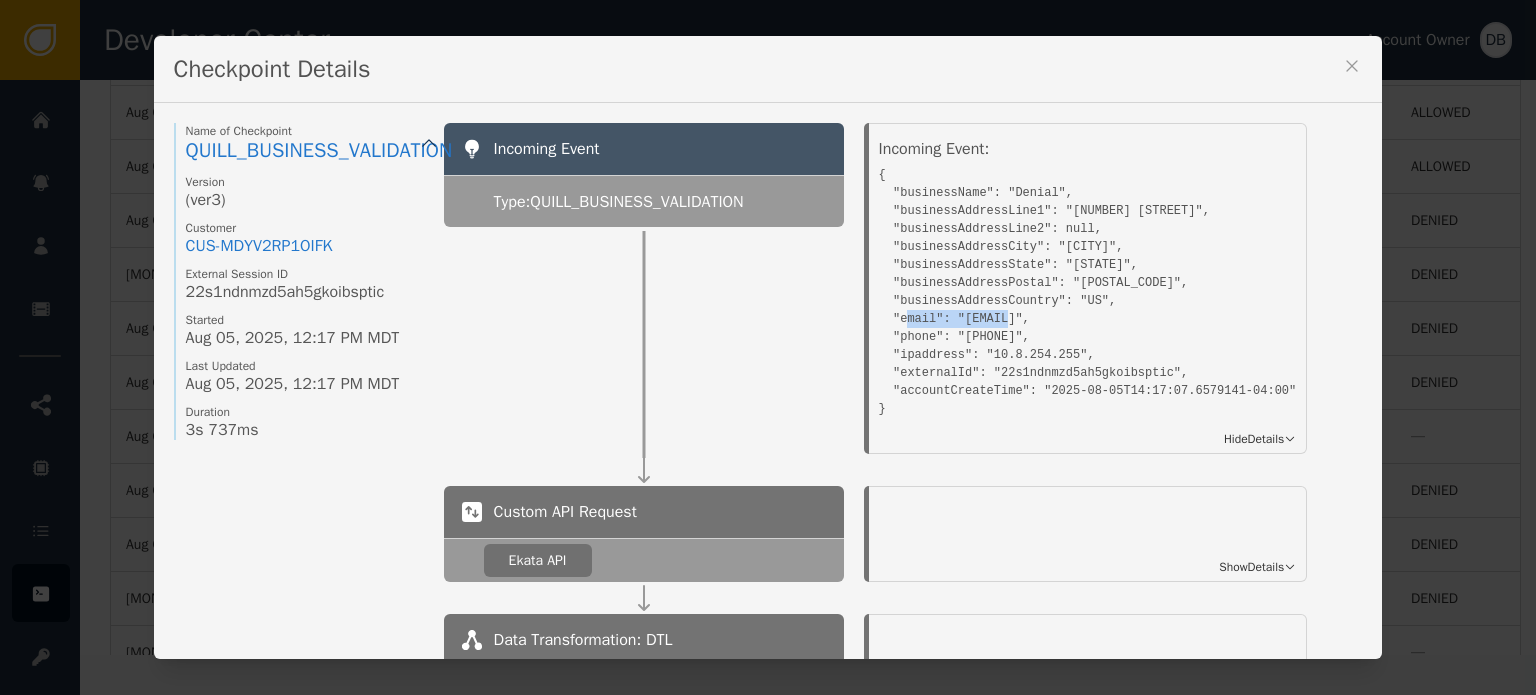 drag, startPoint x: 971, startPoint y: 320, endPoint x: 1119, endPoint y: 327, distance: 148.16545 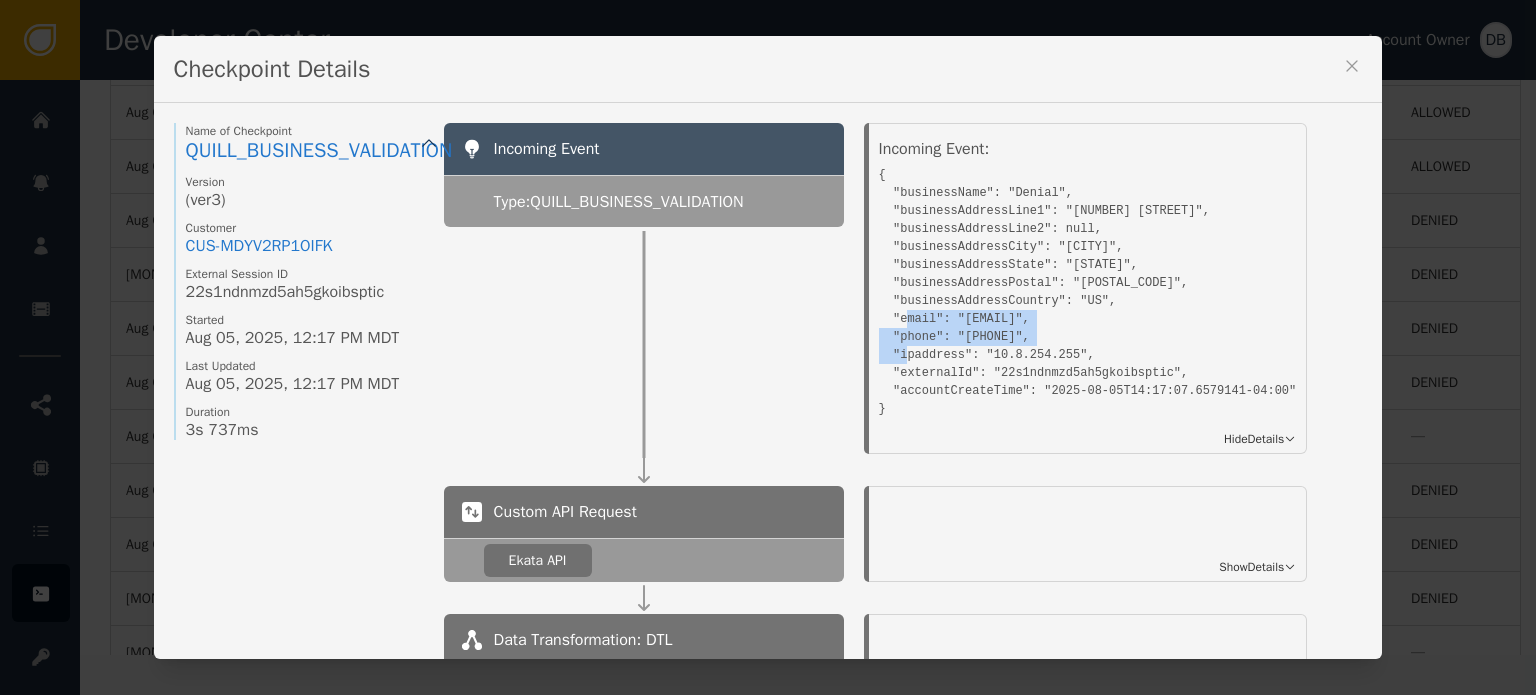 click on "{
"businessName": "Denial",
"businessAddressLine1": "[NUMBER] [STREET]",
"businessAddressLine2": null,
"businessAddressCity": "[CITY]",
"businessAddressState": "[STATE]",
"businessAddressPostal": "[POSTAL_CODE]",
"businessAddressCountry": "US",
"email": "[EMAIL]",
"phone": "[PHONE]",
"ipaddress": "10.8.254.255",
"externalId": "22s1ndnmzd5ah5gkoibsptic",
"accountCreateTime": "2025-08-05T14:17:07.6579141-04:00"
}" at bounding box center [1088, 289] 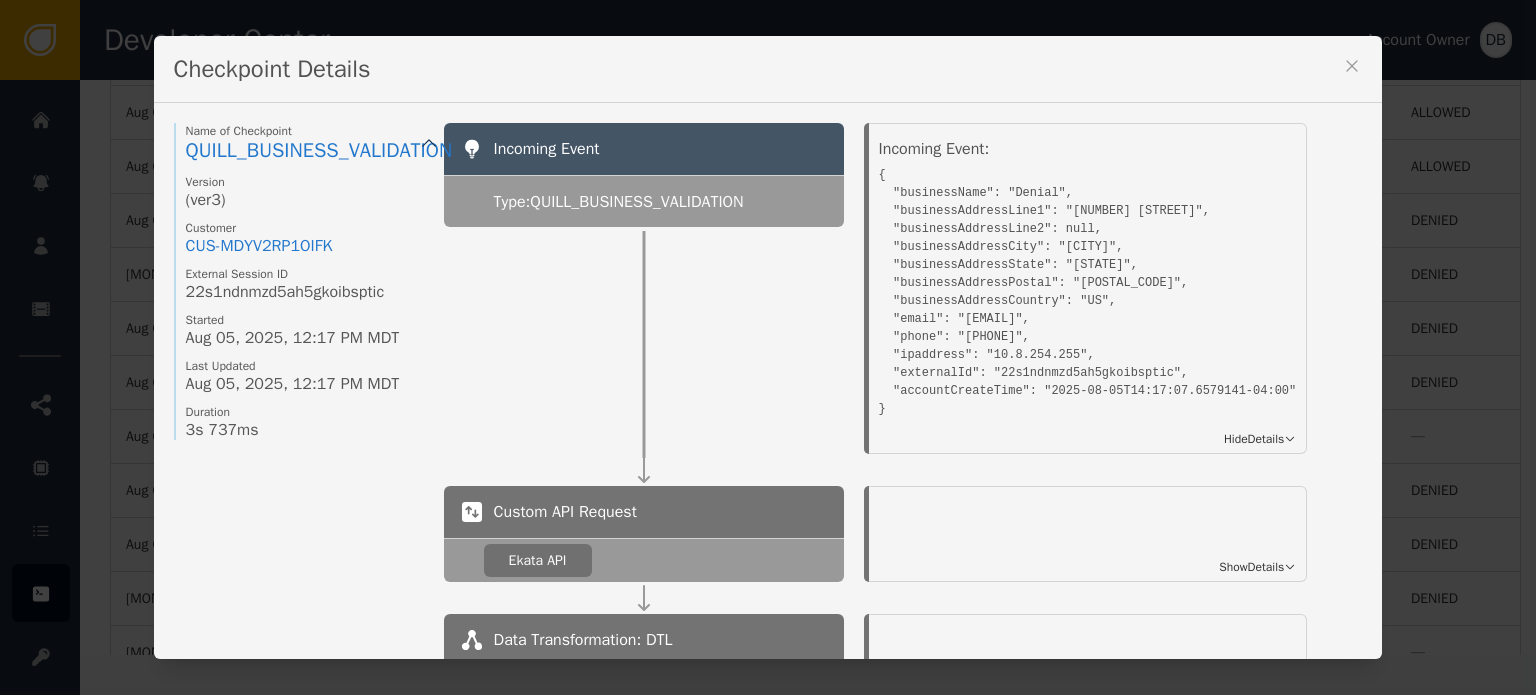 scroll, scrollTop: 300, scrollLeft: 0, axis: vertical 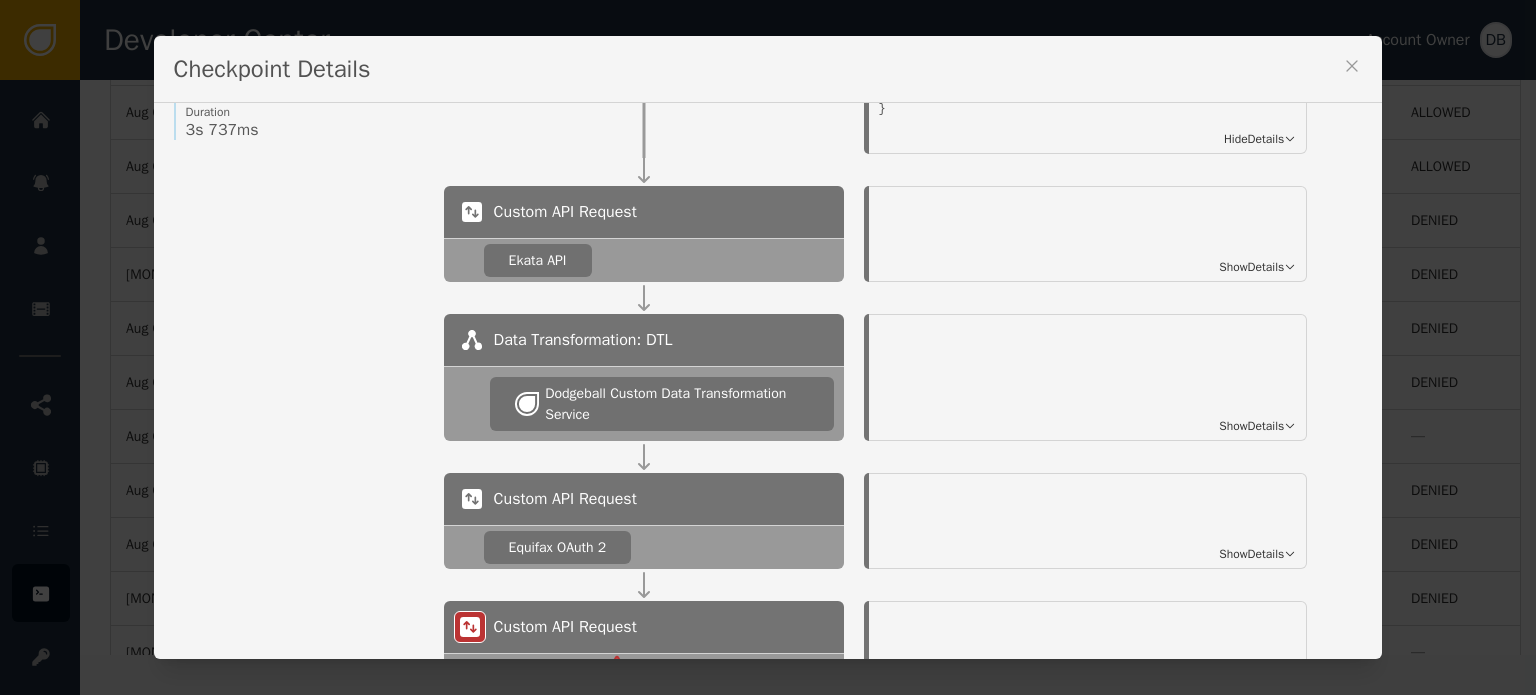 click on "Show  Details" at bounding box center (1251, 267) 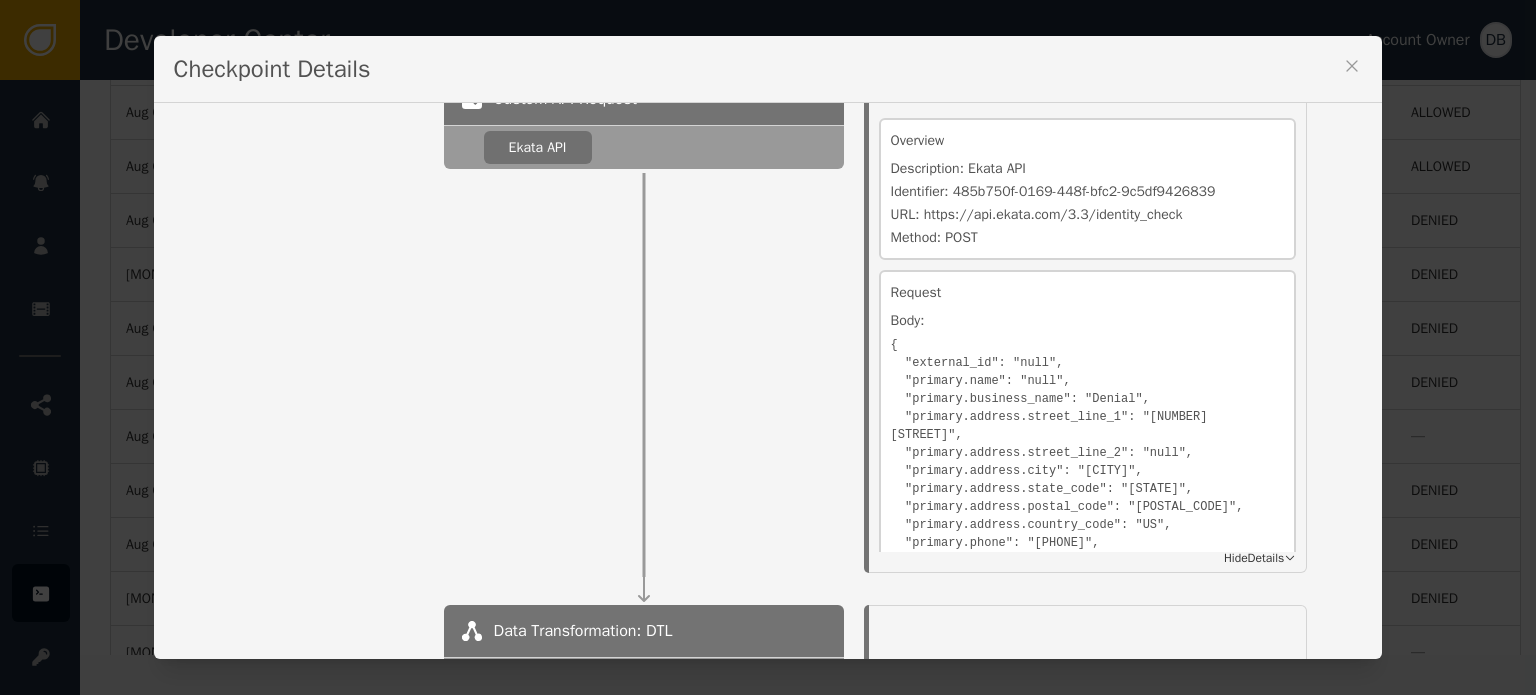 scroll, scrollTop: 500, scrollLeft: 0, axis: vertical 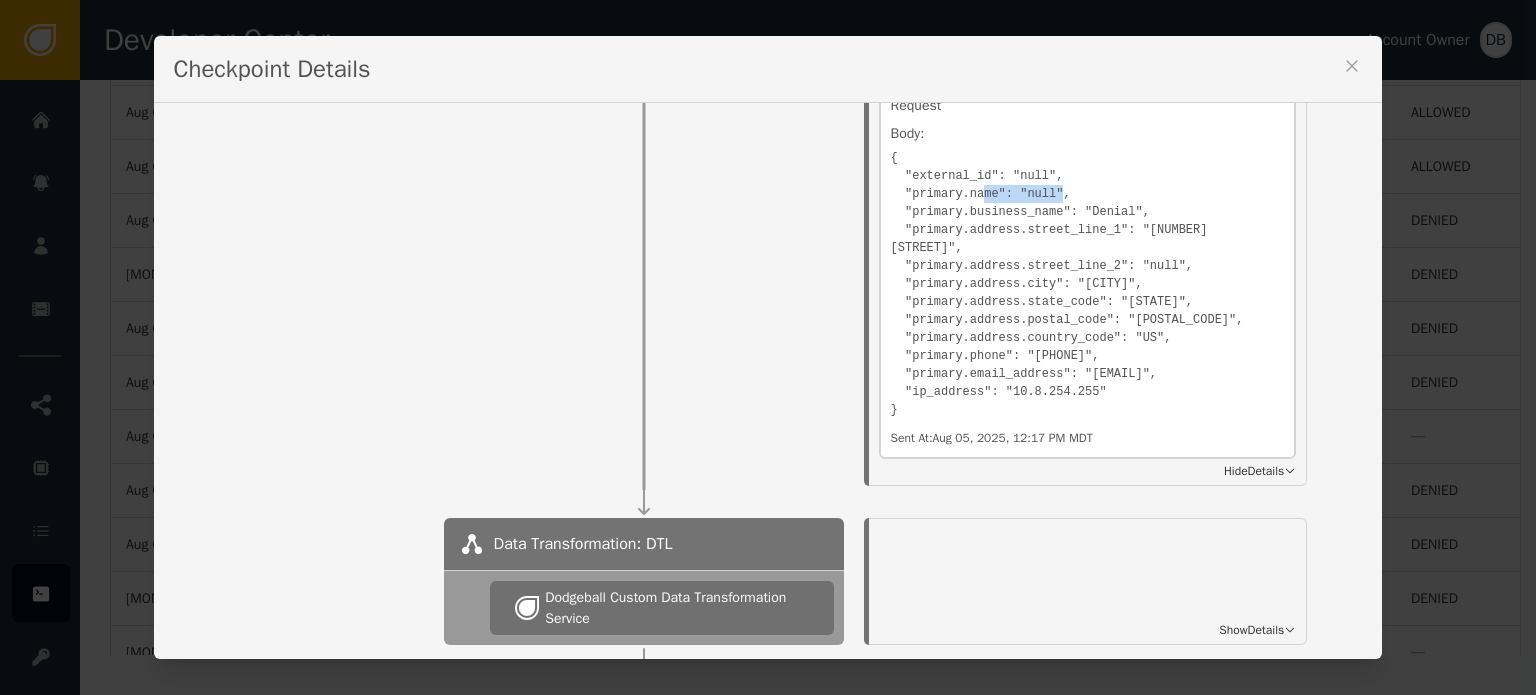 drag, startPoint x: 969, startPoint y: 193, endPoint x: 1039, endPoint y: 186, distance: 70.34913 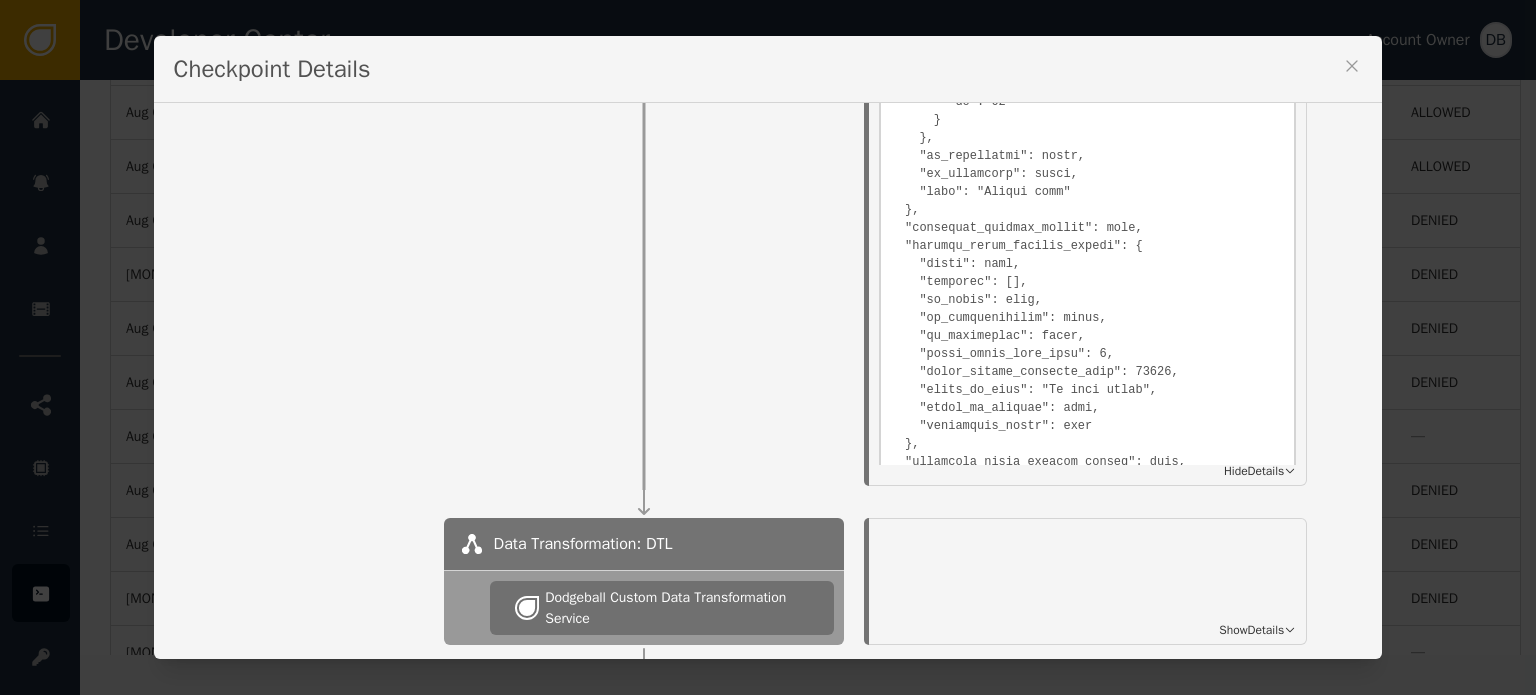 scroll, scrollTop: 1800, scrollLeft: 0, axis: vertical 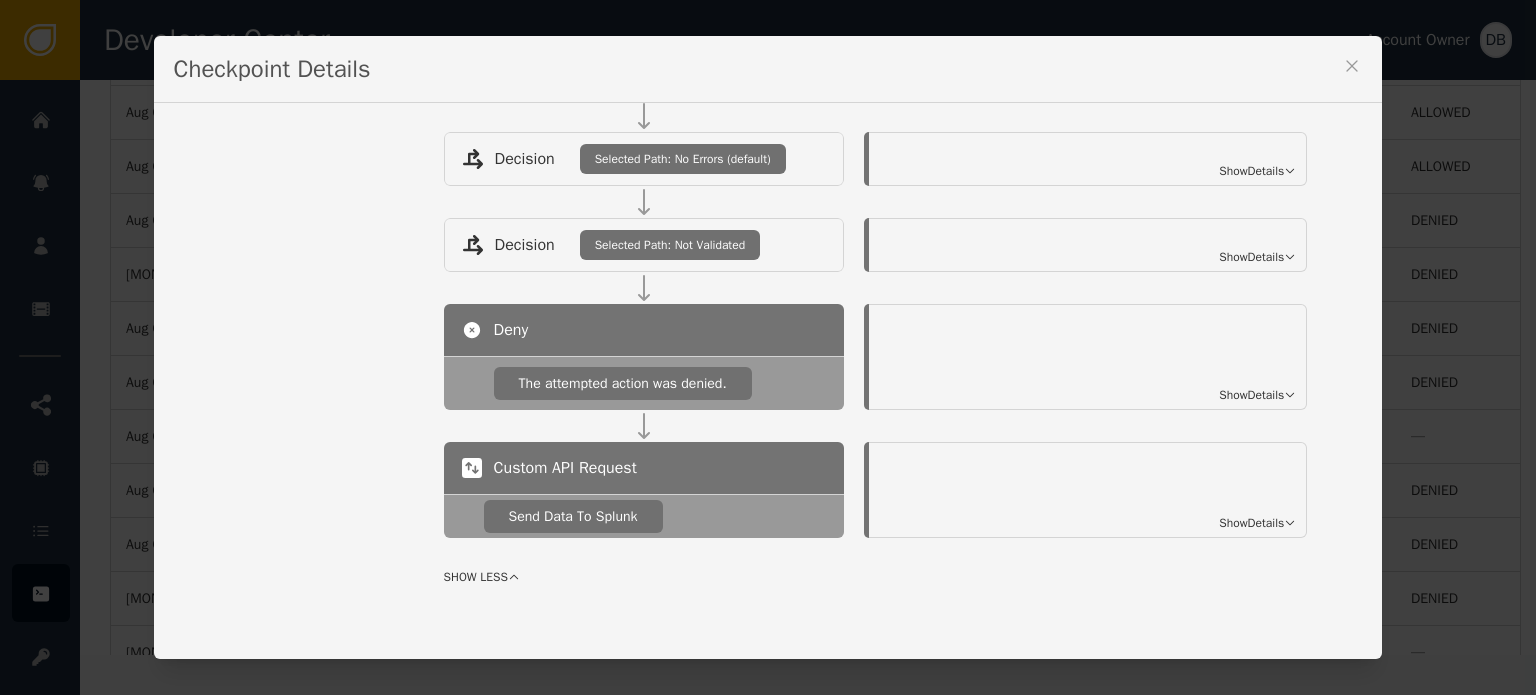 click on "Incoming Event Type:  QUILL_BUSINESS_VALIDATION Incoming Event: {
"businessName": "Denial",
"businessAddressLine1": "[NUMBER] [STREET]",
"businessAddressLine2": null,
"businessAddressCity": "[CITY]",
"businessAddressState": "[STATE]",
"businessAddressPostal": "[POSTAL_CODE]",
"businessAddressCountry": "US",
"email": "[EMAIL]",
"phone": "[PHONE]",
"ipaddress": "10.8.254.255",
"externalId": "[EXTERNAL_ID]",
"accountCreateTime": "[DATE]T[TIME]"
} Hide  Details Custom API Request Ekata API Details Overview Description:   Ekata API Identifier:   [UUID] URL:   https://api.ekata.com/3.3/identity_check Method:   POST Request Body: Sent At:  [MONTH] [DAY], [YEAR], [HOUR]:[MINUTE] [AMPM] [TIMEZONE] Response Body: Received At:   [MONTH] [DAY], [YEAR], [HOUR]:[MINUTE] [AMPM] [TIMEZONE] Response Time: 1002  ms Hide  Details Data Transformation: DTL Dodgeball Custom Data Transformation Service Show  Details Custom API Request Equifax OAuth 2 Show  Details Custom API Request Make EFX Call Show" at bounding box center [886, -427] 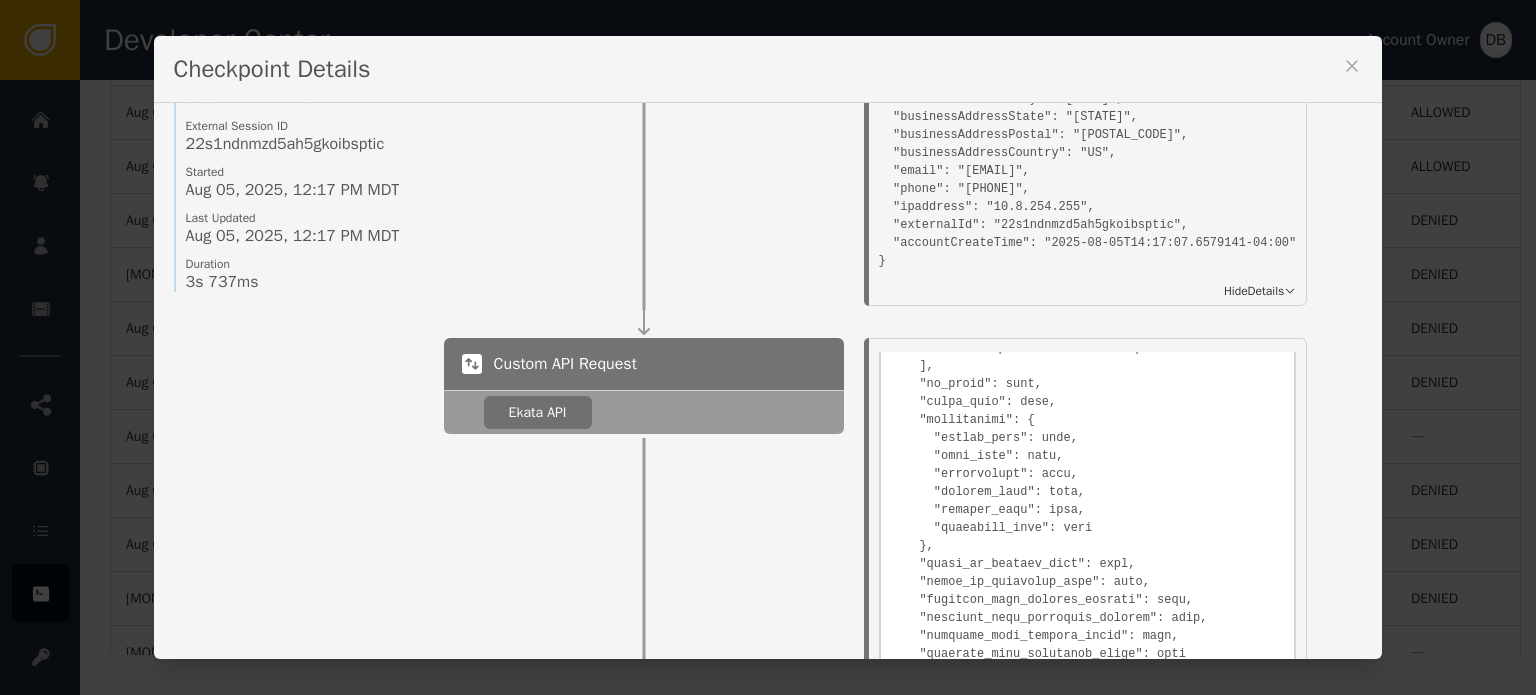 scroll, scrollTop: 119, scrollLeft: 0, axis: vertical 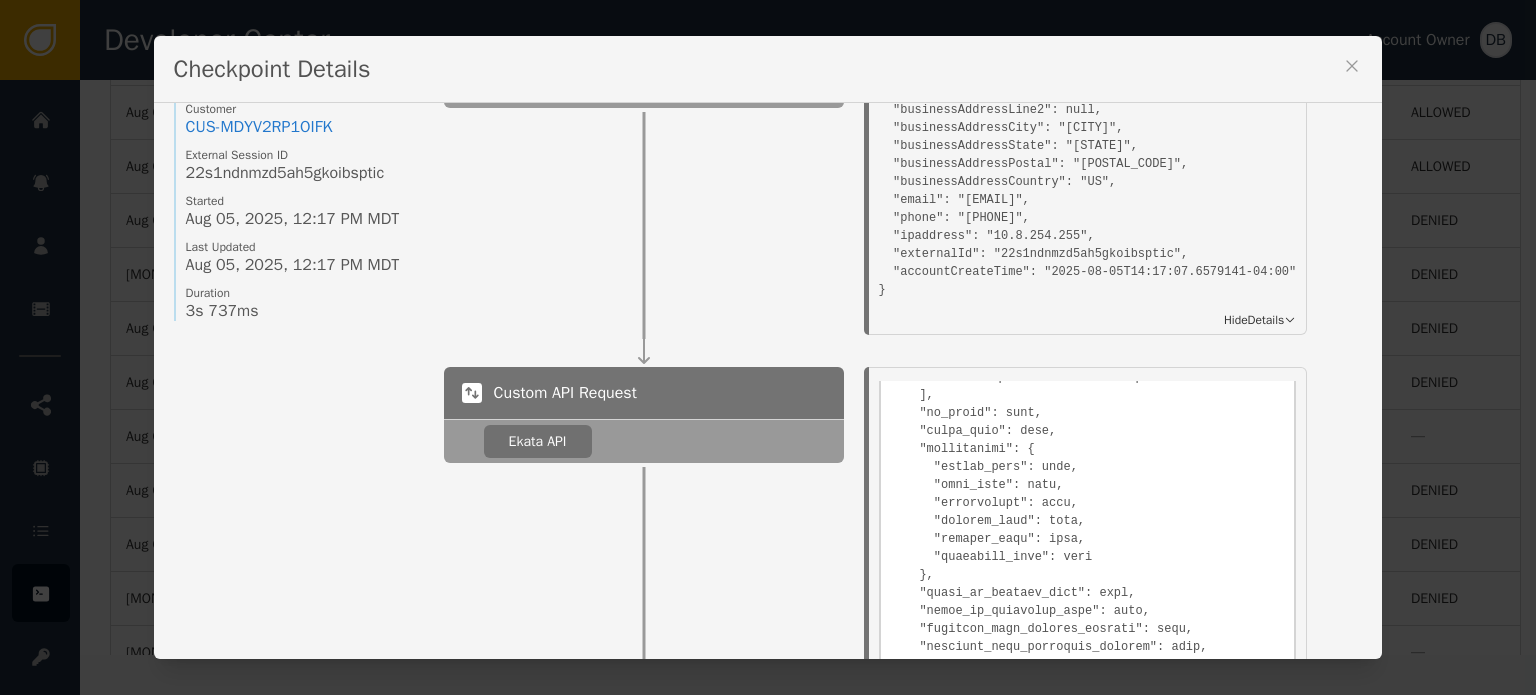 drag, startPoint x: 1352, startPoint y: 68, endPoint x: 1340, endPoint y: 74, distance: 13.416408 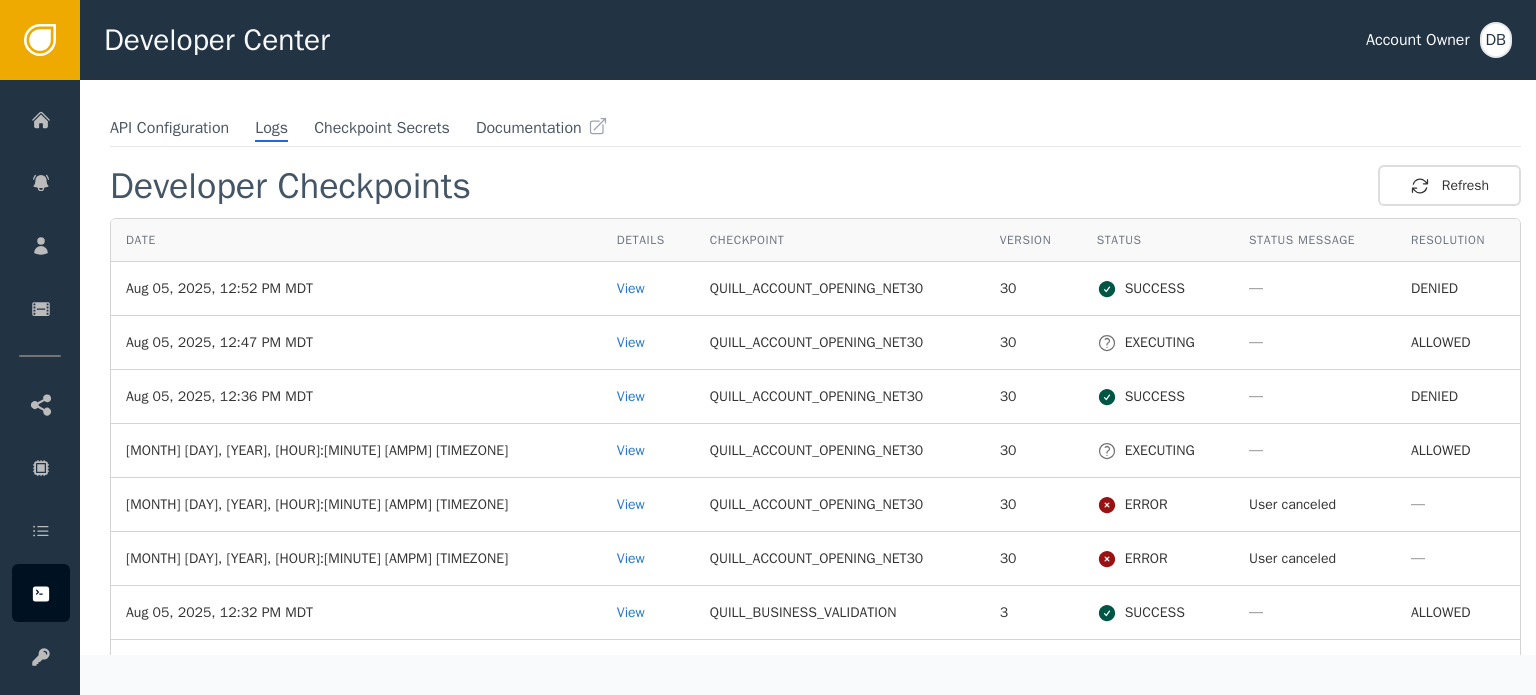 scroll, scrollTop: 500, scrollLeft: 0, axis: vertical 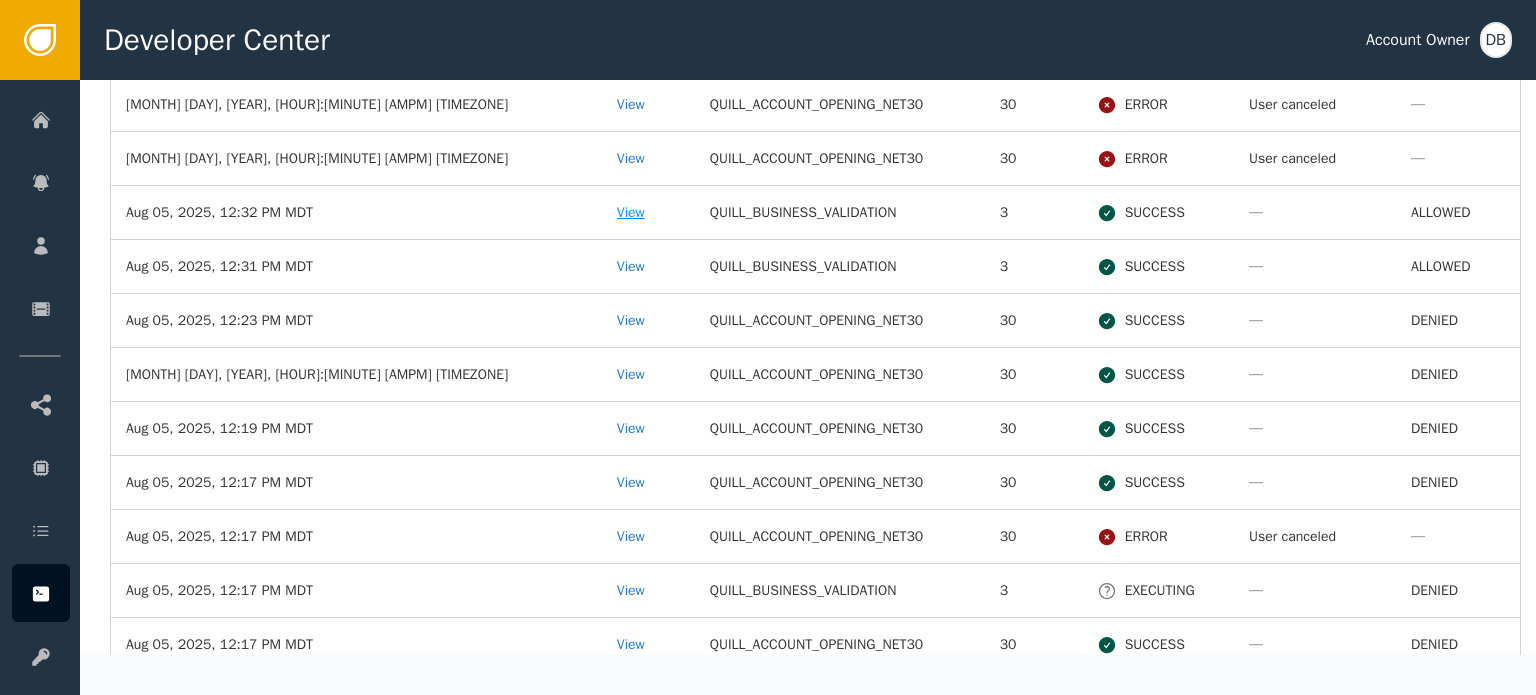 click on "View" at bounding box center [648, 212] 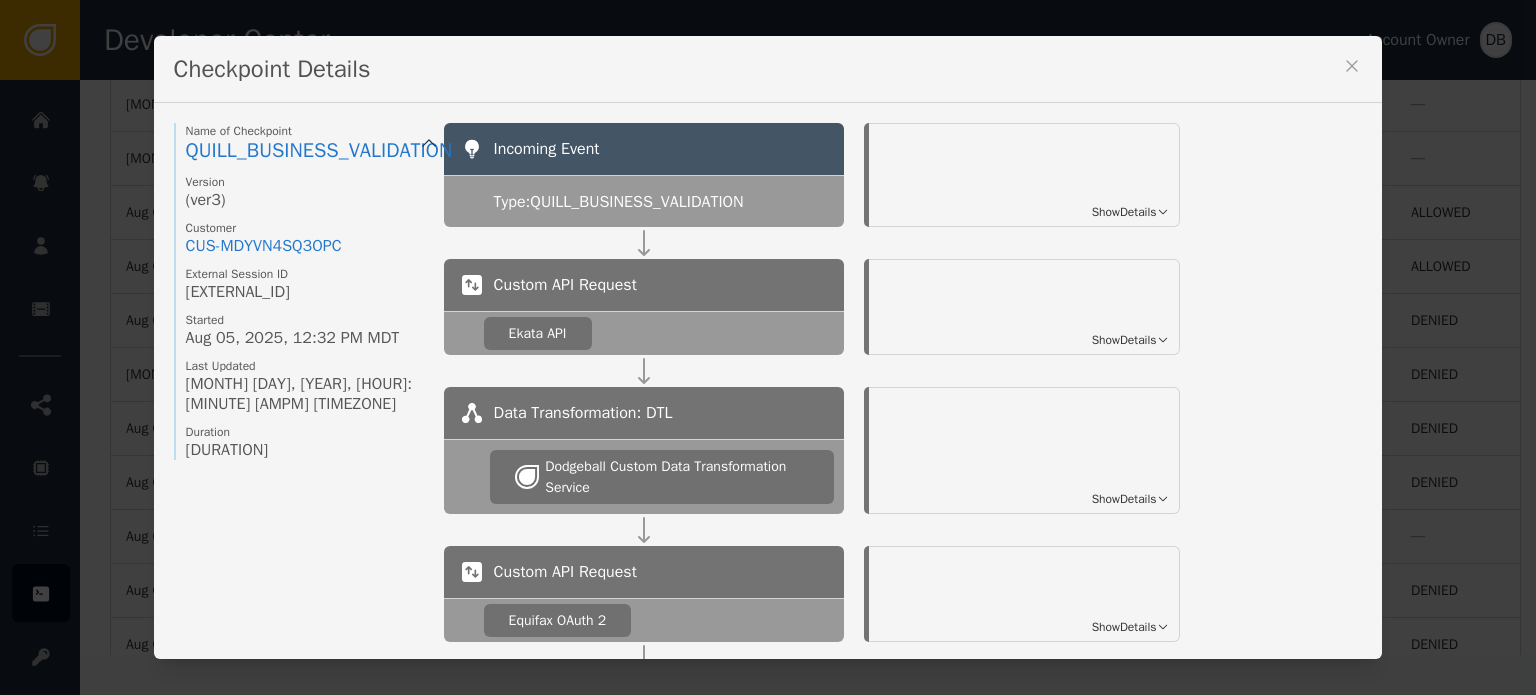 click on "Show  Details" at bounding box center [1024, 307] 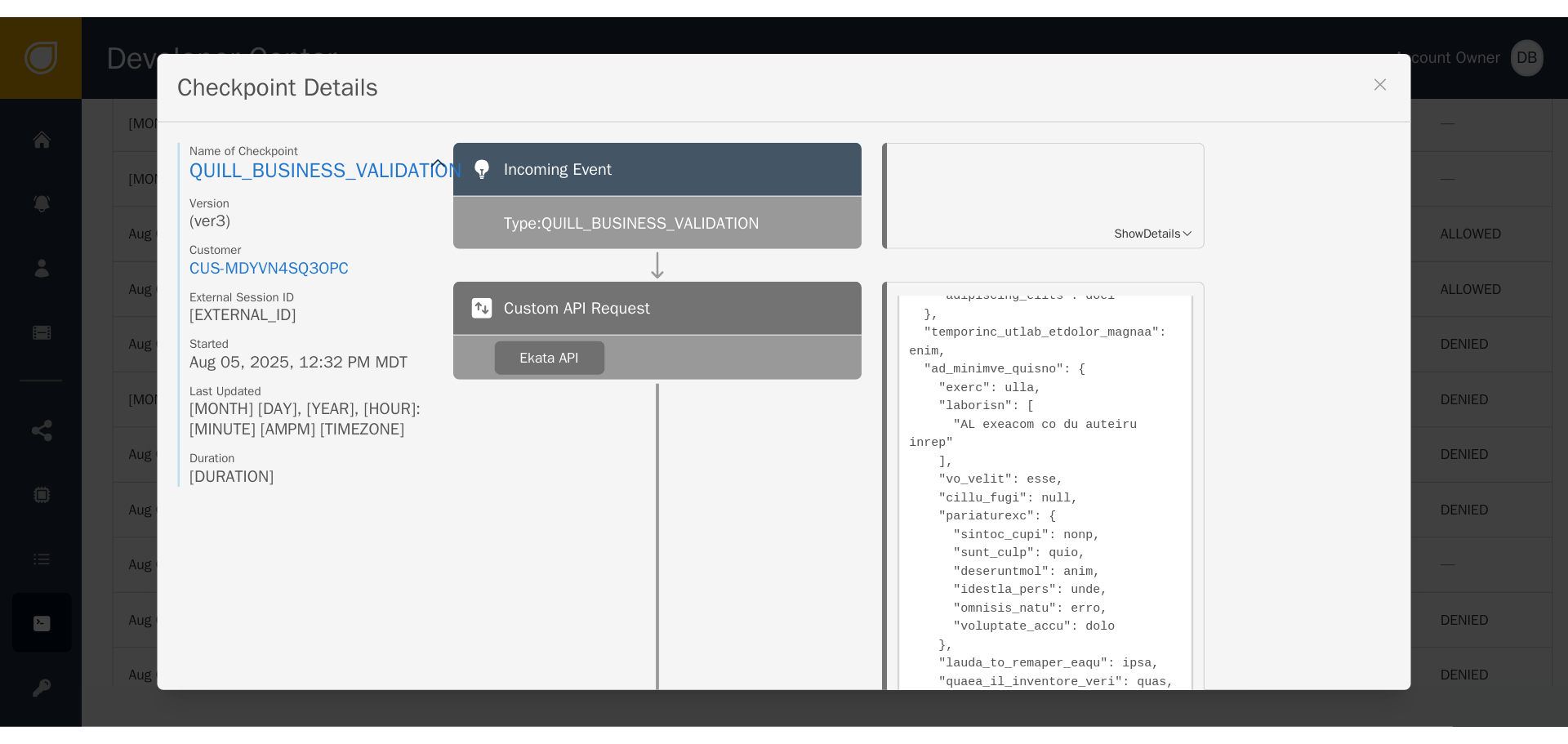 scroll, scrollTop: 1683, scrollLeft: 0, axis: vertical 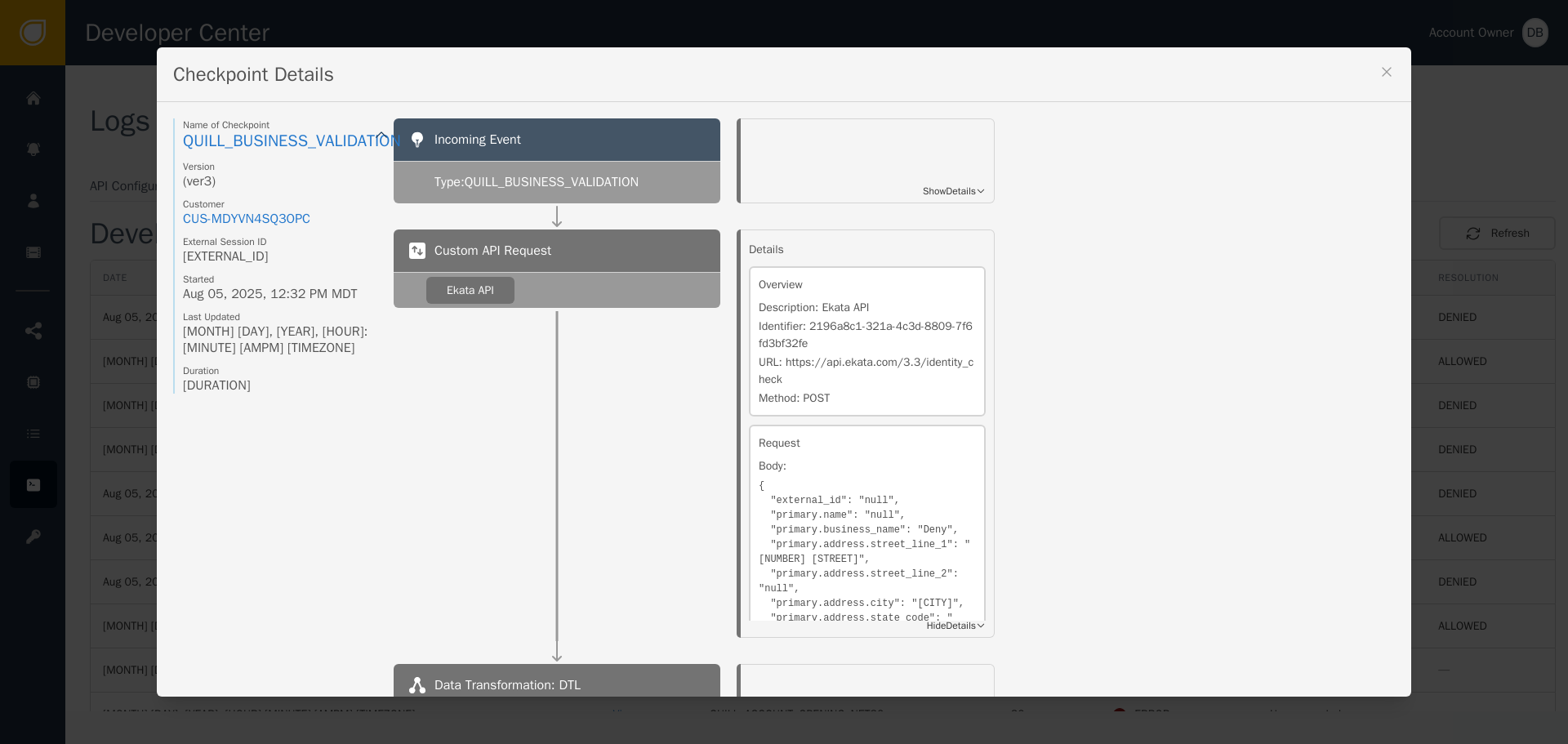 click 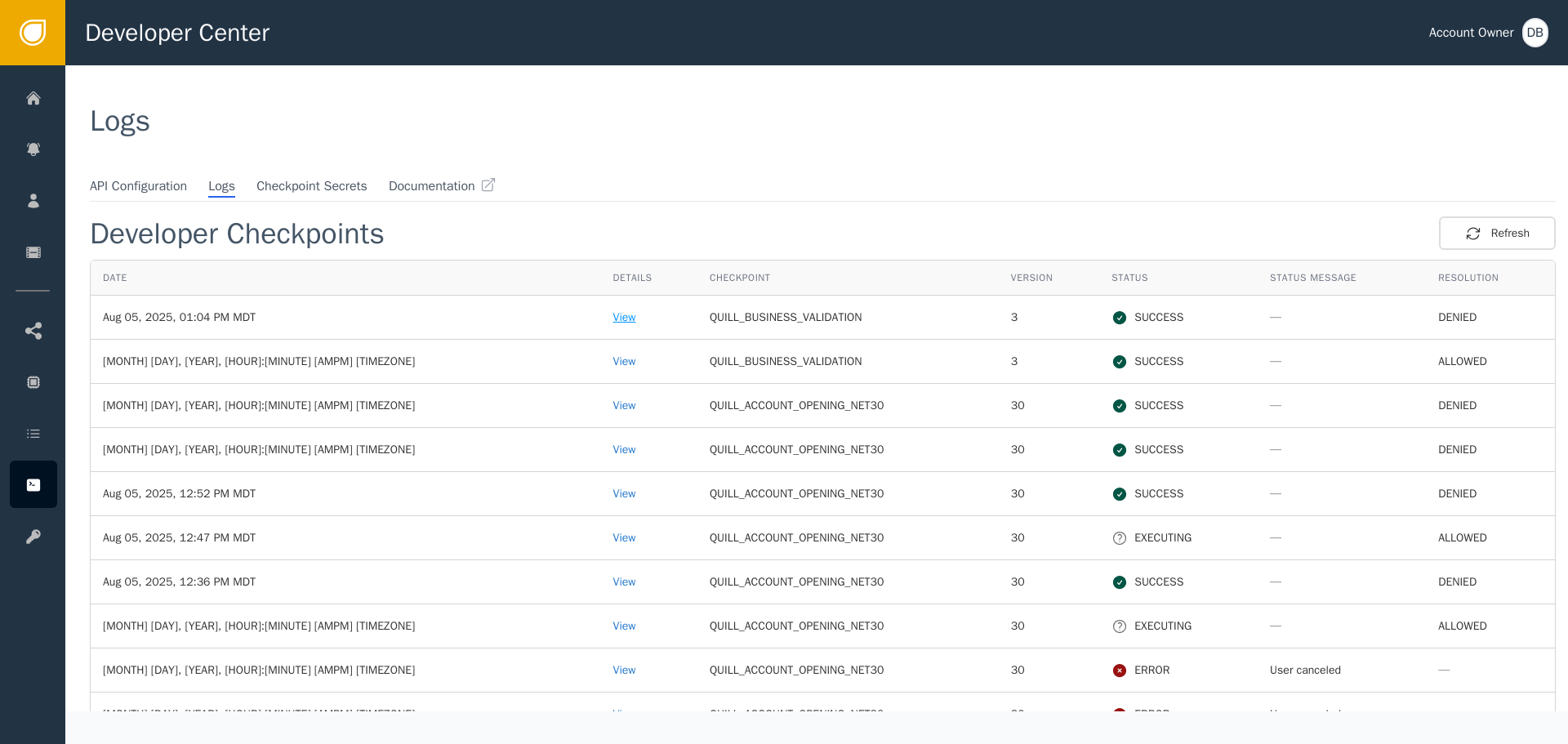 click on "View" at bounding box center [649, 317] 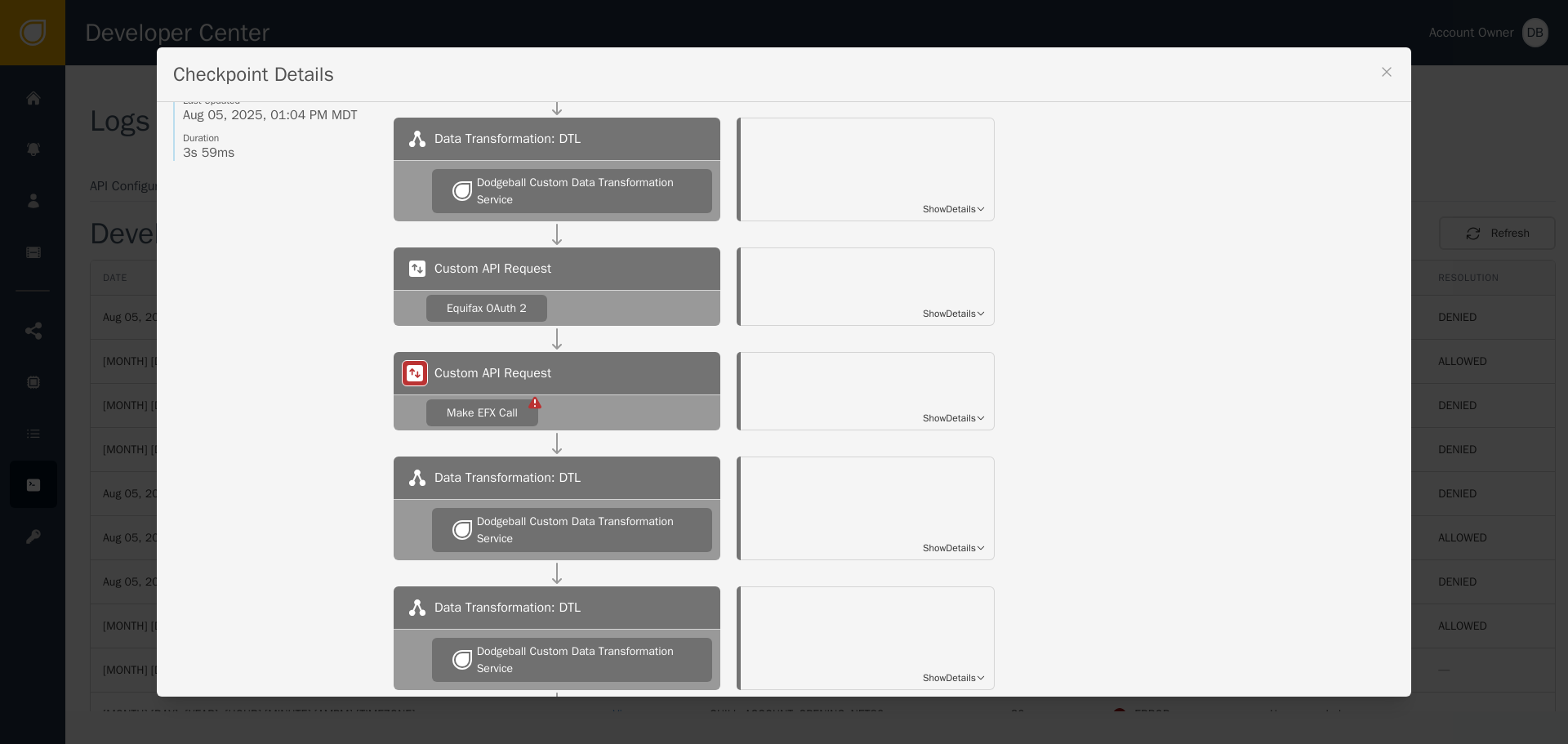 scroll, scrollTop: 245, scrollLeft: 0, axis: vertical 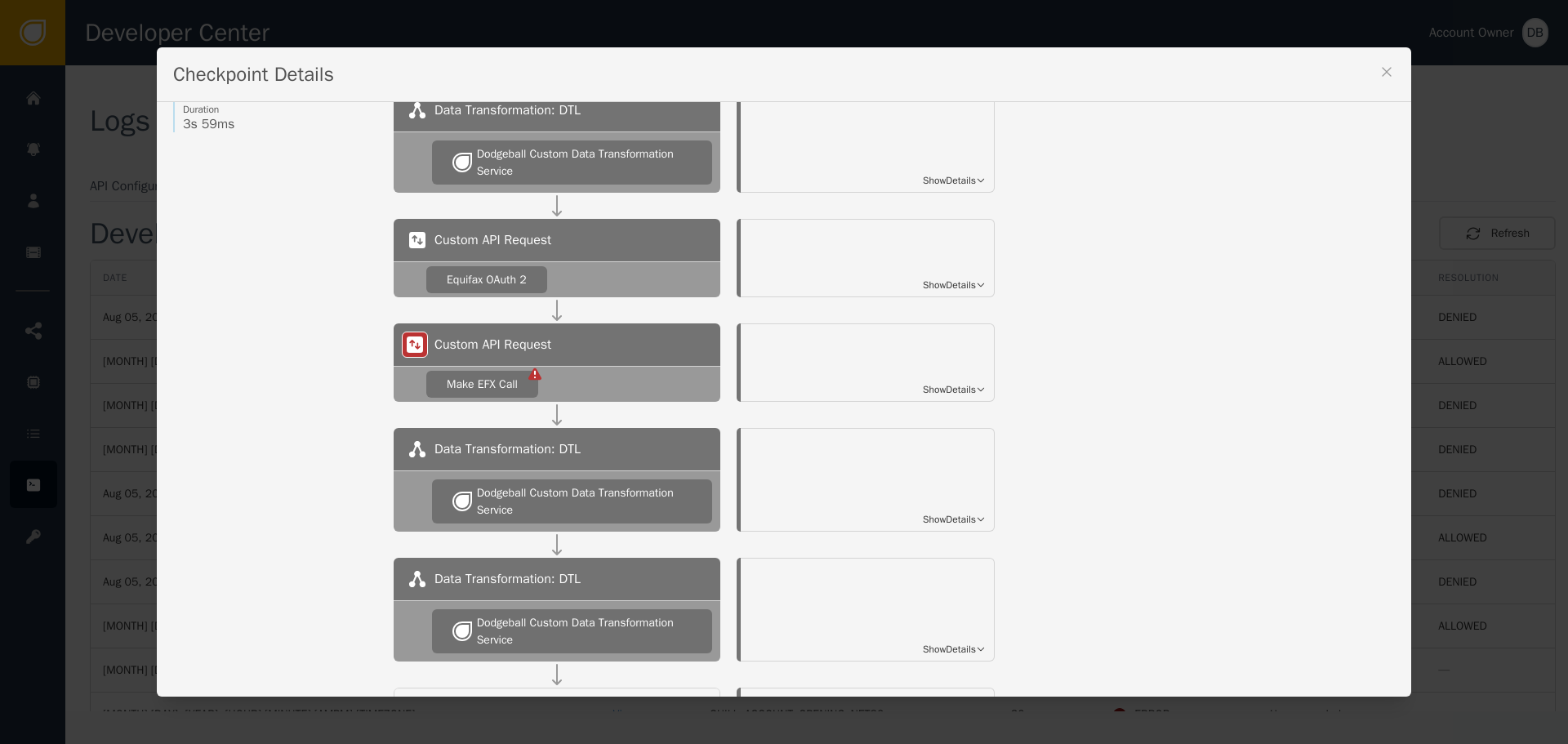 click 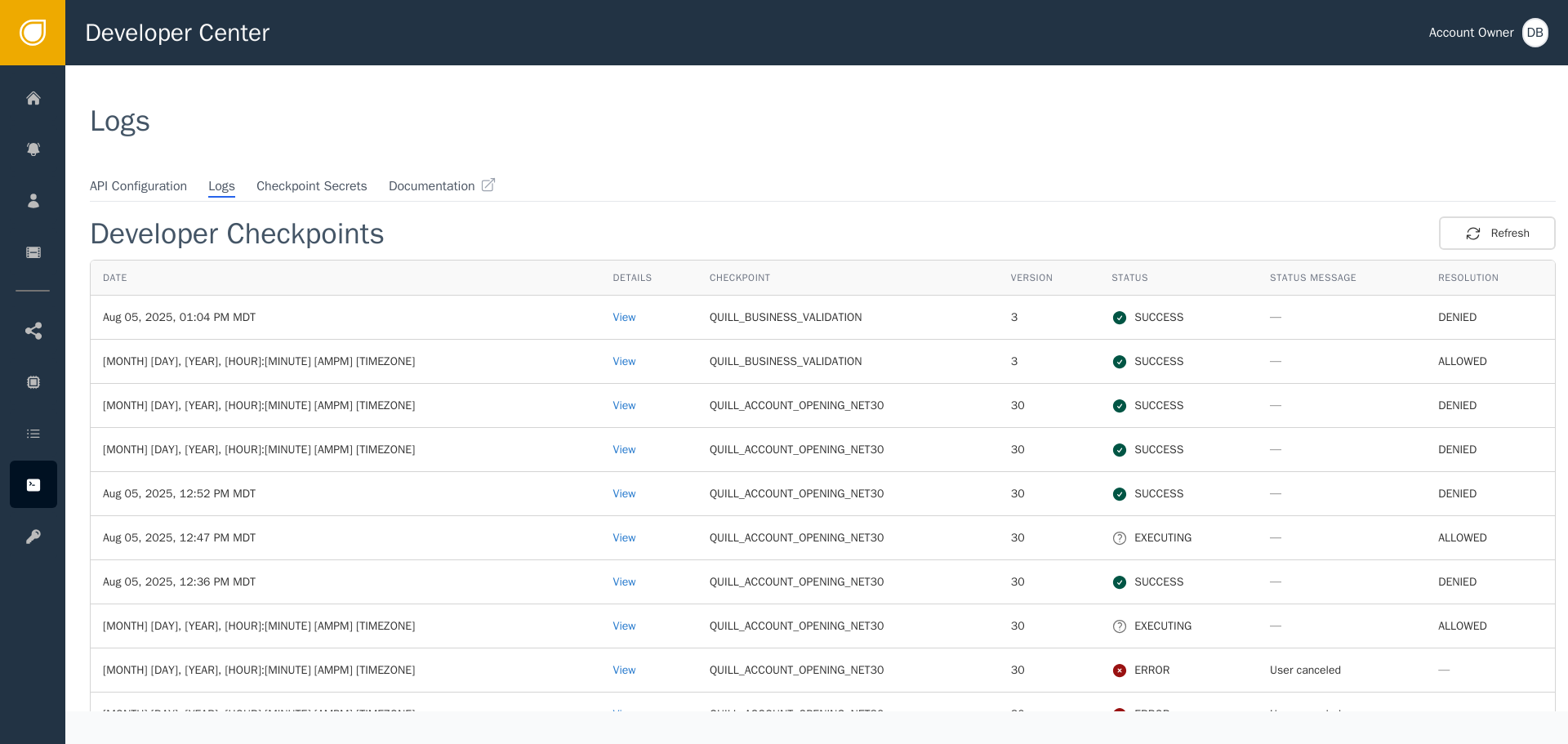 click on "View" at bounding box center (649, 318) 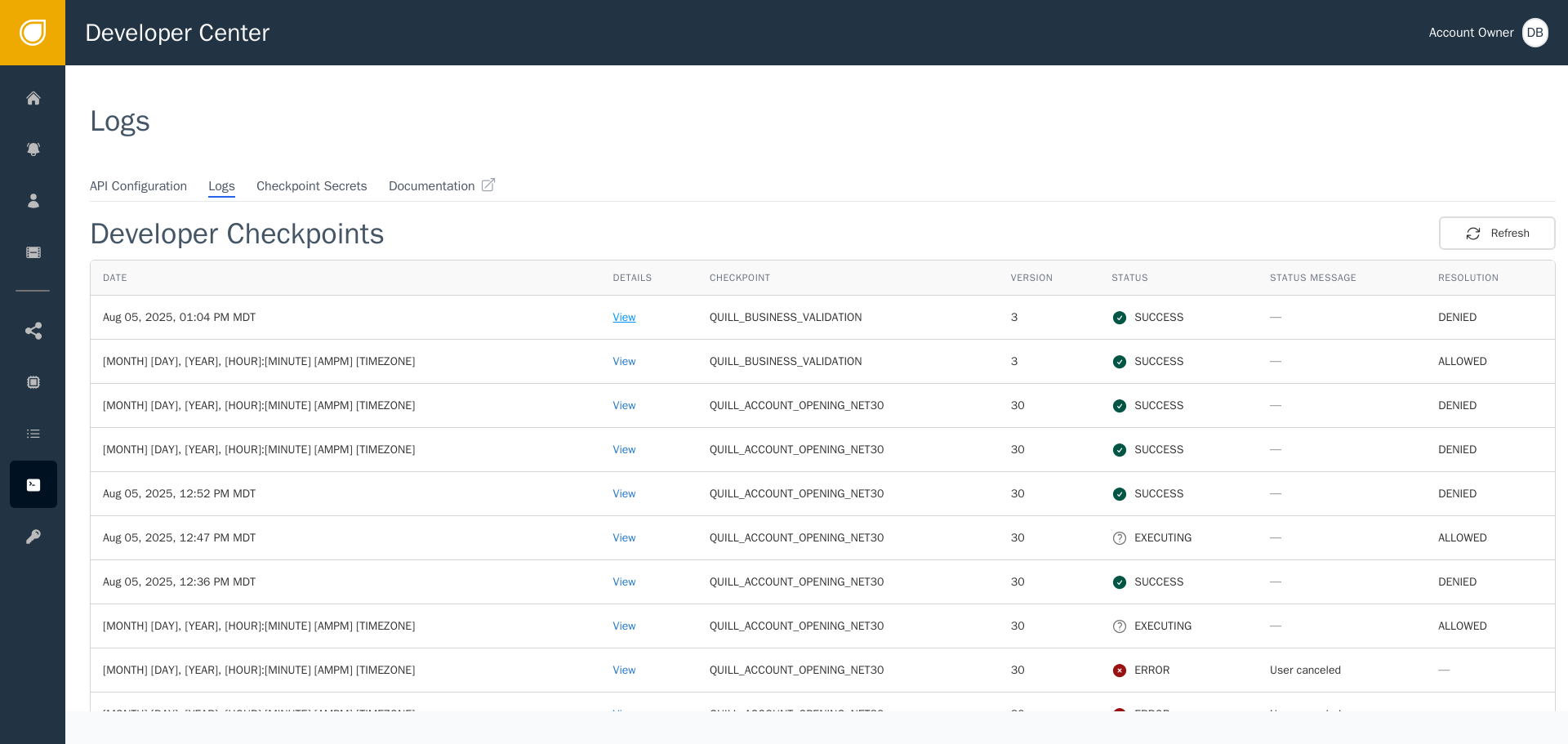 click on "View" at bounding box center [649, 317] 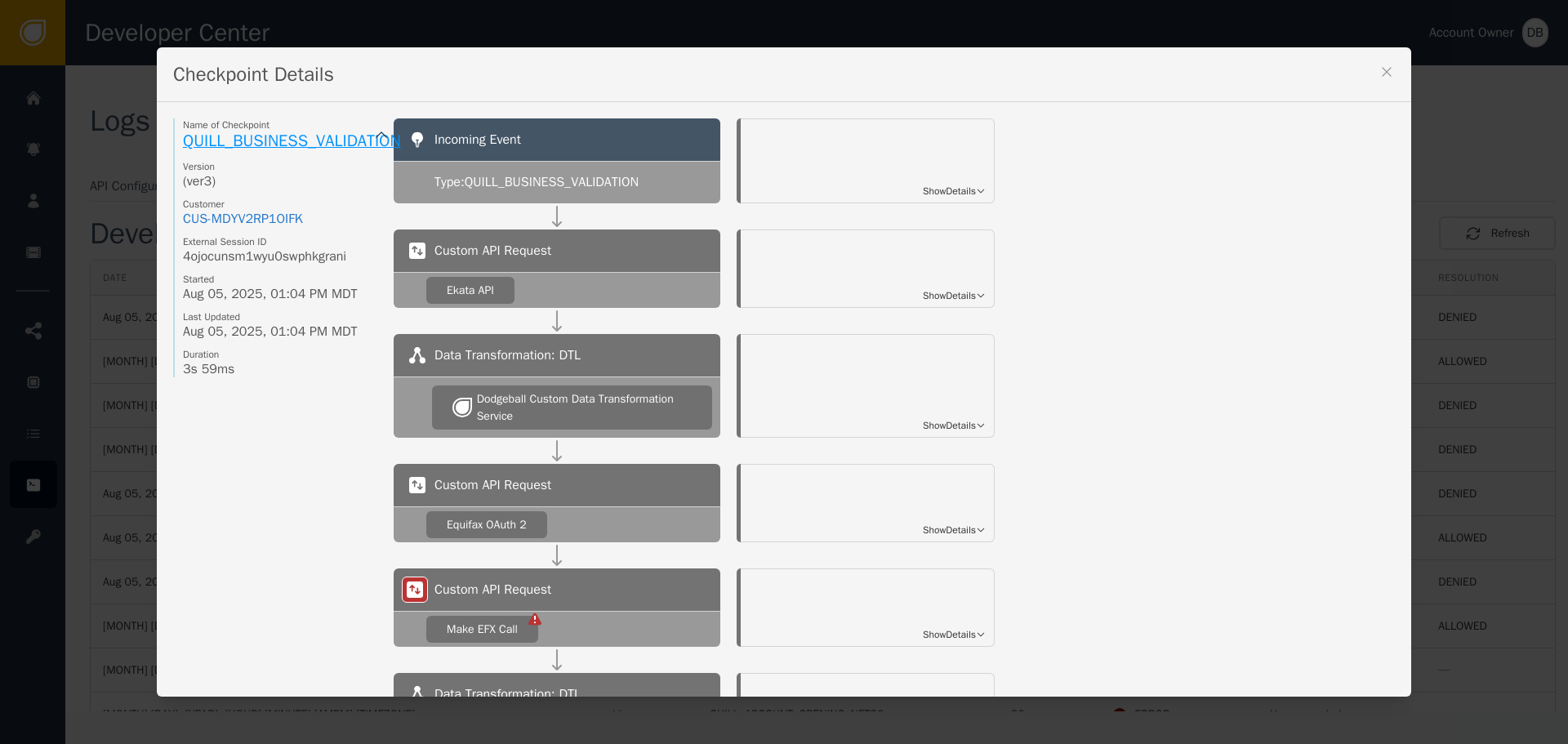 click on "QUILL_BUSINESS_VALIDATION" at bounding box center (292, 140) 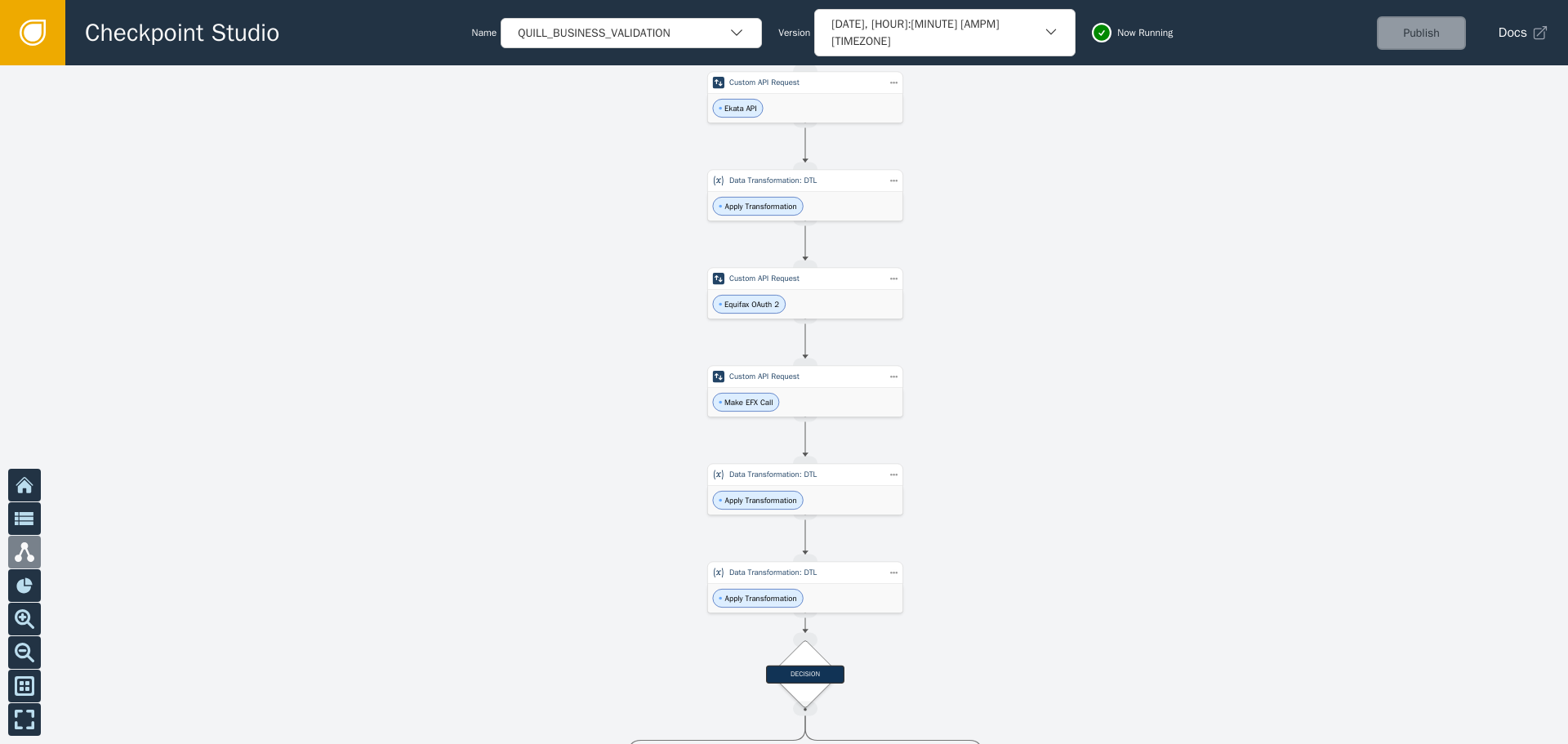 drag, startPoint x: 973, startPoint y: 548, endPoint x: 1025, endPoint y: 242, distance: 310.38686 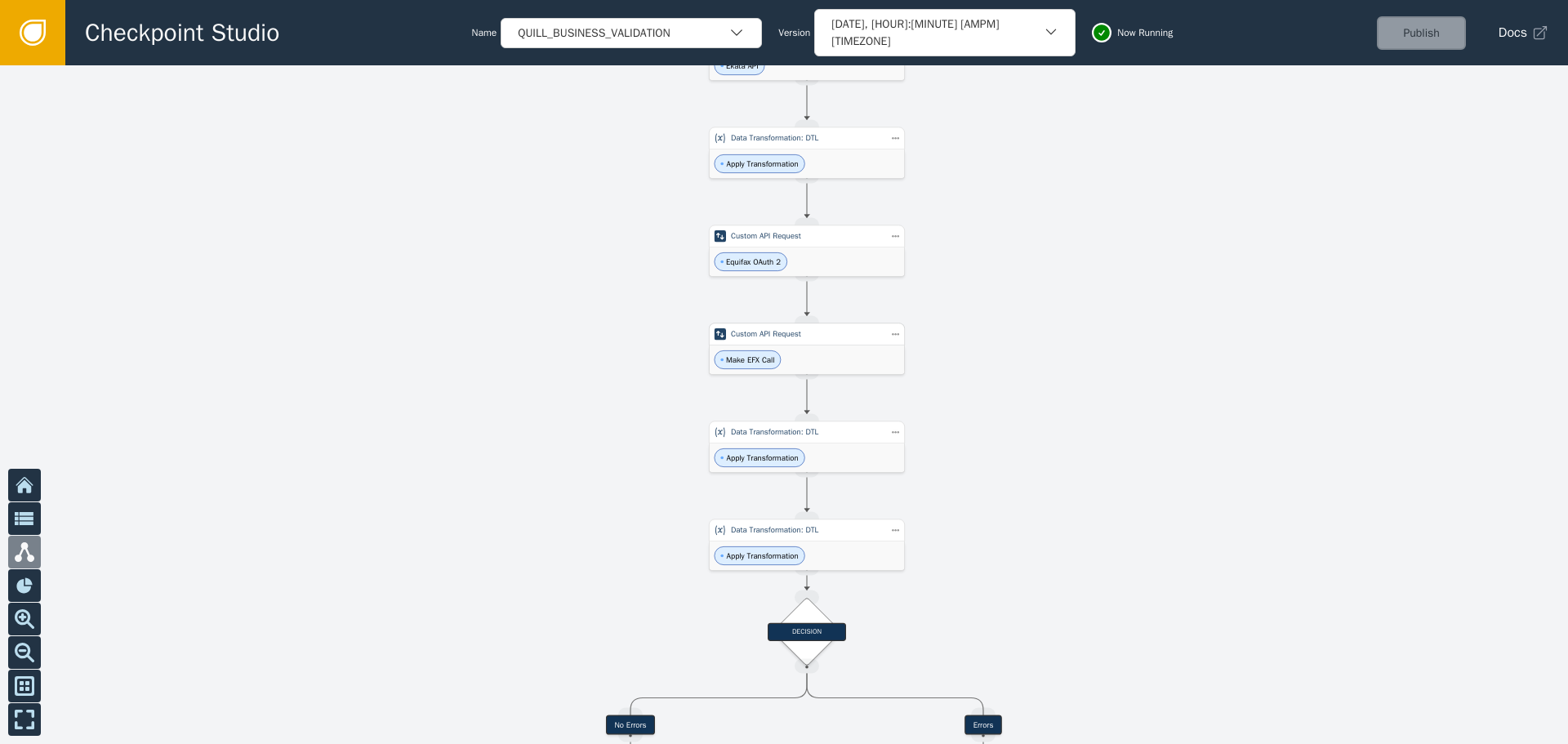 click on "Make EFX Call" at bounding box center [807, 359] 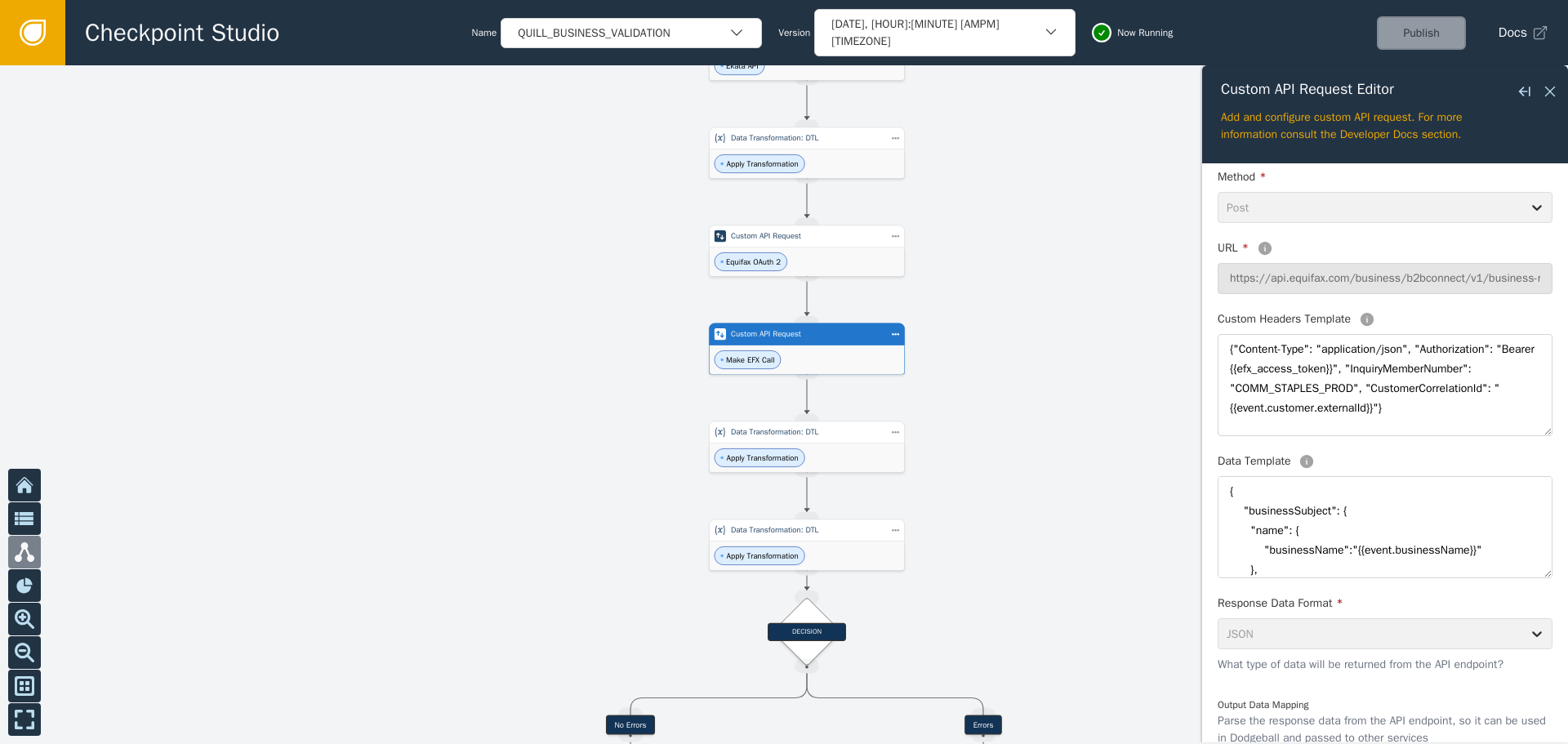 scroll, scrollTop: 296, scrollLeft: 0, axis: vertical 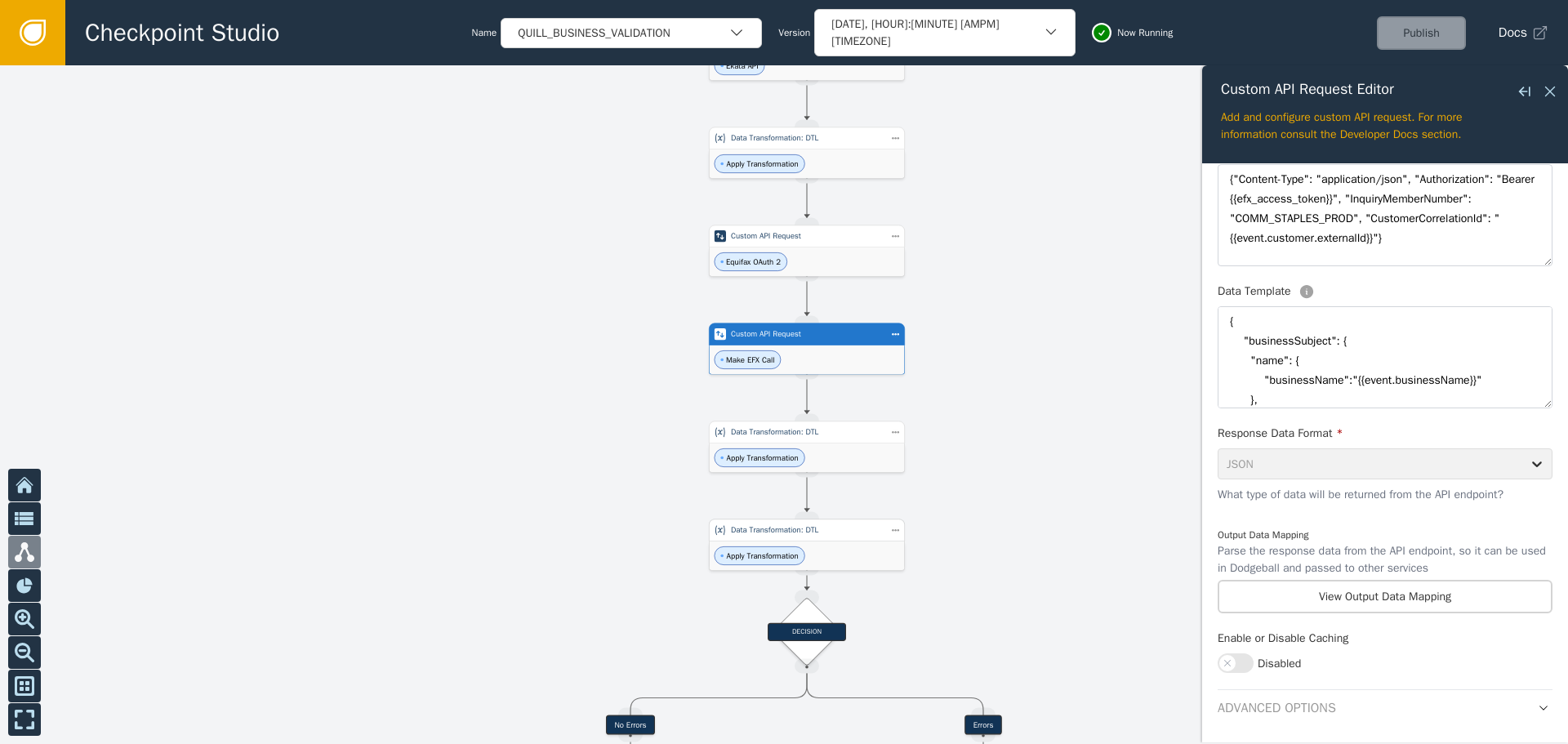 click on "Apply Transformation" at bounding box center [807, 555] 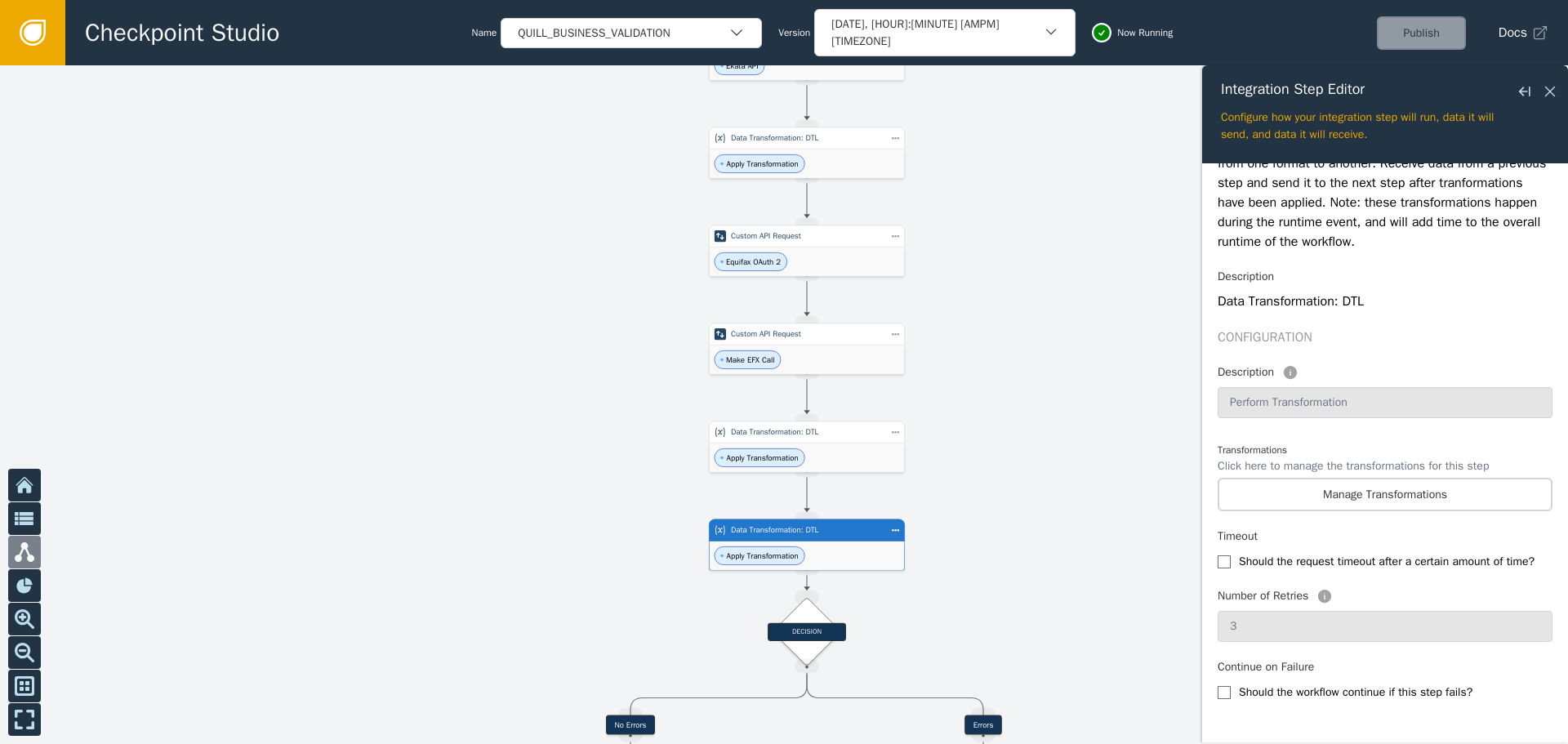 scroll, scrollTop: 173, scrollLeft: 0, axis: vertical 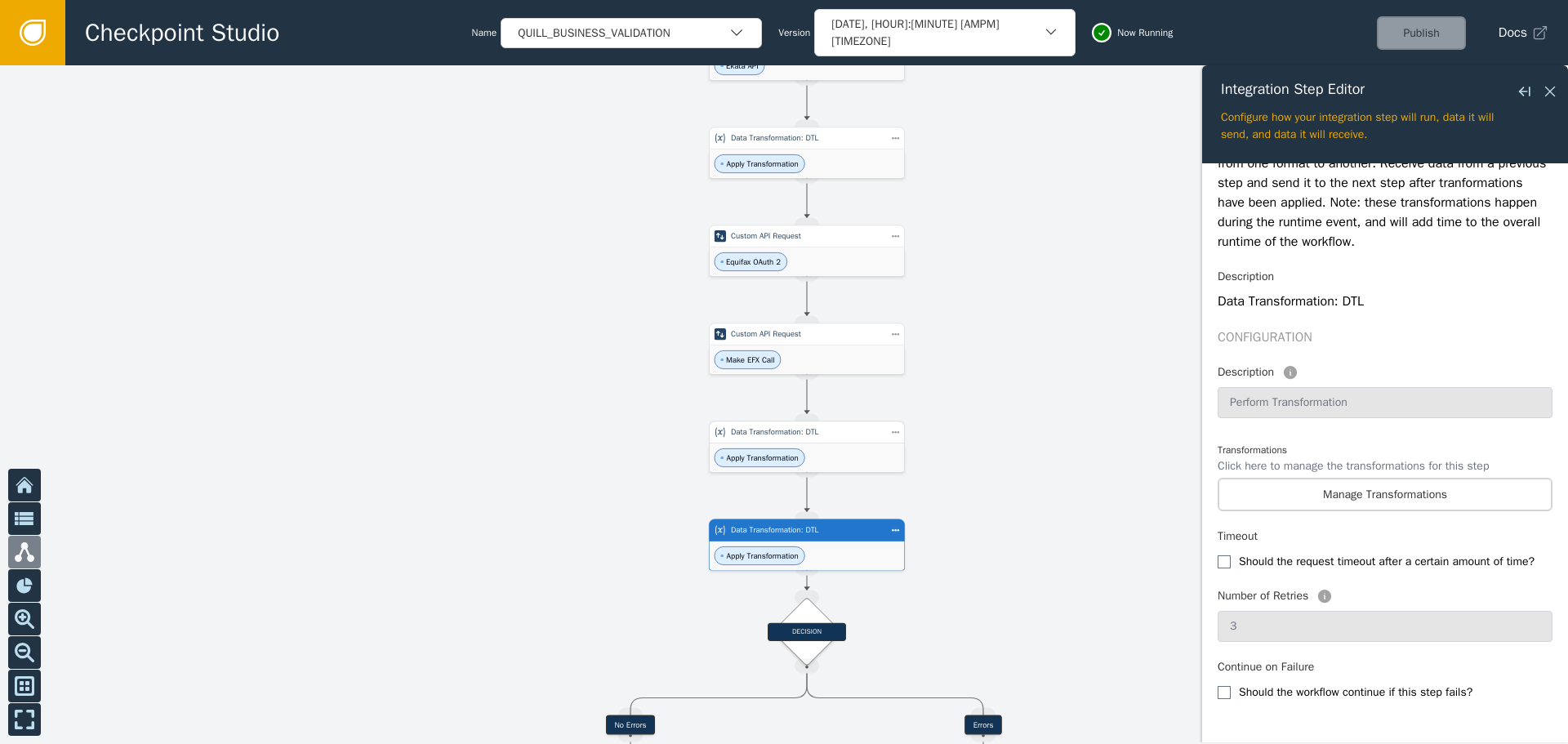 click on "Apply Transformation" at bounding box center (807, 457) 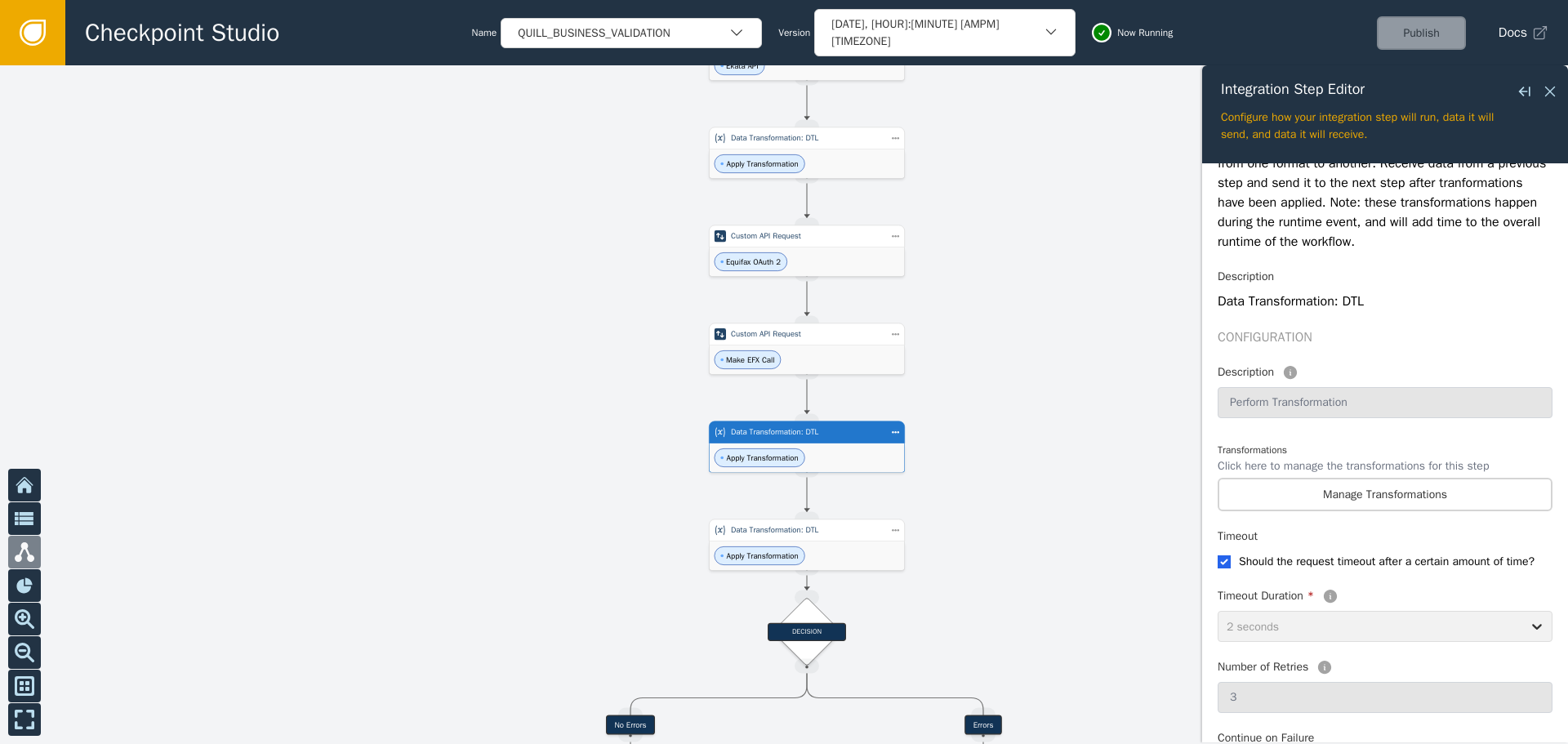 scroll, scrollTop: 244, scrollLeft: 0, axis: vertical 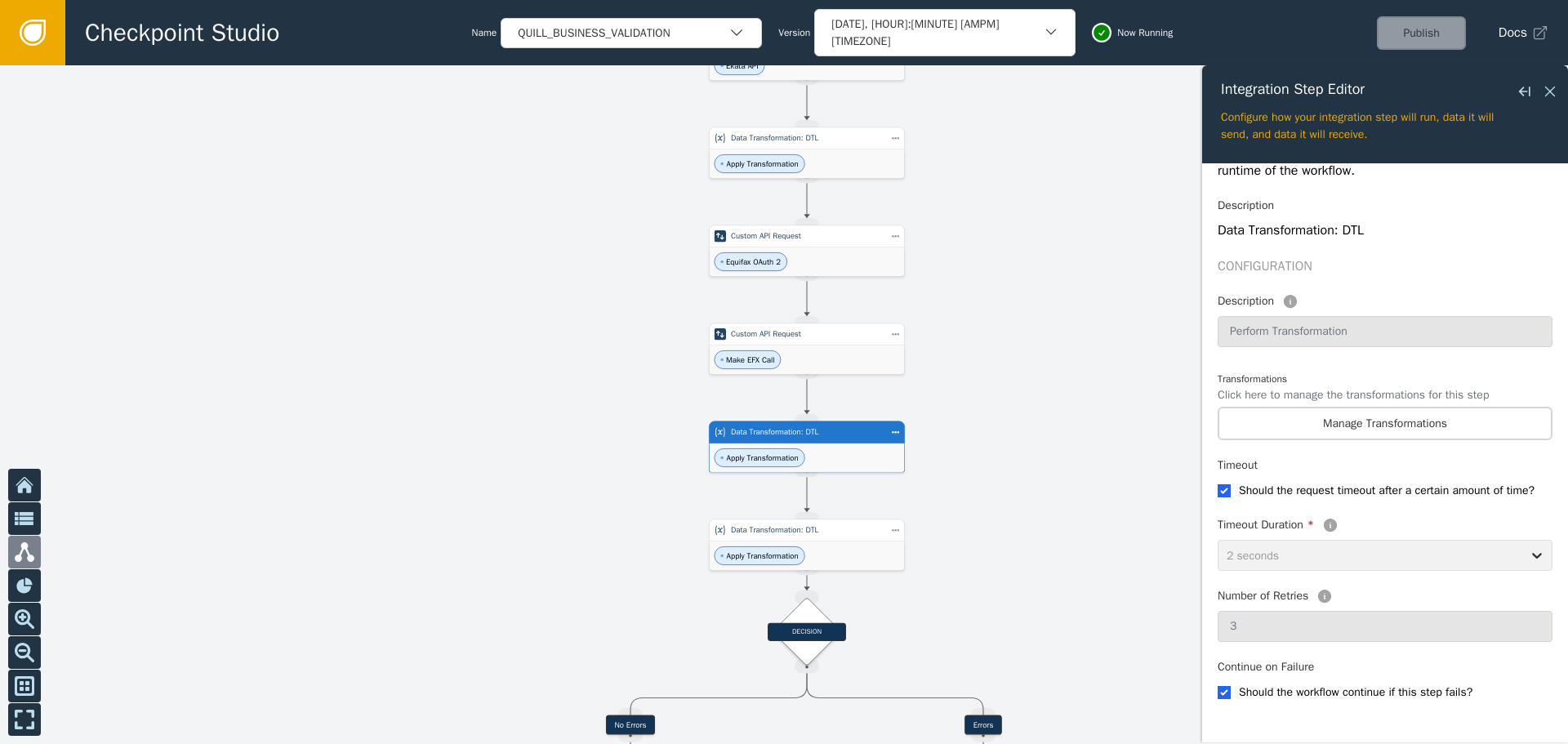 click on "Overview Integration Dodgeball Custom Data Transformation Service Service Use the Data Transformation Language to transform data from one format to another. Receive data from a previous step and send it to the next step after tranformations have been applied. Note: these transformations happen during the runtime event, and will add time to the overall runtime of the workflow. Description Data Transformation: DTL Configuration Description Transformations Click here to manage the transformations for this step Manage Transformations Timeout Should the request timeout after a certain amount of time? Timeout Duration * 2 seconds Number of Retries Continue on Failure Should the workflow continue if this step fails?" at bounding box center (1385, 343) 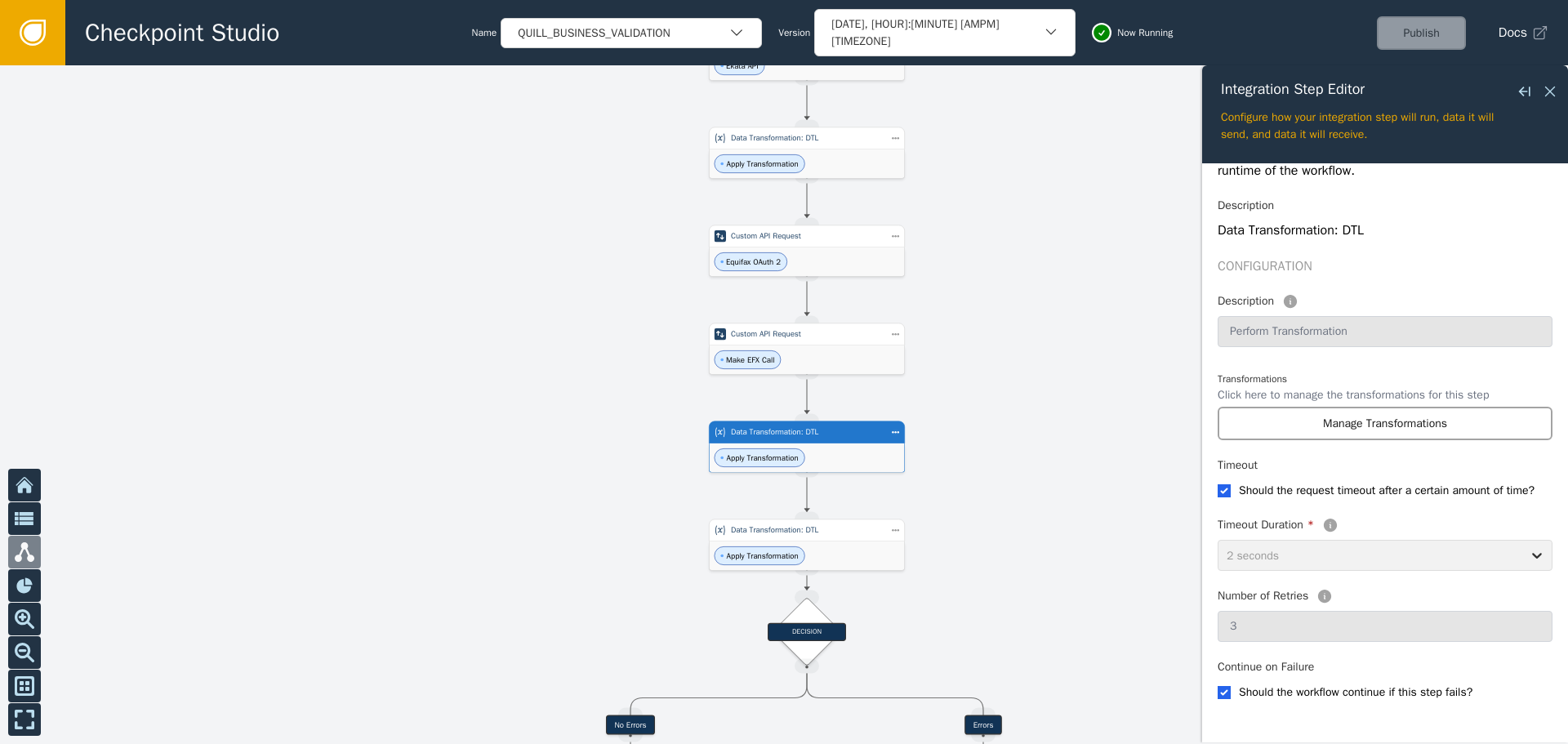 click on "Manage Transformations" at bounding box center (1385, 423) 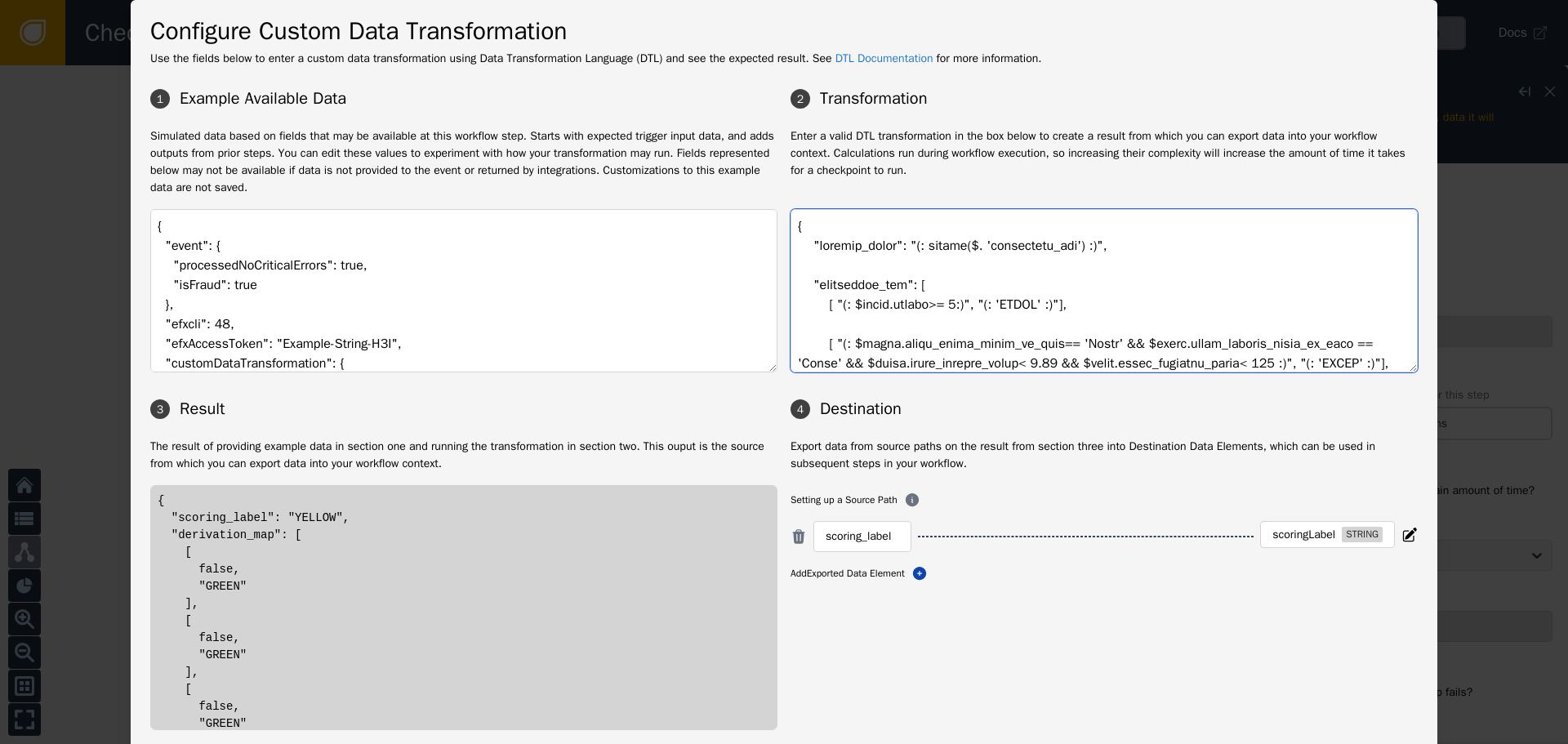 click at bounding box center [1104, 291] 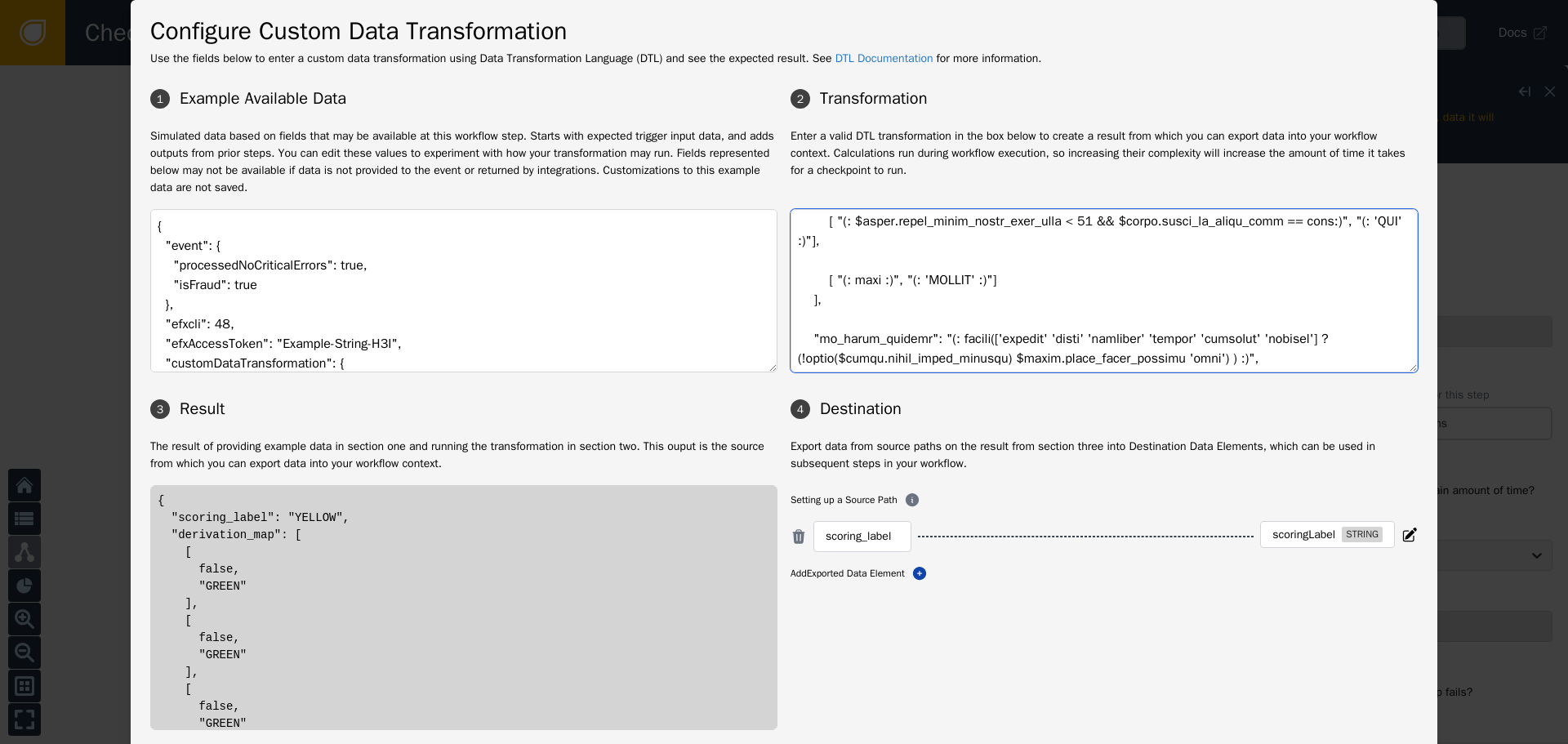scroll, scrollTop: 675, scrollLeft: 0, axis: vertical 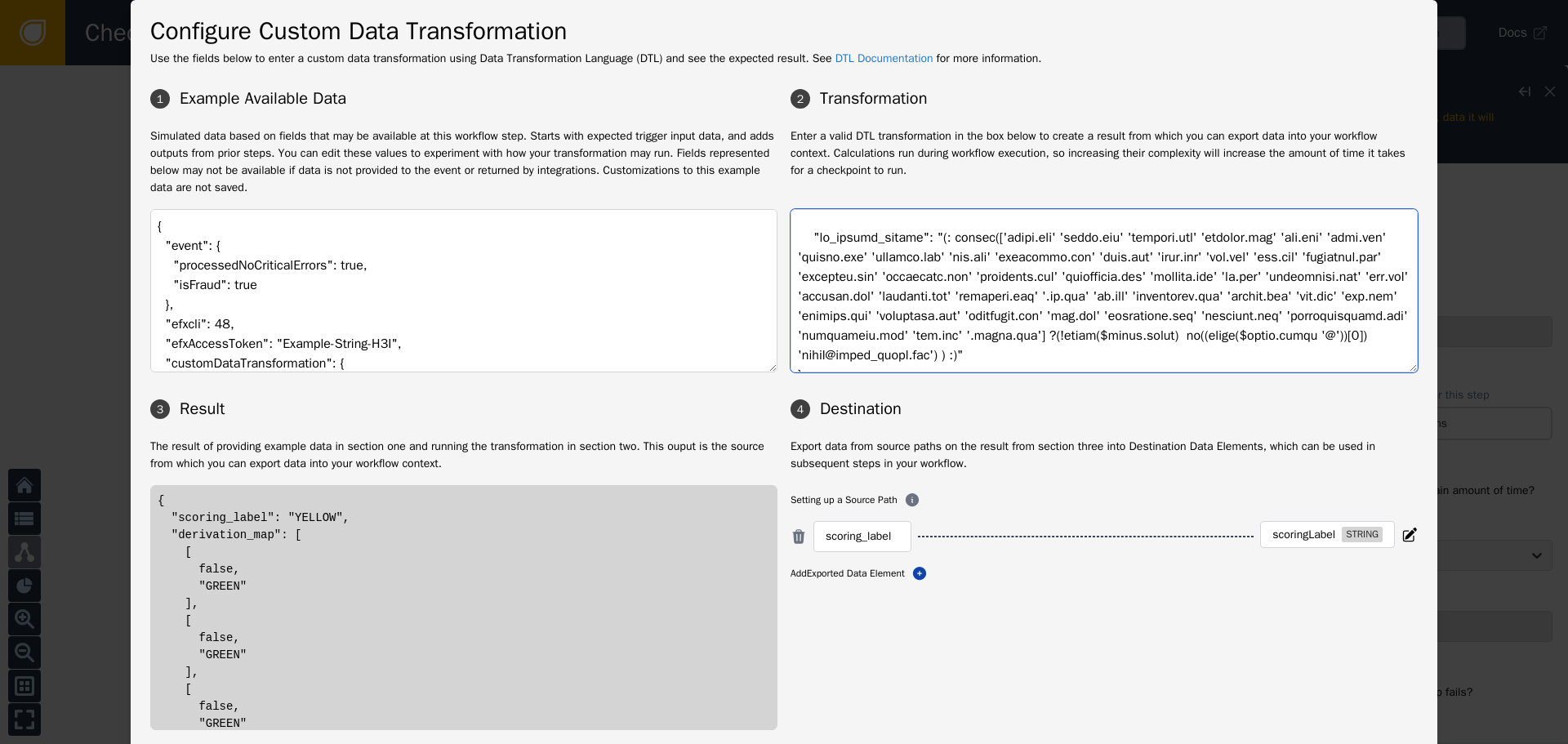 drag, startPoint x: 804, startPoint y: 242, endPoint x: 1183, endPoint y: 362, distance: 397.54371 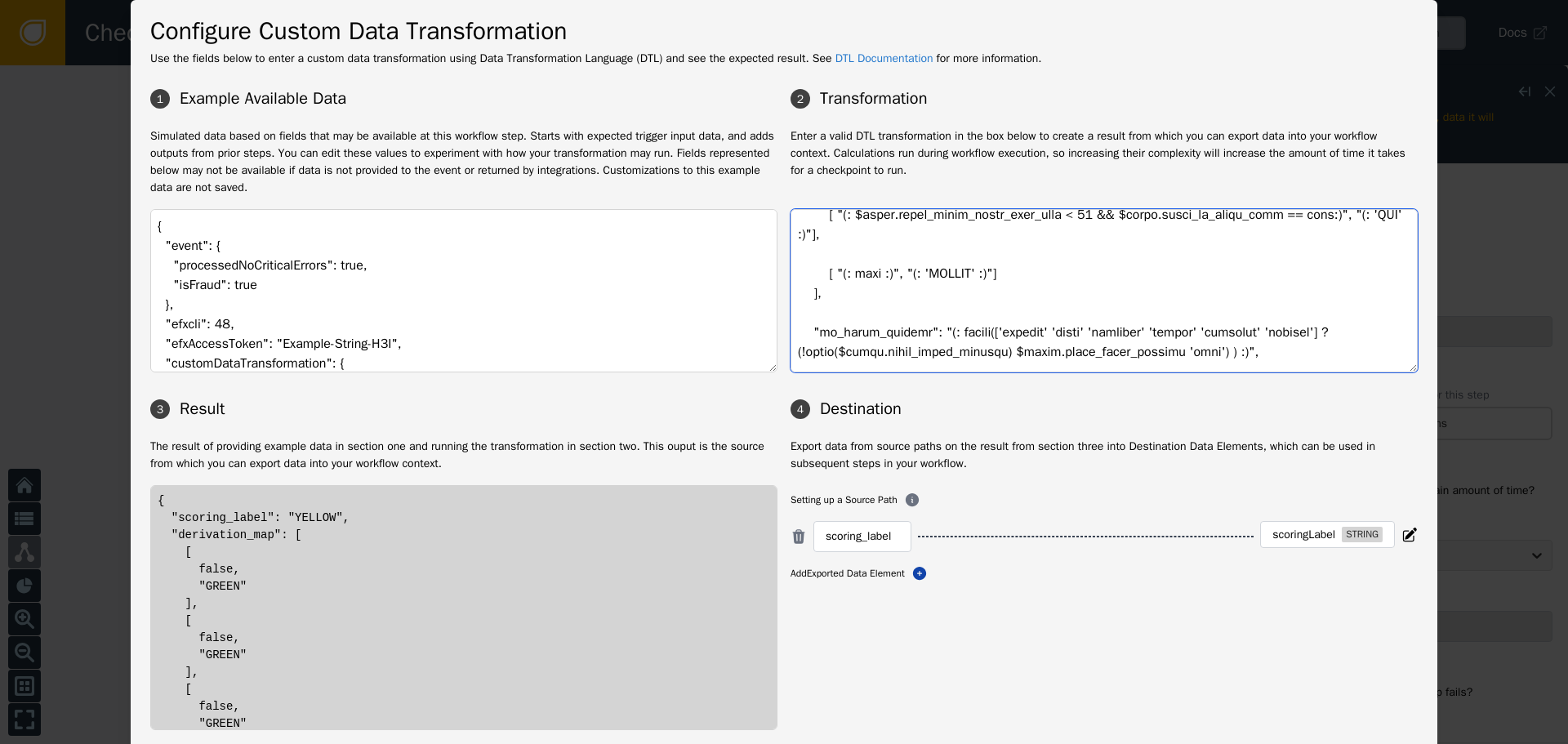 scroll, scrollTop: 511, scrollLeft: 0, axis: vertical 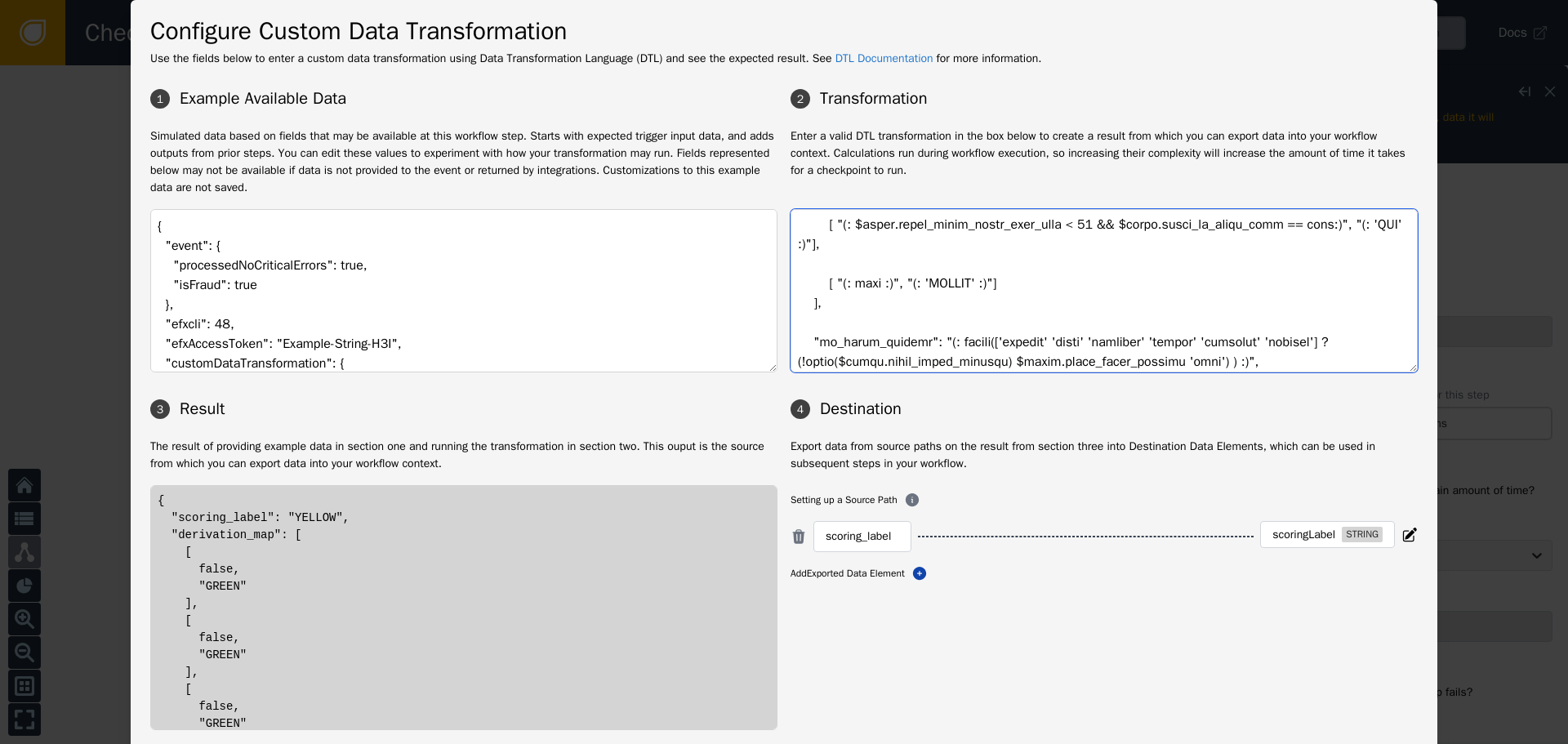 click at bounding box center [1104, 291] 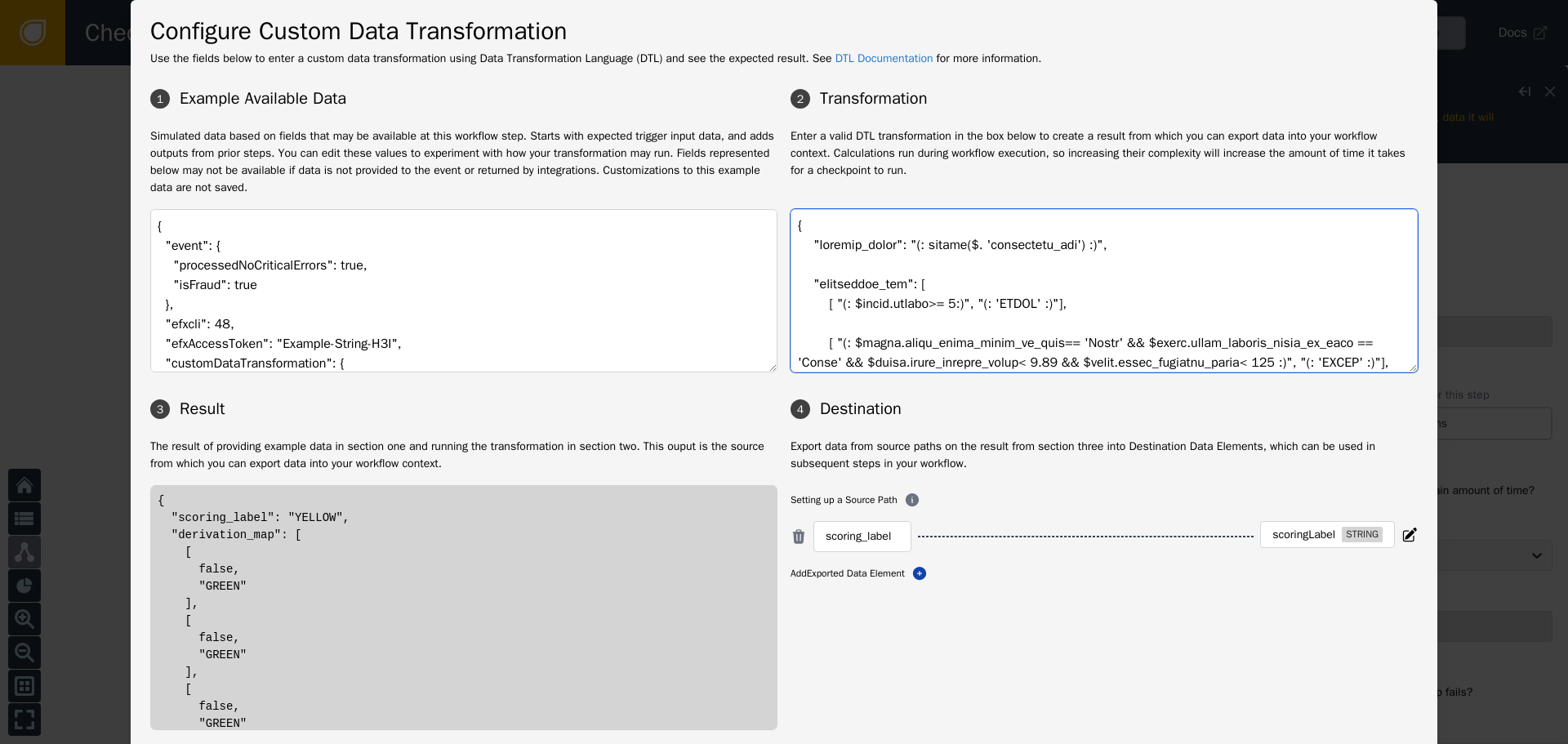 scroll, scrollTop: 0, scrollLeft: 0, axis: both 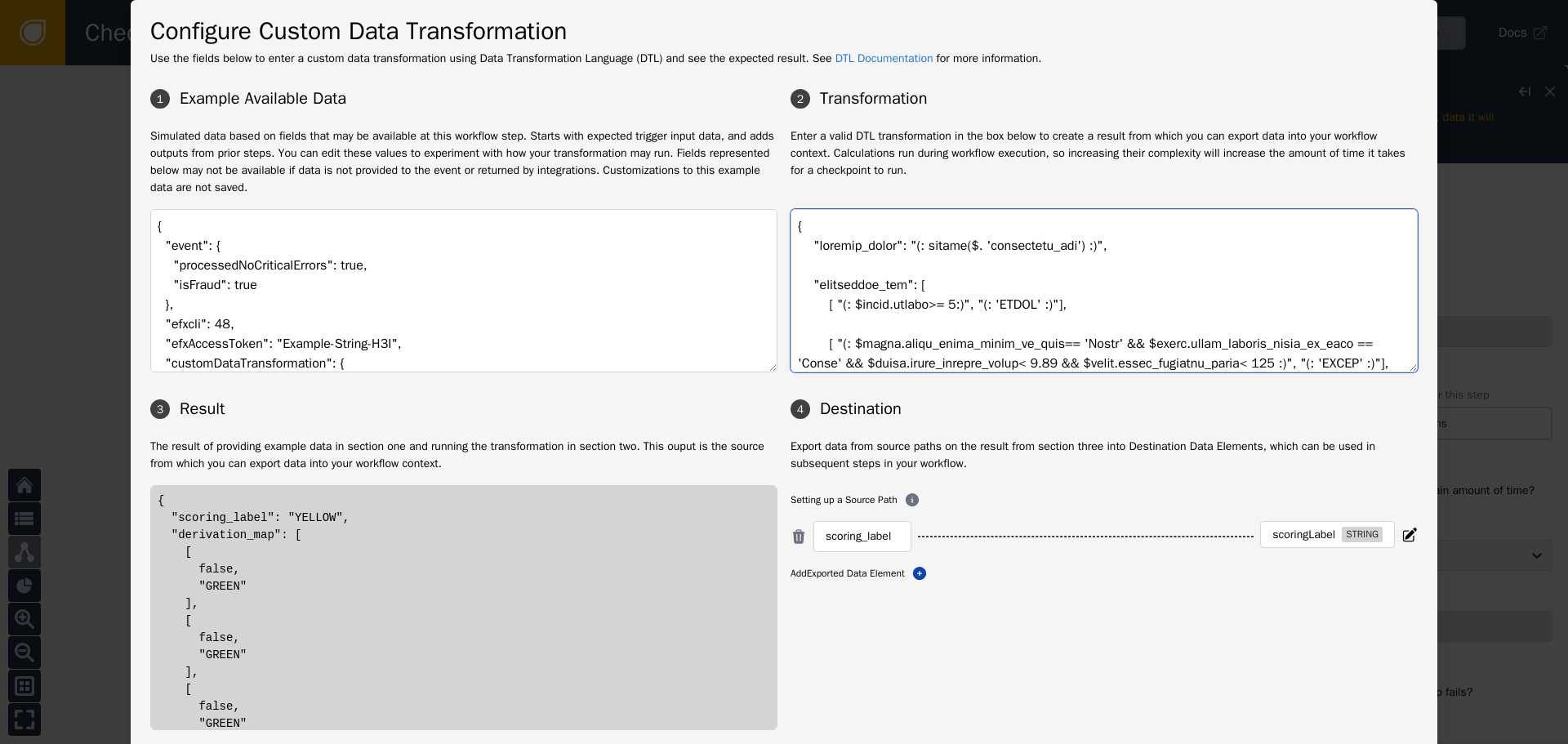 drag, startPoint x: 951, startPoint y: 296, endPoint x: 757, endPoint y: 222, distance: 207.63429 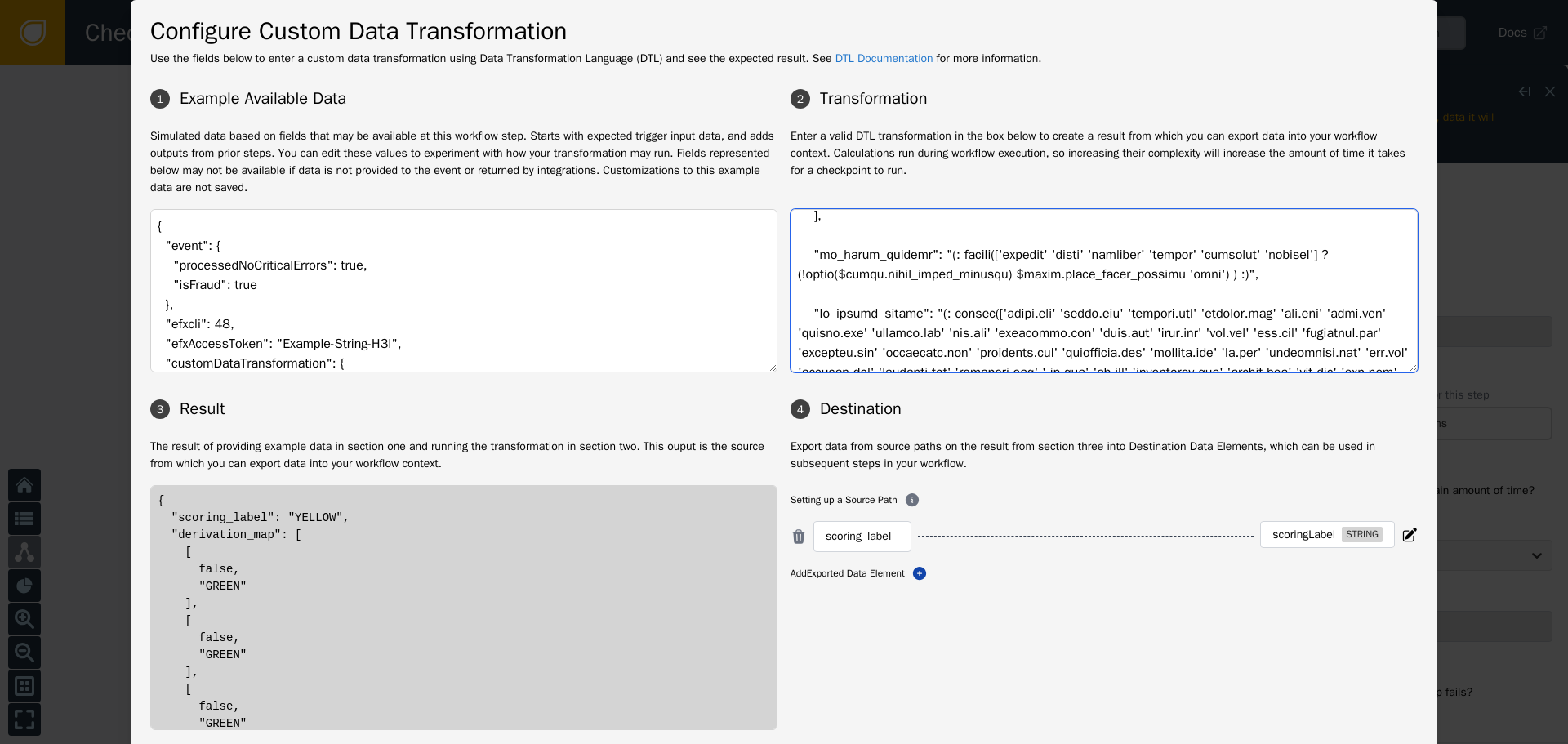 scroll, scrollTop: 675, scrollLeft: 0, axis: vertical 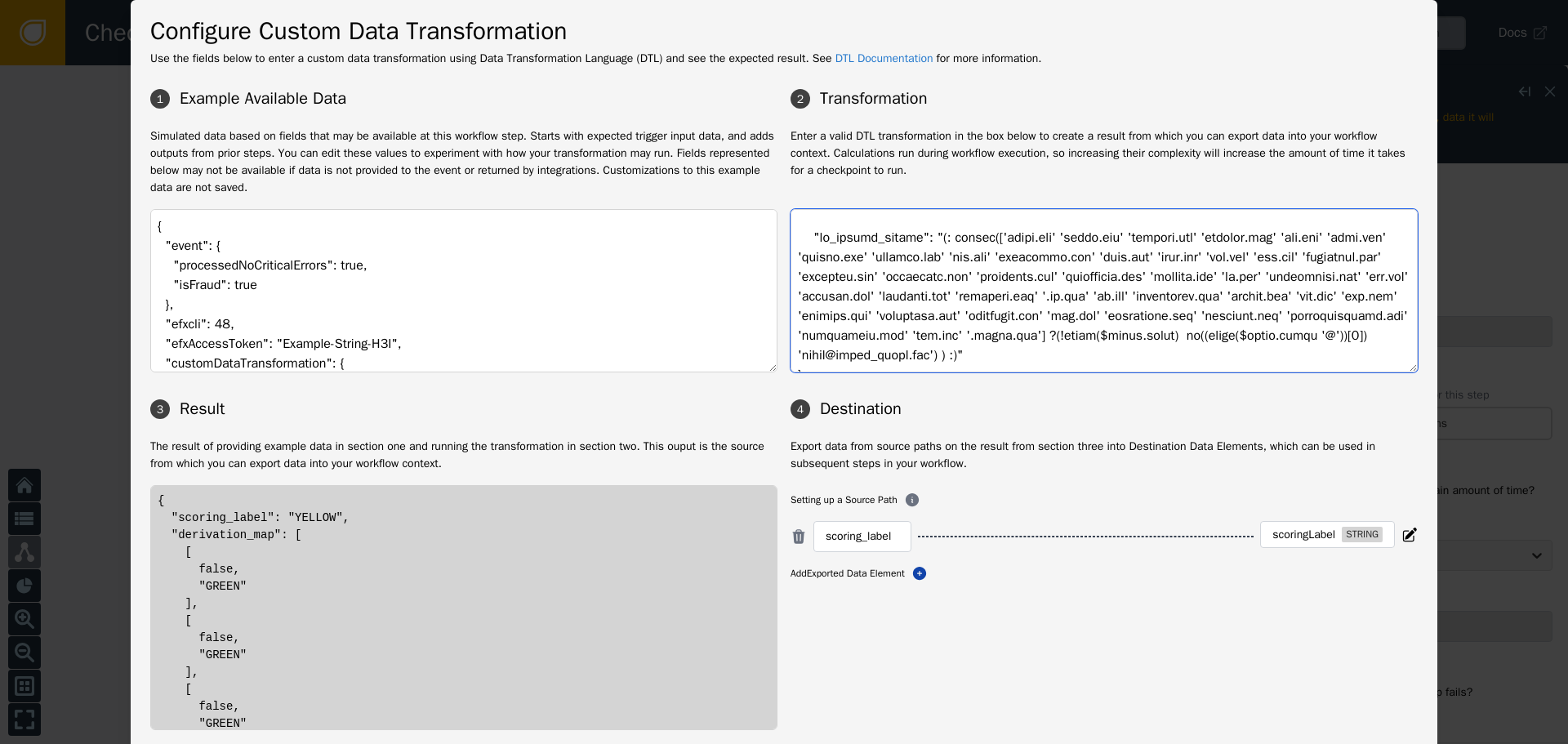 drag, startPoint x: 790, startPoint y: 226, endPoint x: 1059, endPoint y: 353, distance: 297.4727 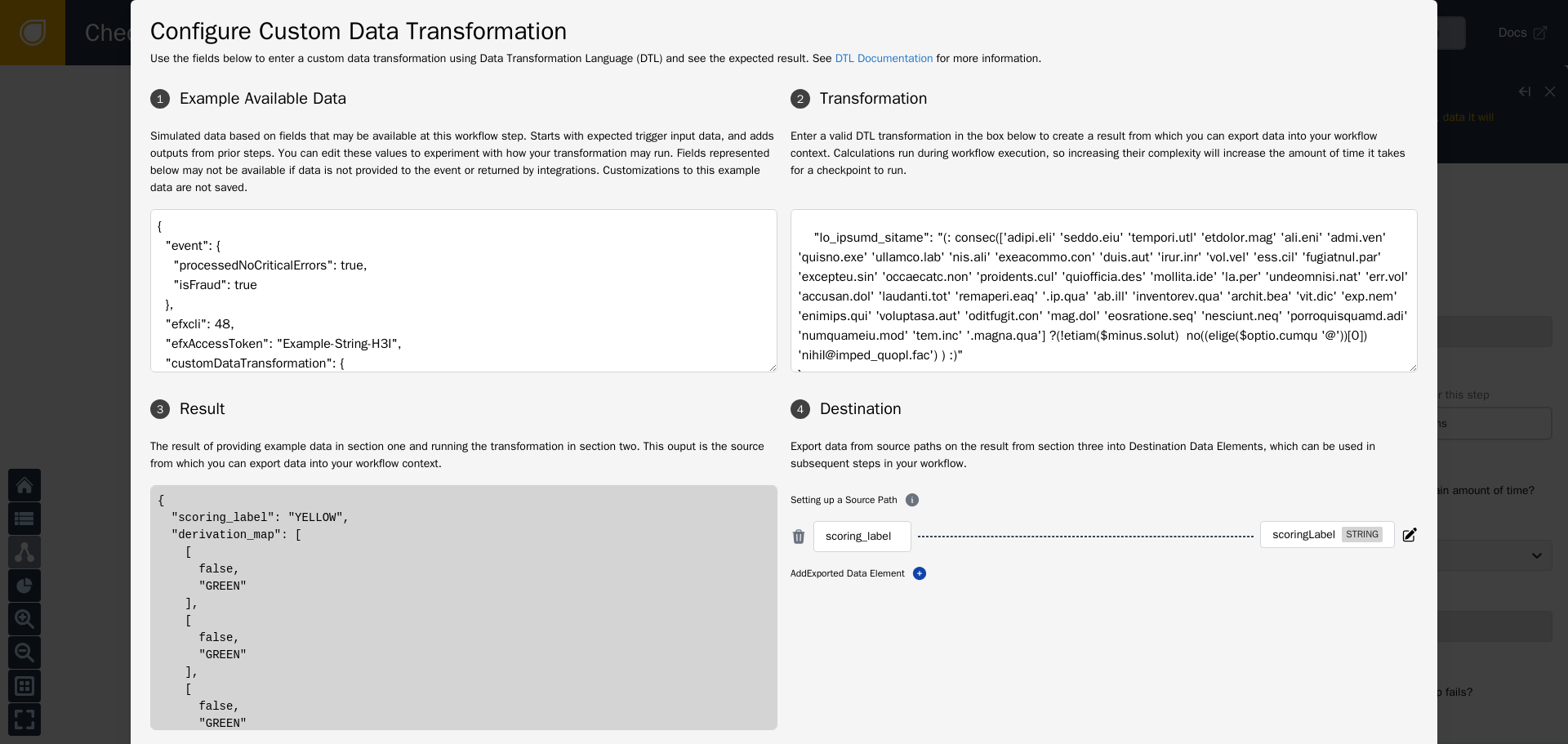 click on "2 Transformation" at bounding box center (1104, 99) 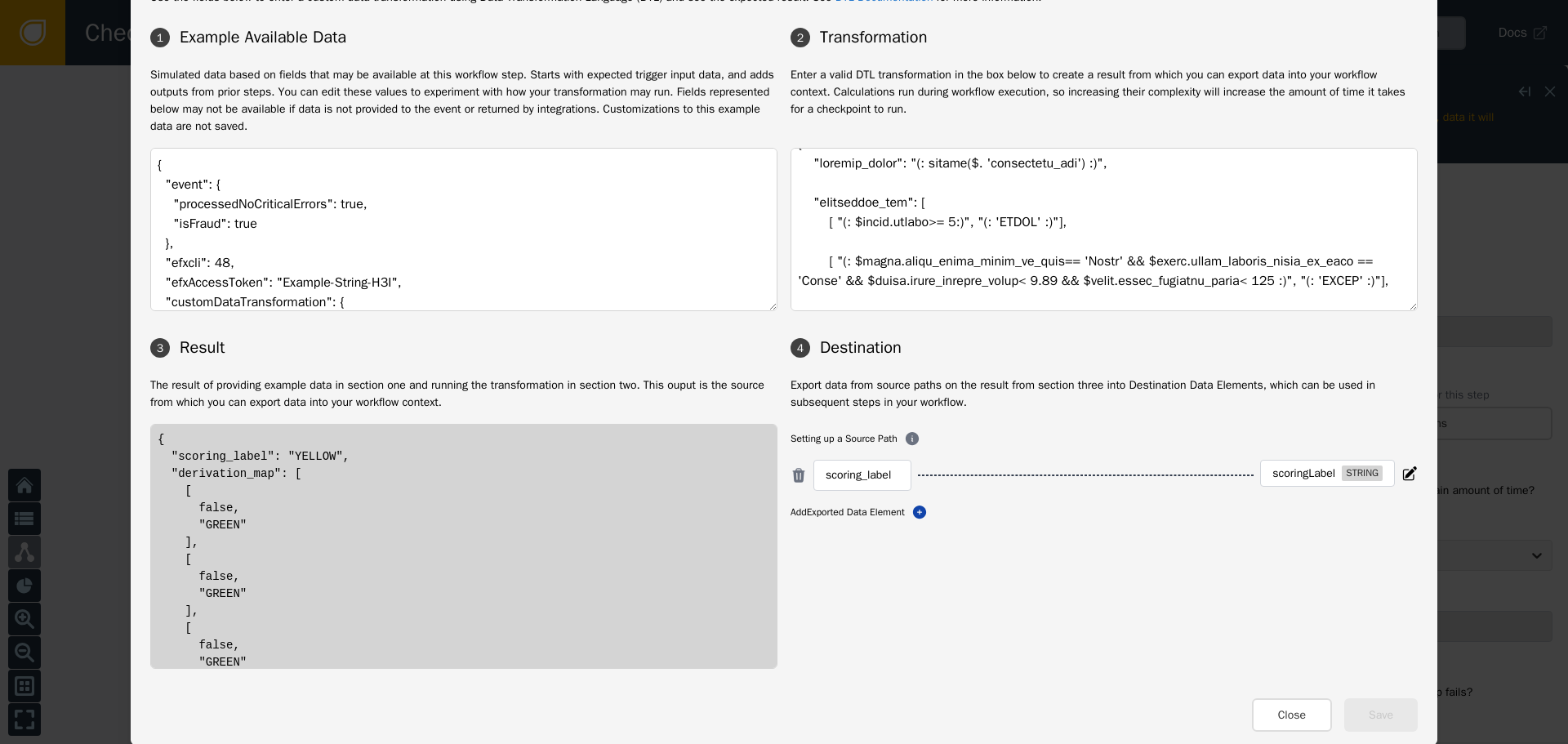 scroll, scrollTop: 0, scrollLeft: 0, axis: both 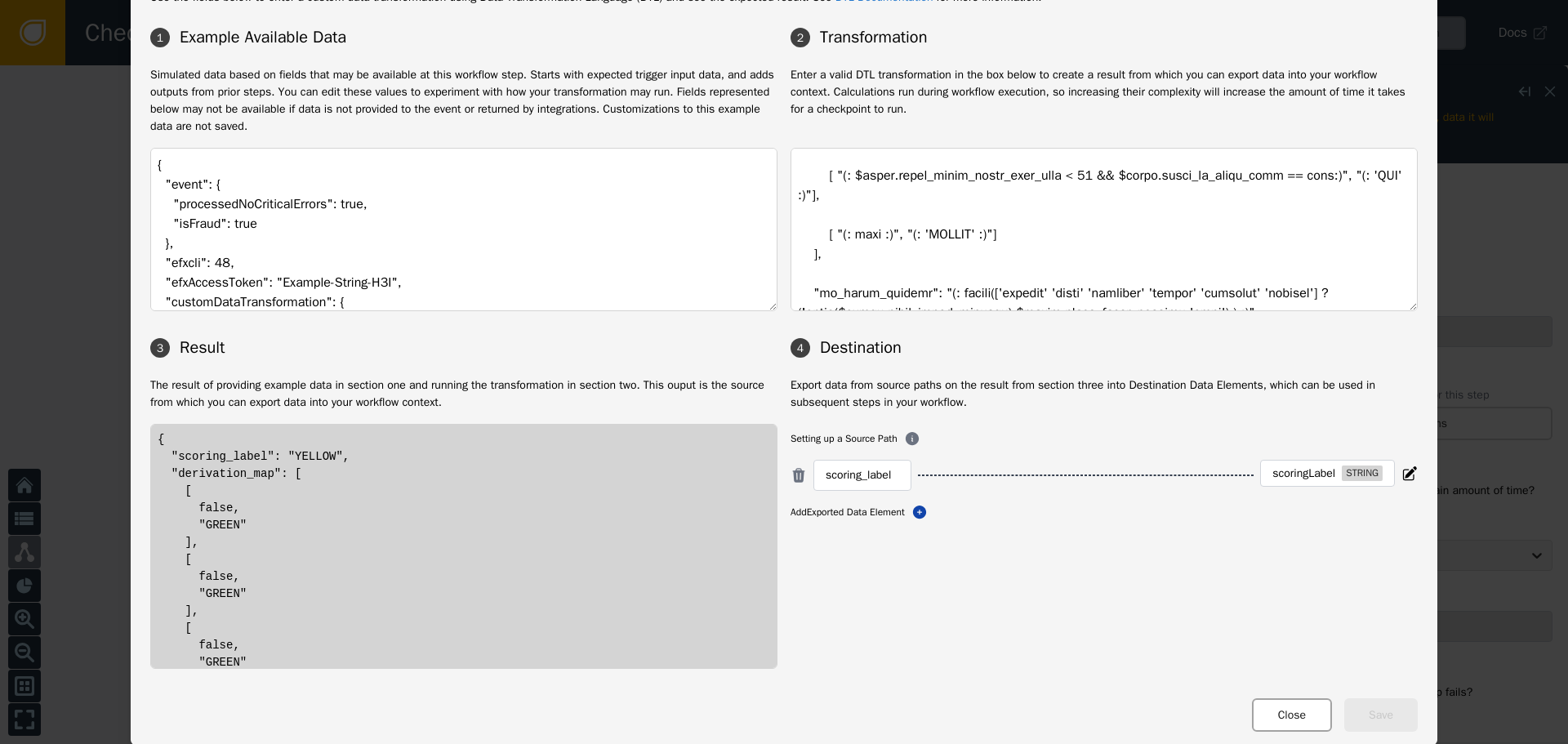 click on "Close" at bounding box center (1292, 715) 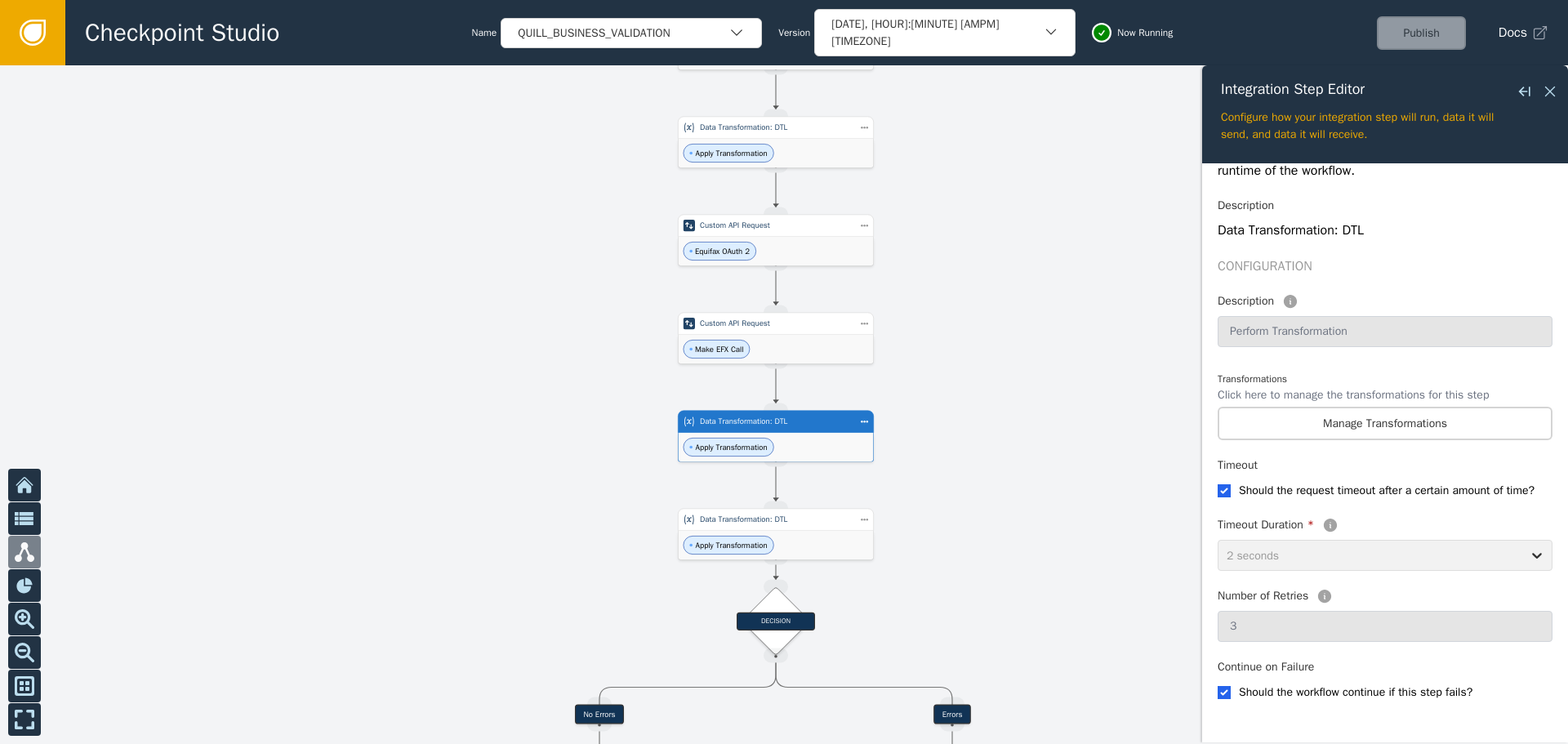 drag, startPoint x: 968, startPoint y: 302, endPoint x: 925, endPoint y: 288, distance: 45.221676 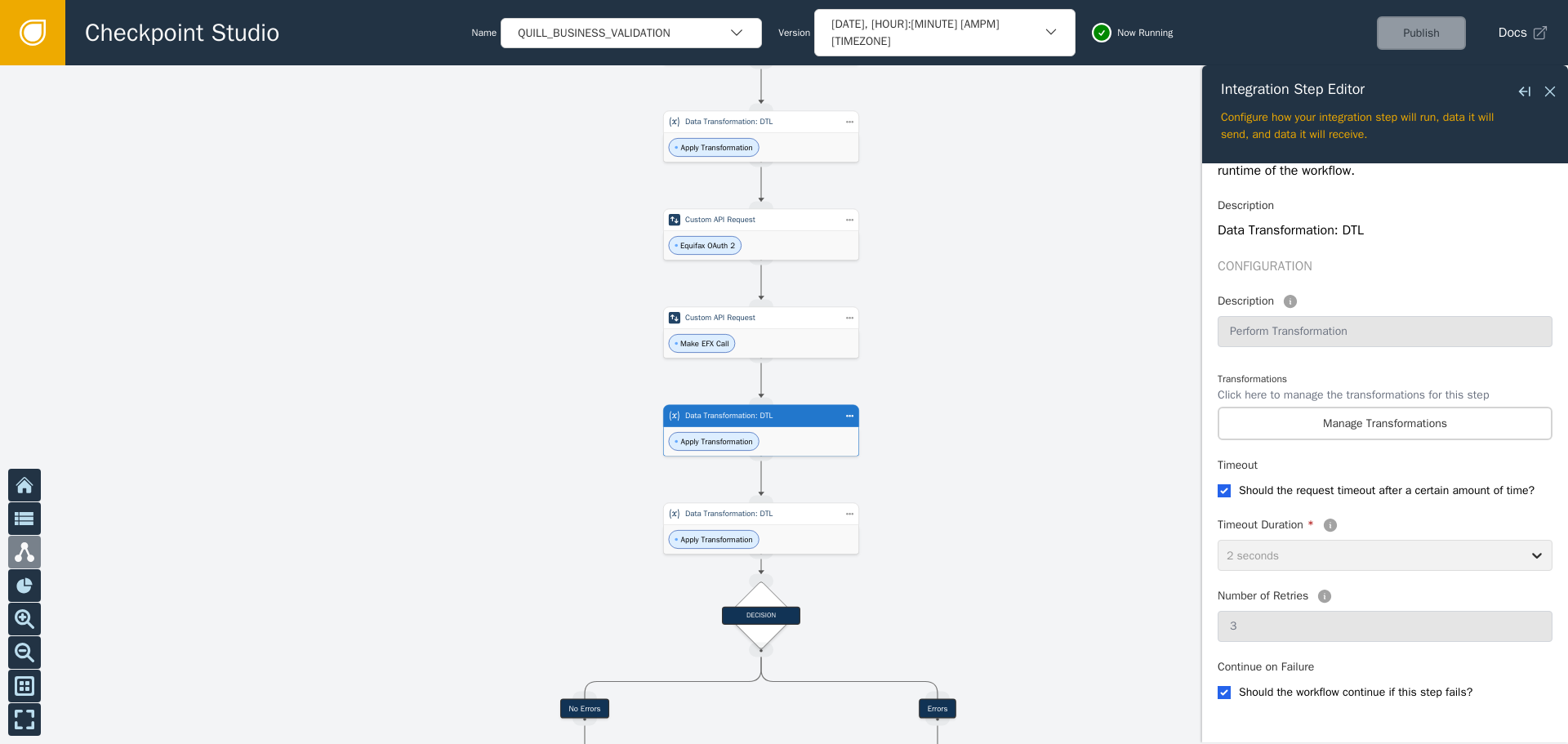 click 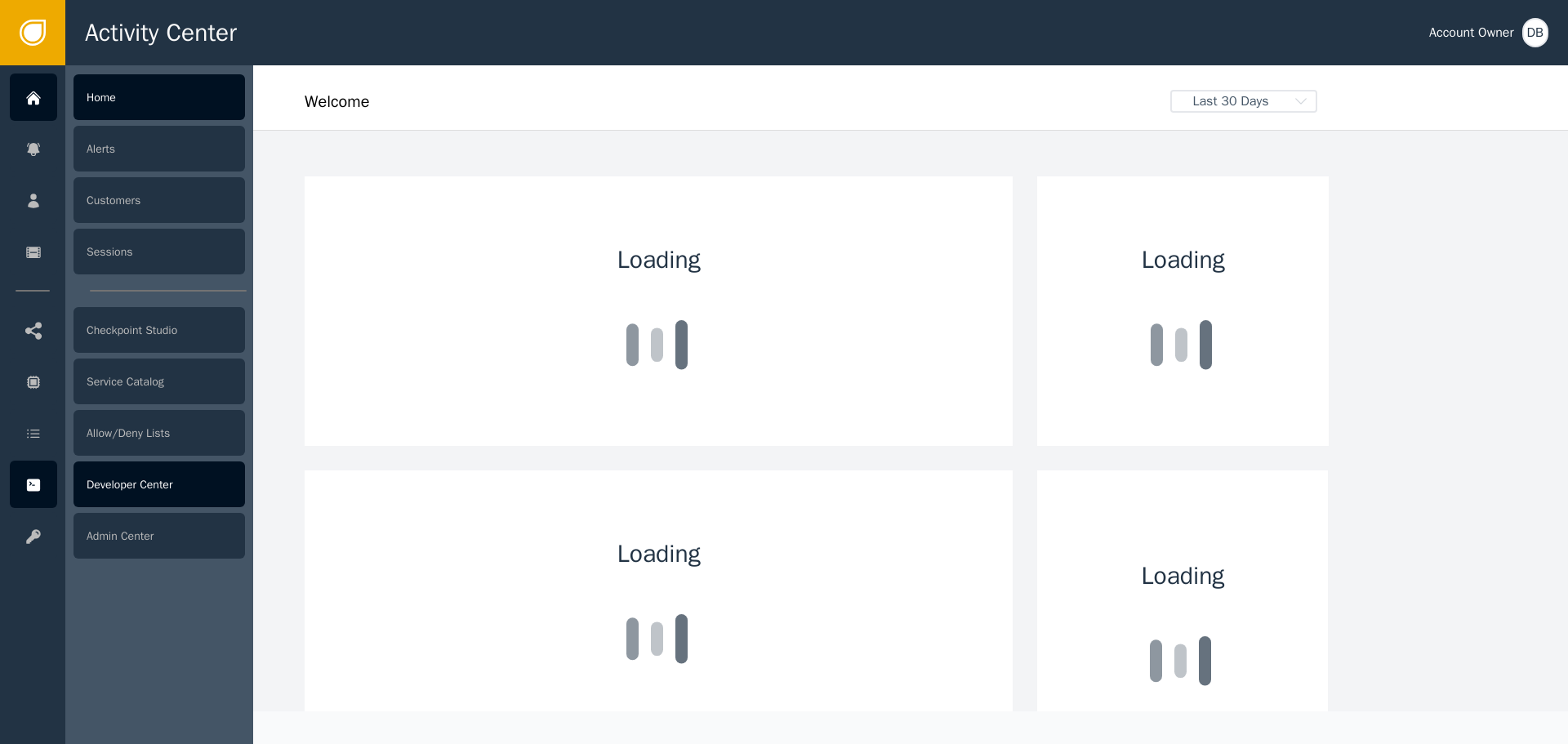 click 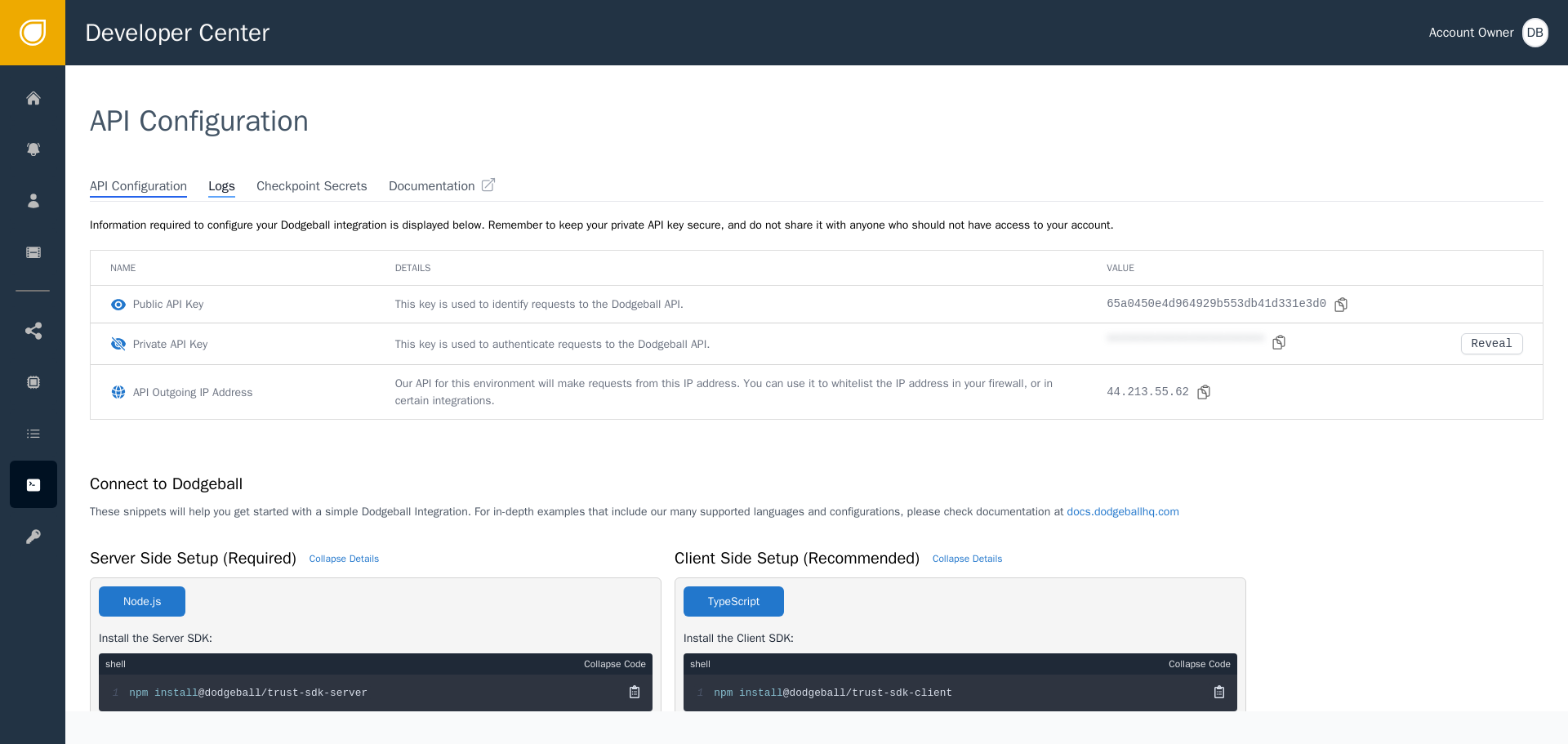 click on "Logs" at bounding box center (221, 187) 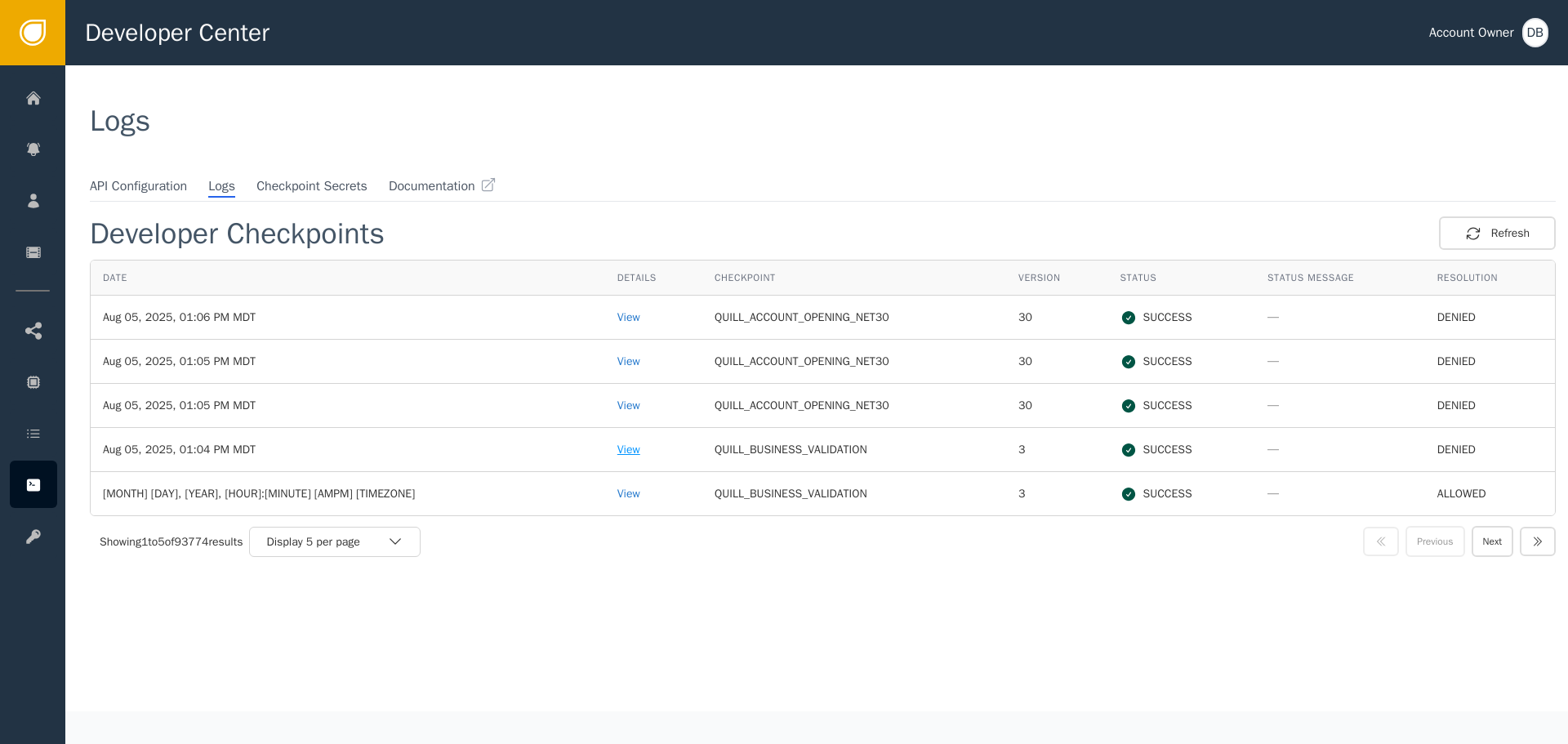 click on "View" at bounding box center [653, 449] 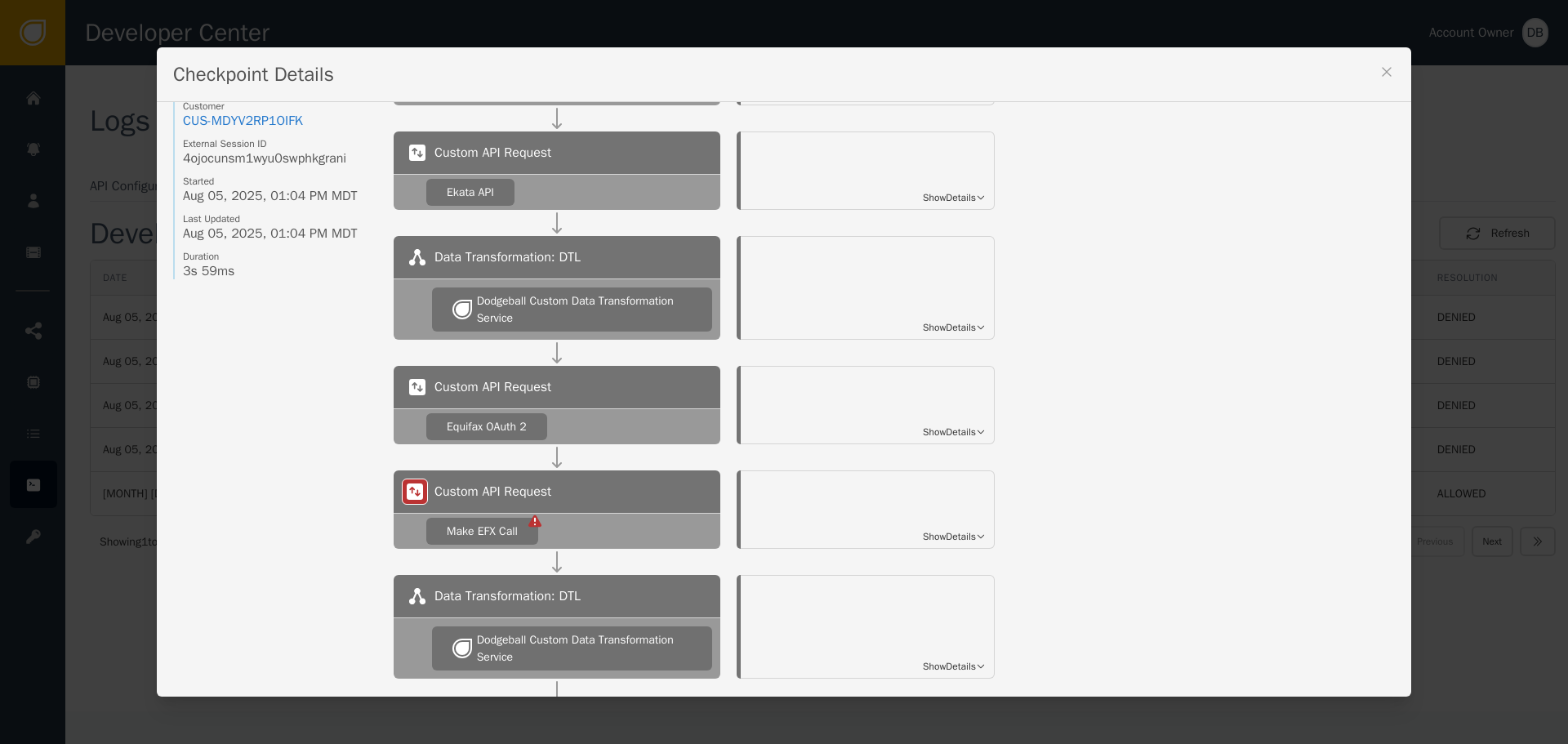 scroll, scrollTop: 0, scrollLeft: 0, axis: both 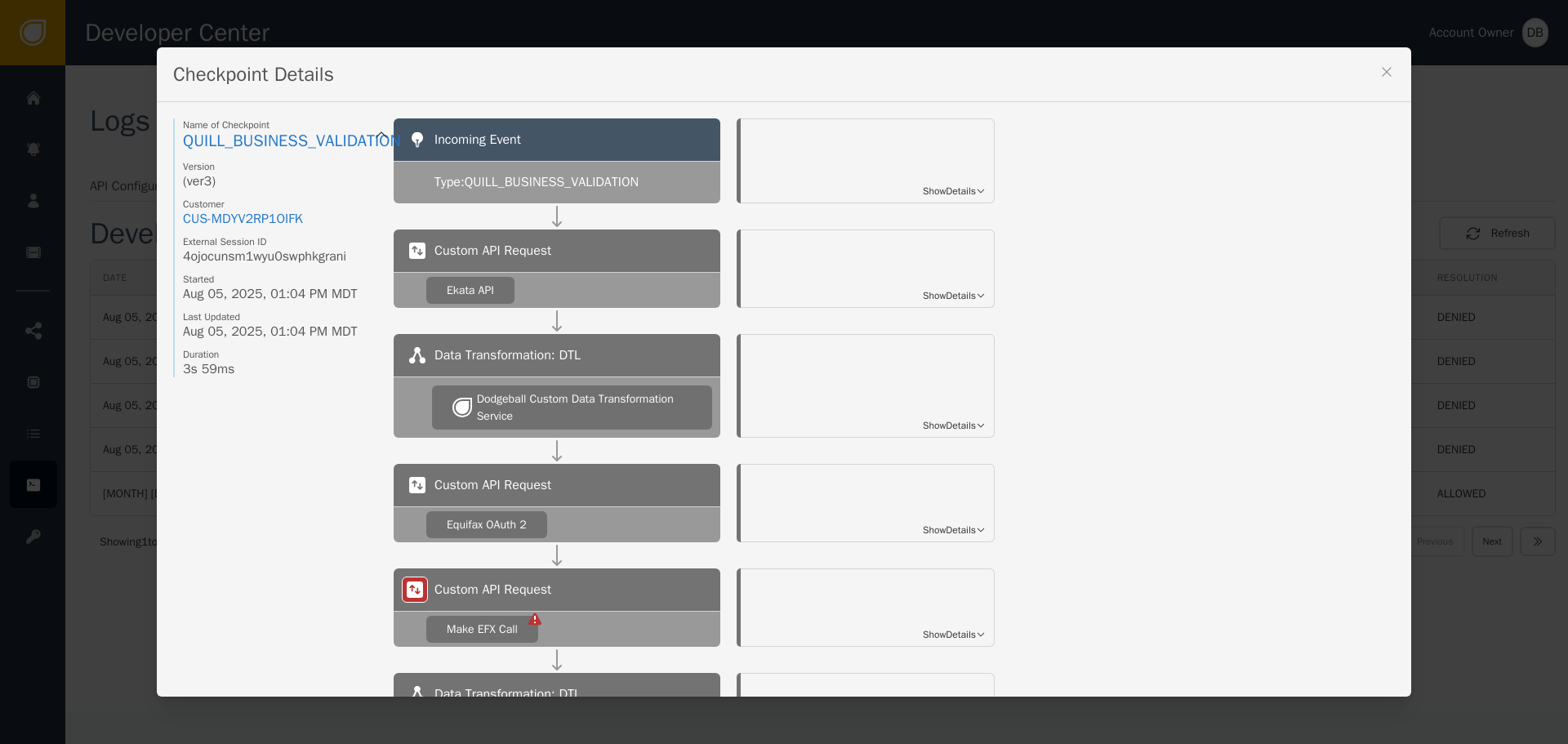click on "Show  Details" at bounding box center (949, 191) 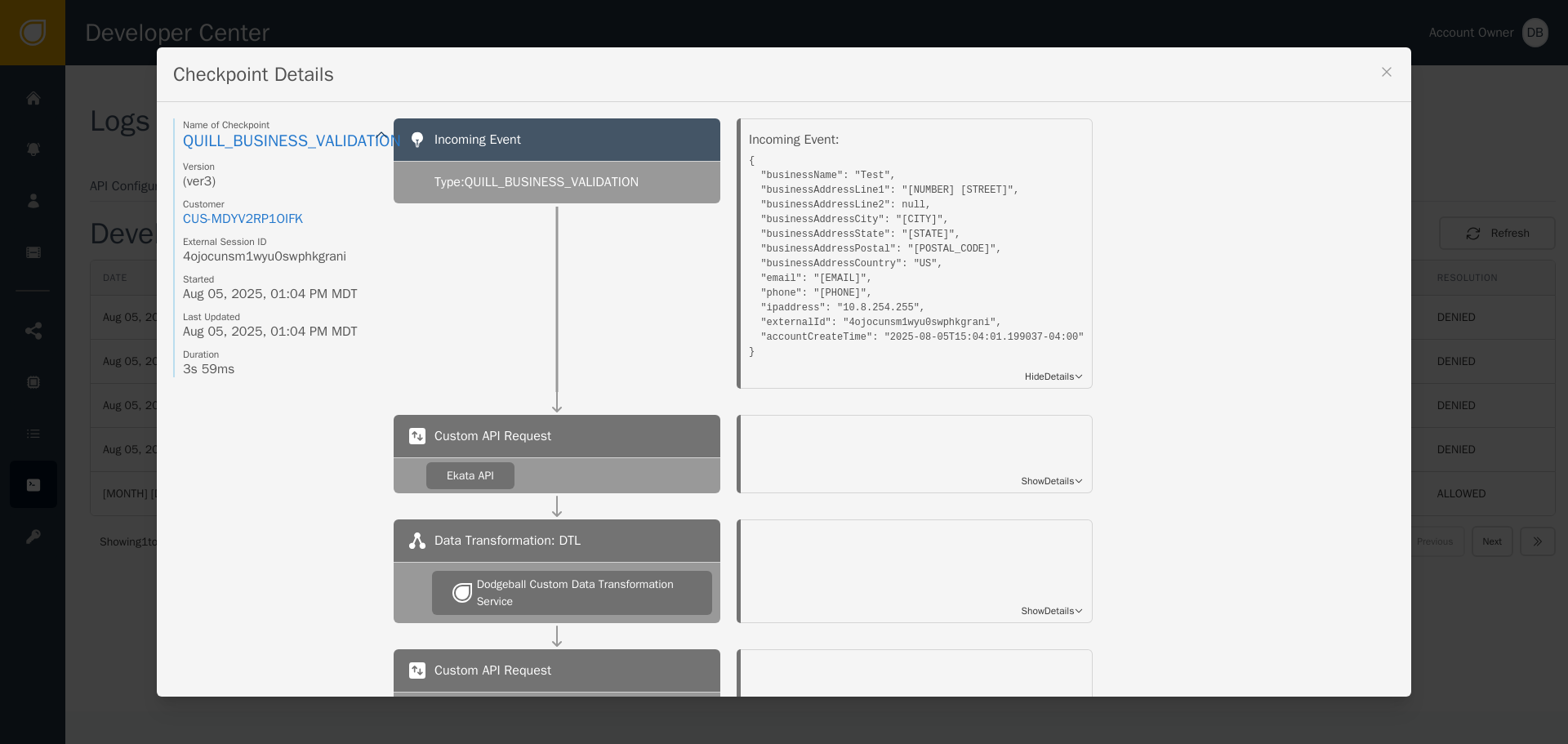 click on "Hide  Details" at bounding box center [1049, 376] 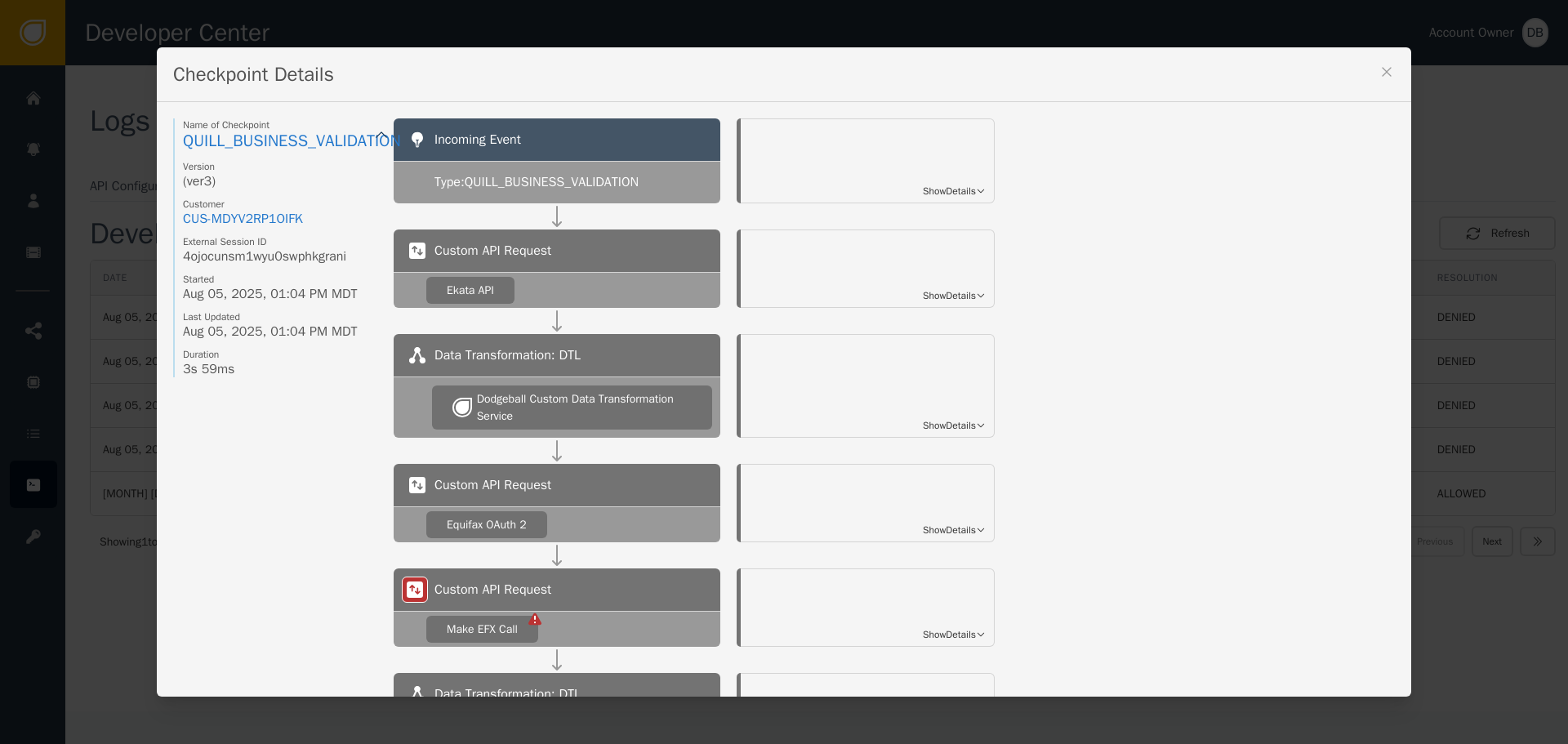 click on "Show  Details" at bounding box center (949, 296) 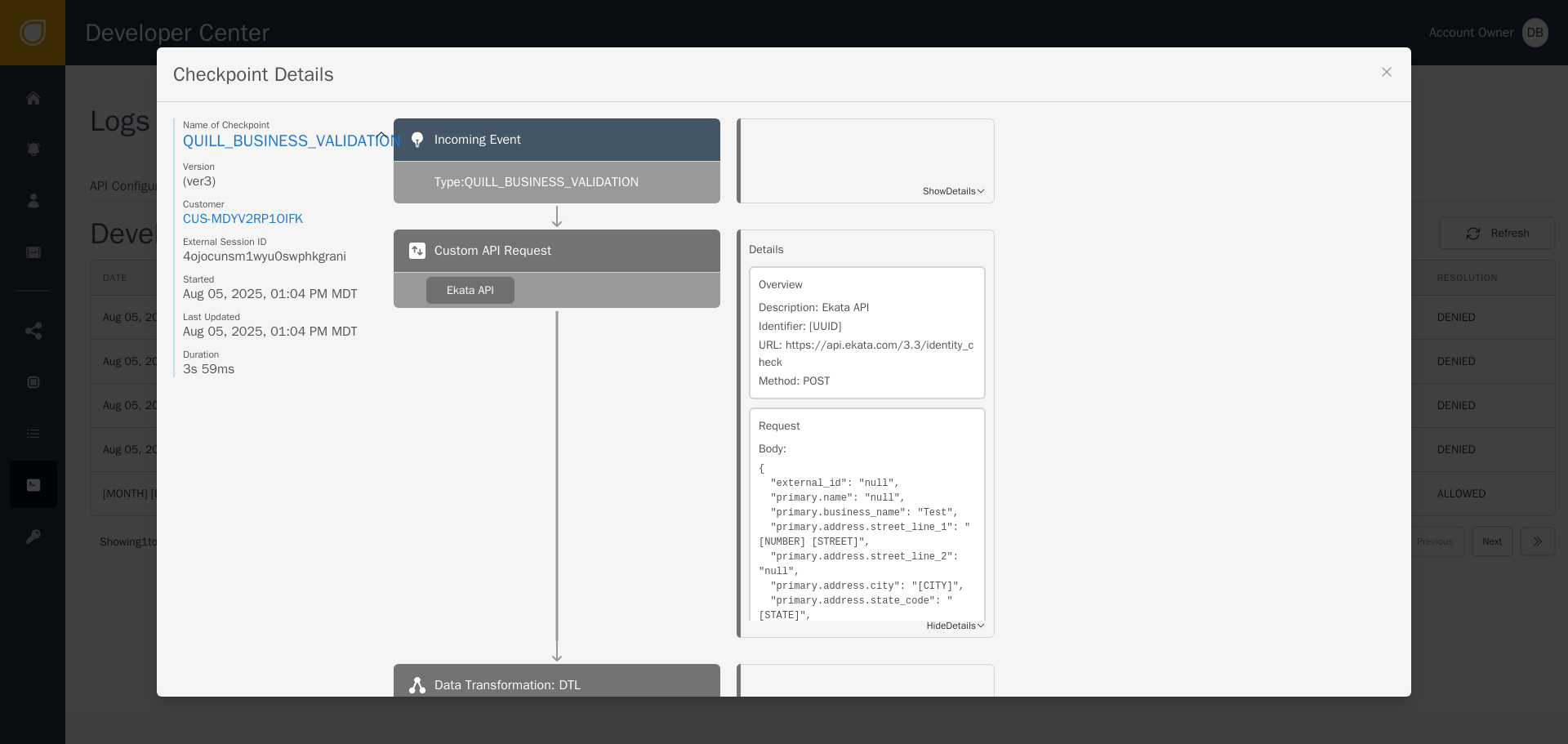 click on "Checkpoint Details" at bounding box center (784, 74) 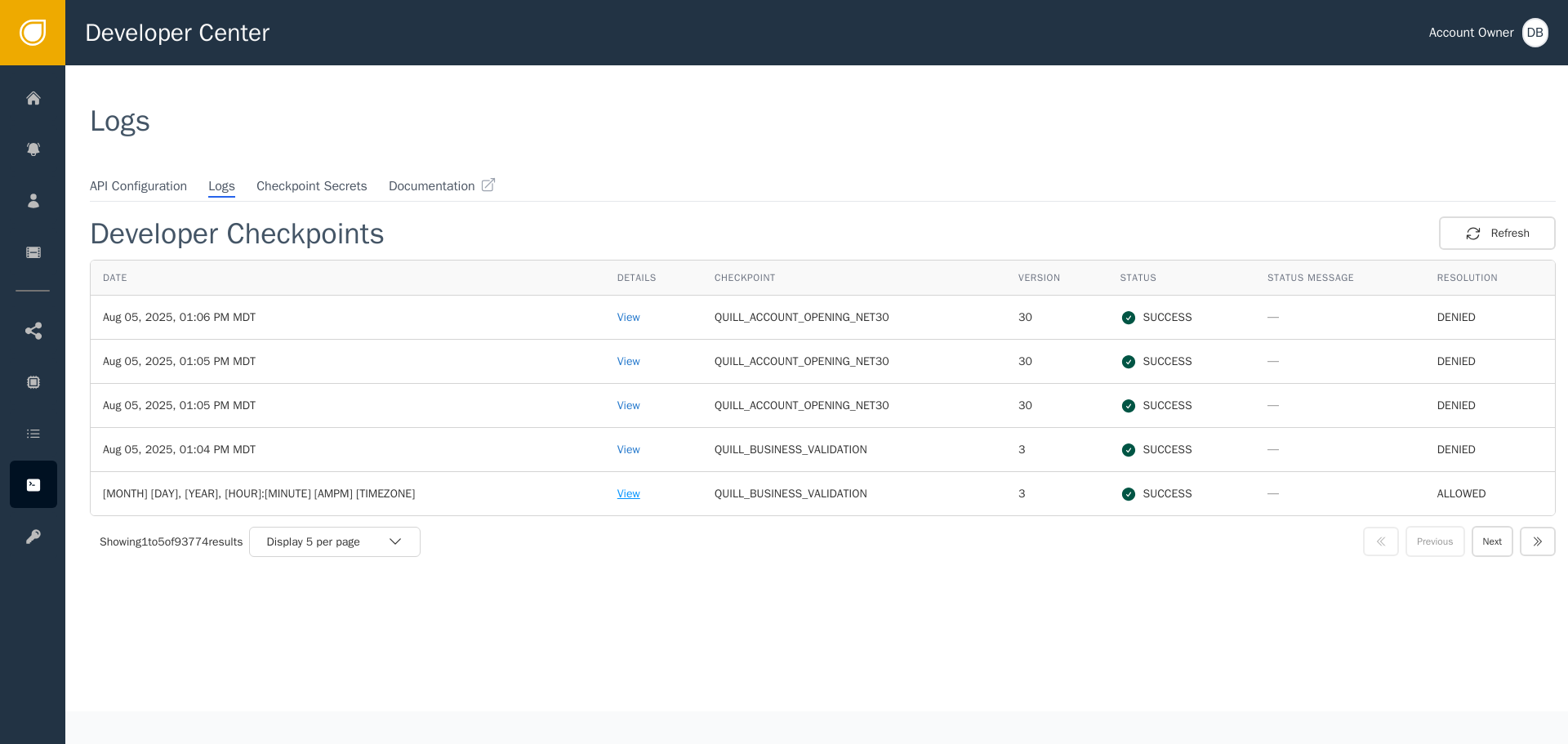 click on "View" at bounding box center [653, 493] 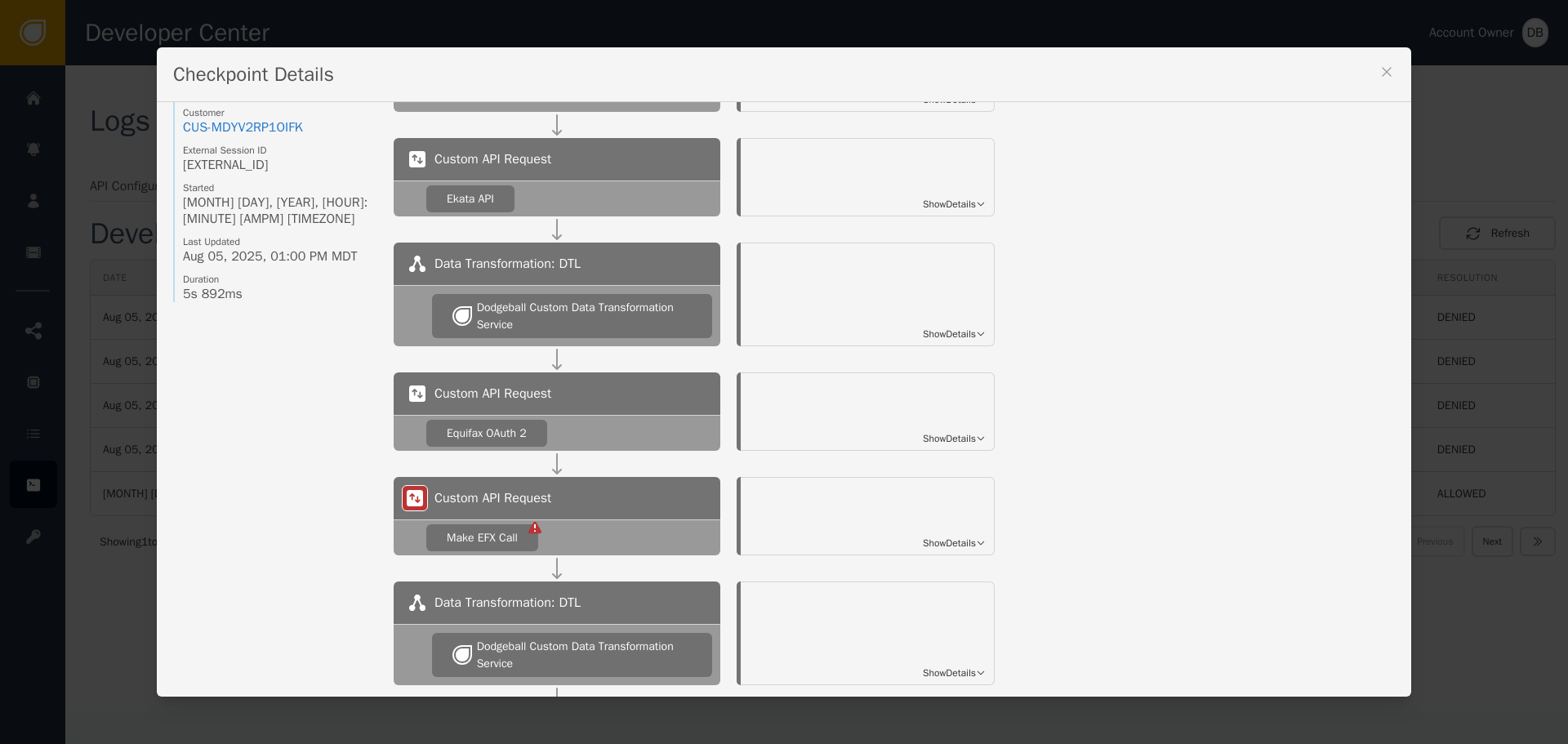 scroll, scrollTop: 0, scrollLeft: 0, axis: both 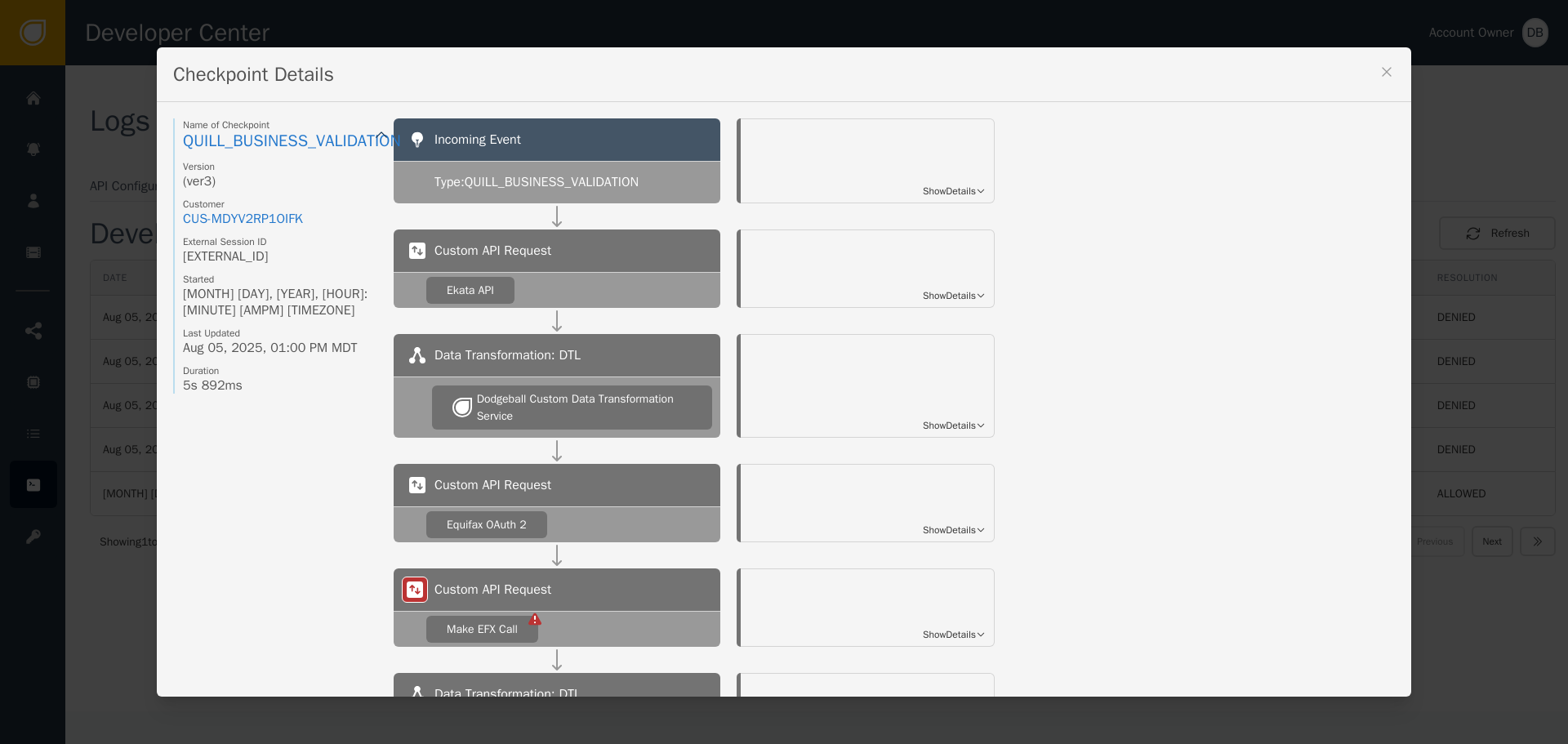 click on "Show  Details" at bounding box center (949, 191) 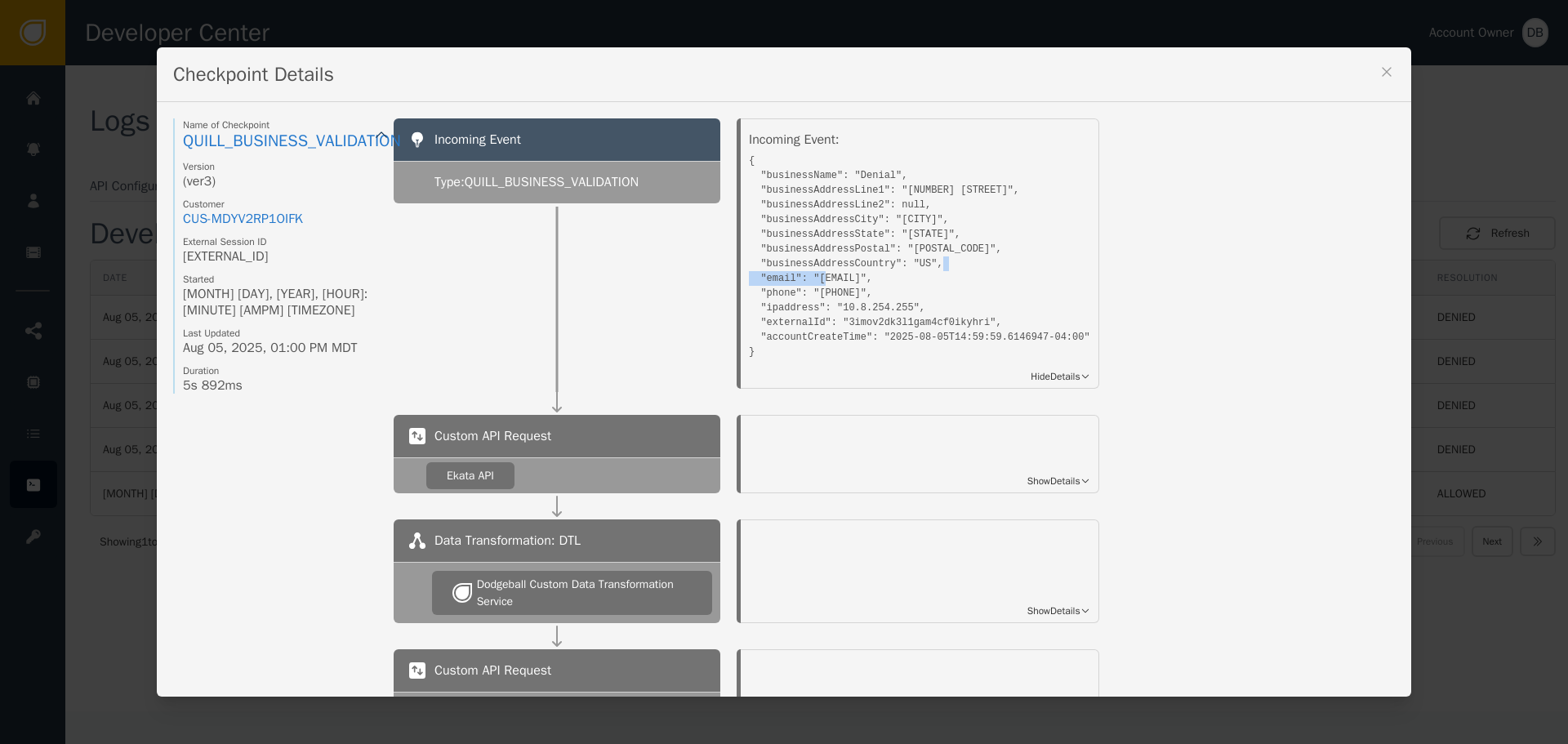 drag, startPoint x: 822, startPoint y: 285, endPoint x: 924, endPoint y: 282, distance: 102.0441 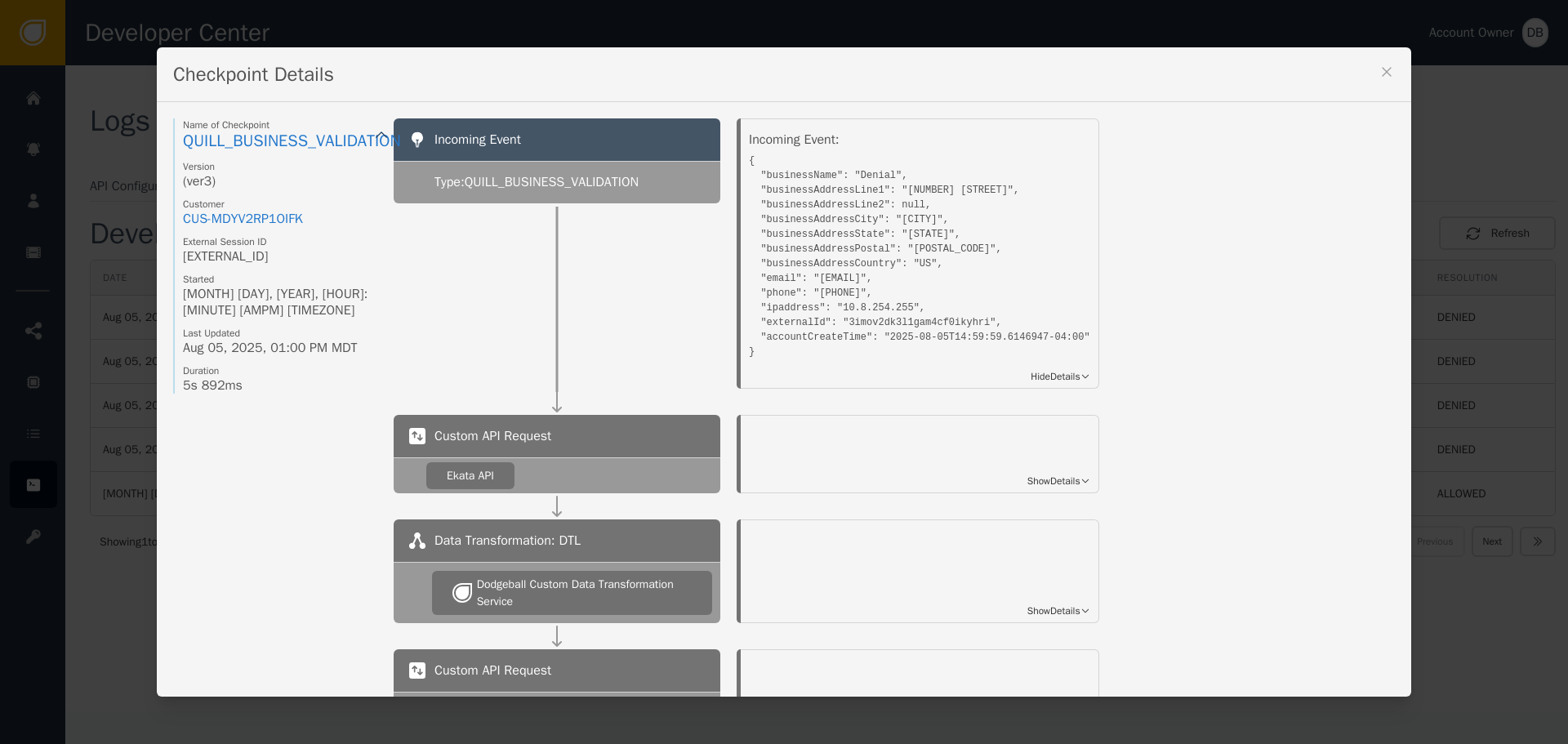 click on "{
"businessName": "Denial",
"businessAddressLine1": "[NUMBER] [STREET]",
"businessAddressLine2": null,
"businessAddressCity": "[CITY]",
"businessAddressState": "[STATE]",
"businessAddressPostal": "[POSTAL_CODE]",
"businessAddressCountry": "US",
"email": "[EMAIL]",
"phone": "[PHONE]",
"ipaddress": "10.8.254.255",
"externalId": "3imov2dk3l1gam4cf0ikyhri",
"accountCreateTime": "2025-08-05T14:59:59.6146947-04:00"
}" at bounding box center [920, 254] 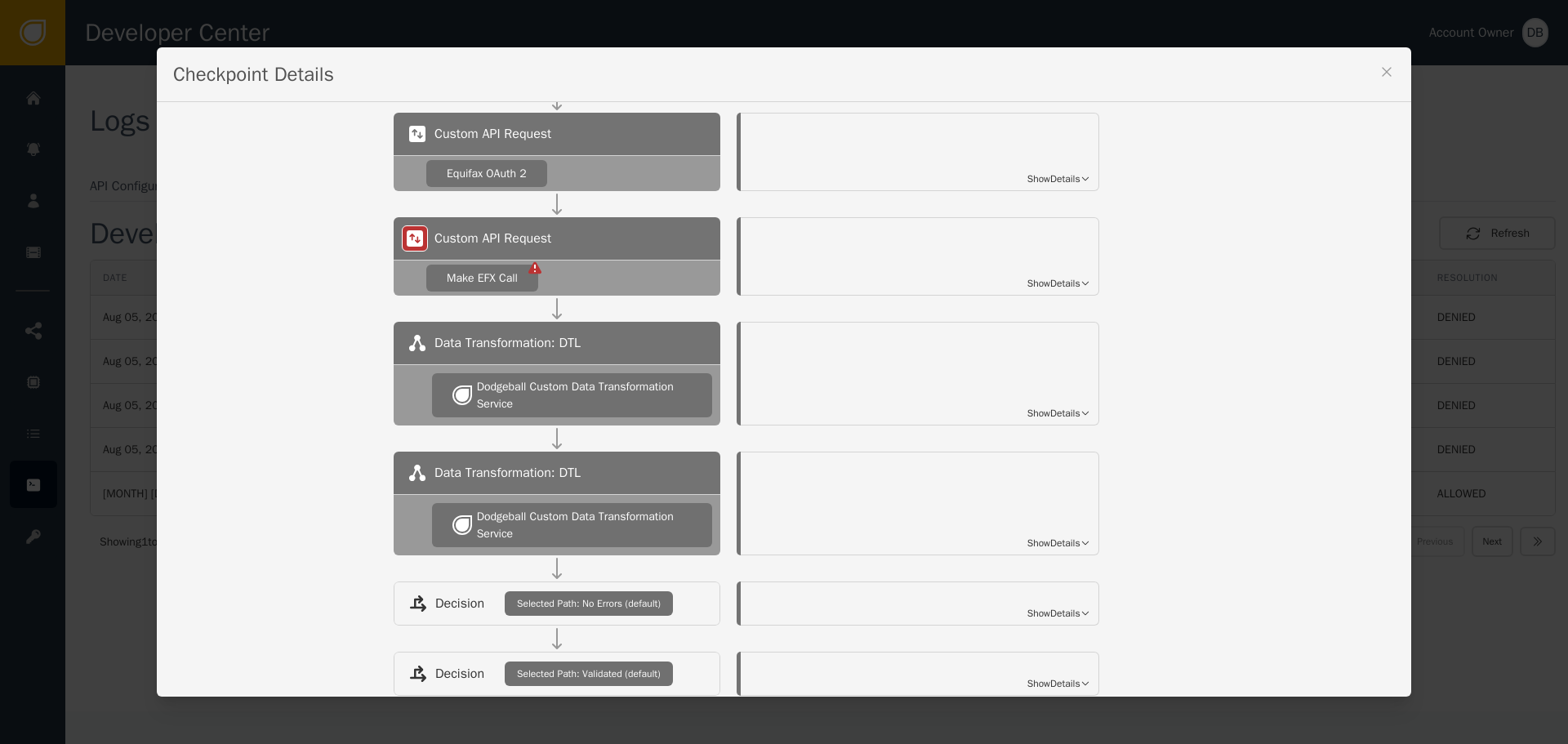 scroll, scrollTop: 283, scrollLeft: 0, axis: vertical 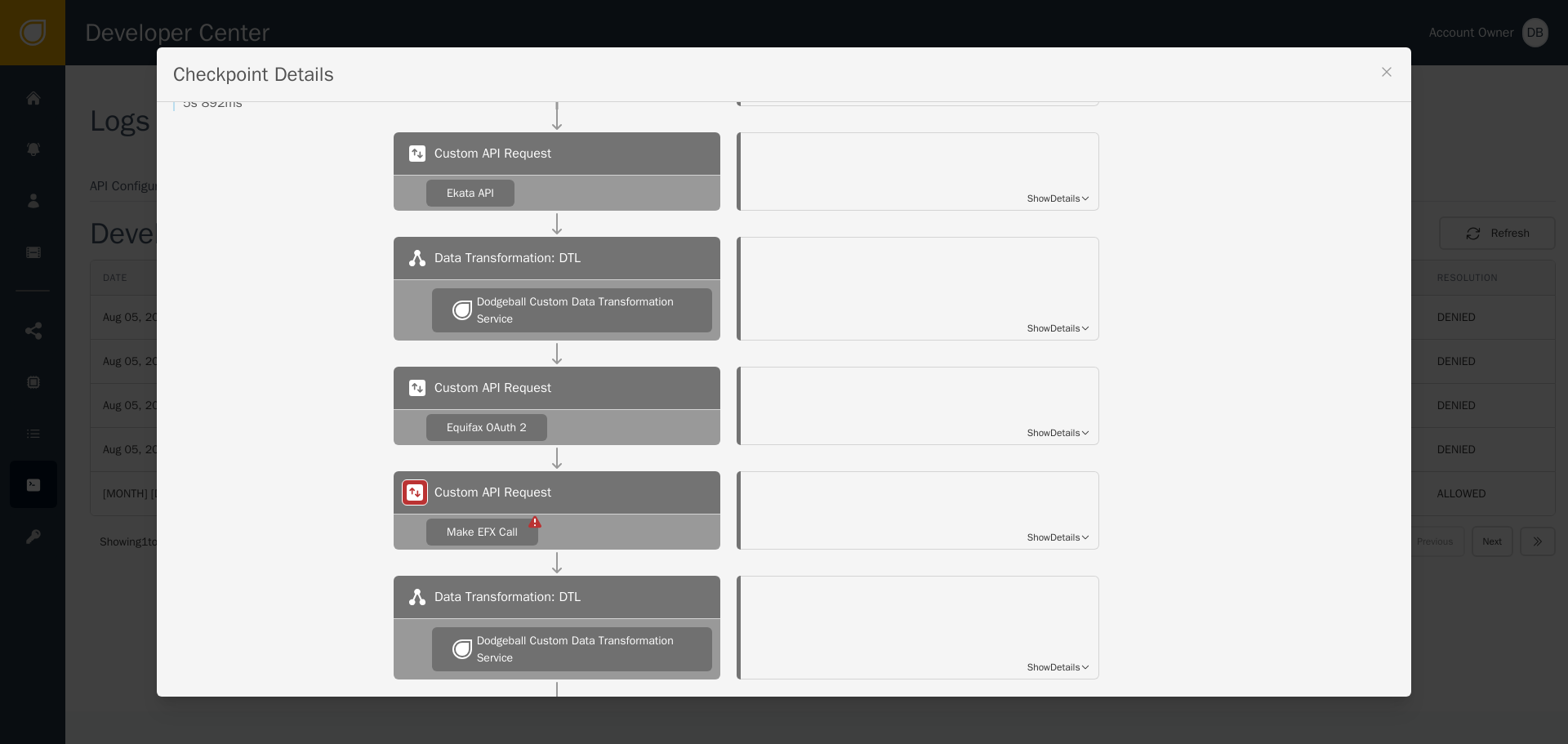 click on "Show  Details" at bounding box center [1054, 328] 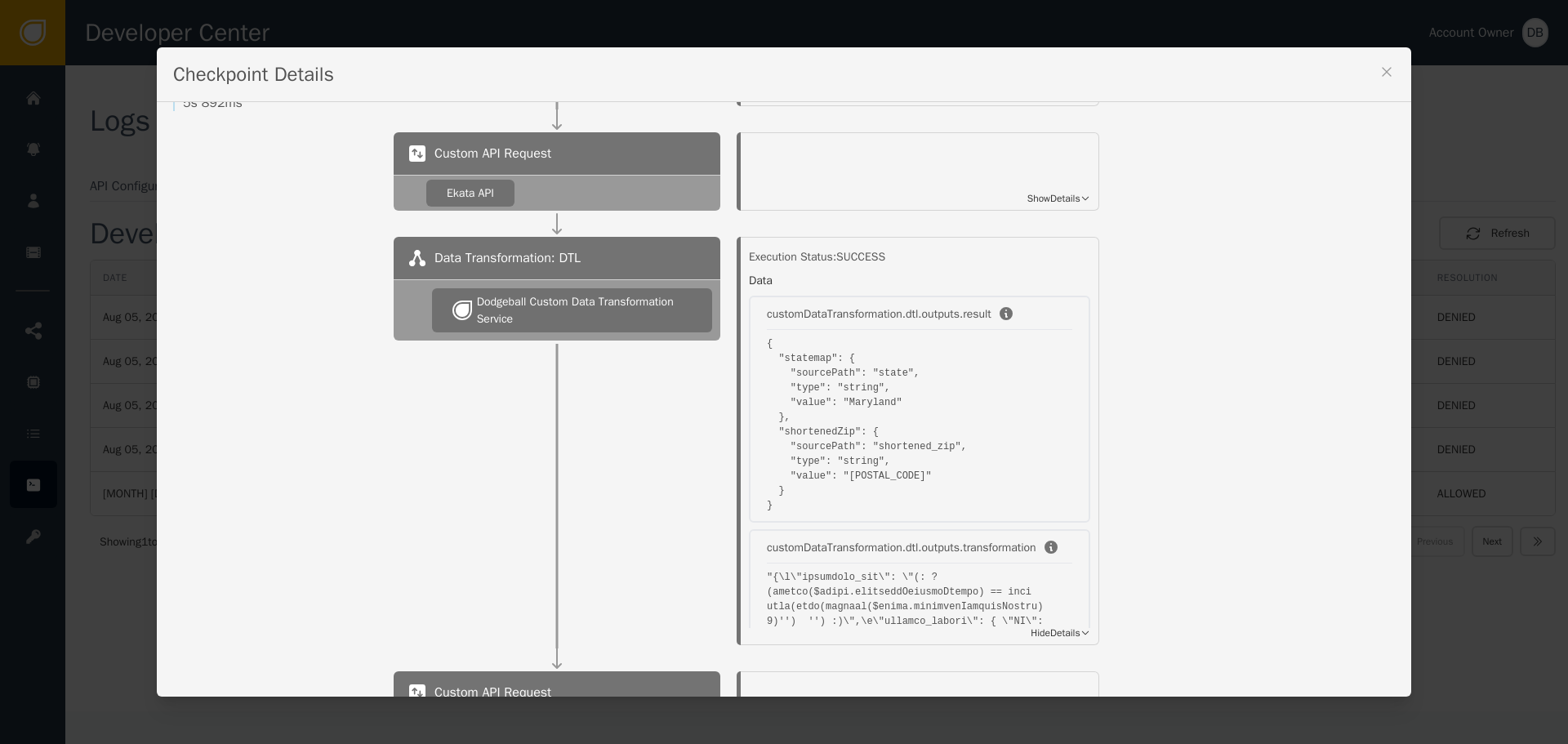 click on "Show  Details" at bounding box center (1054, 198) 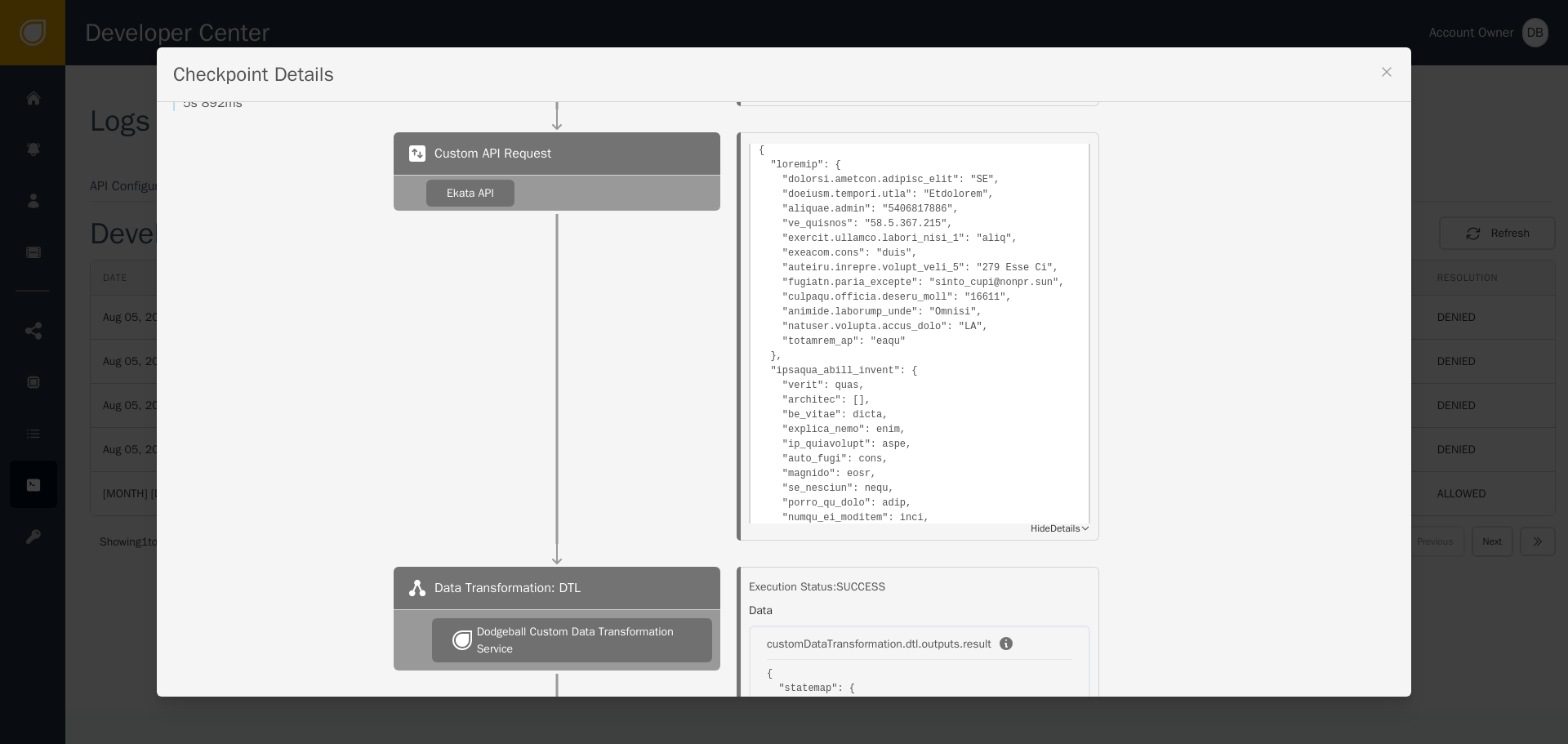 scroll, scrollTop: 490, scrollLeft: 0, axis: vertical 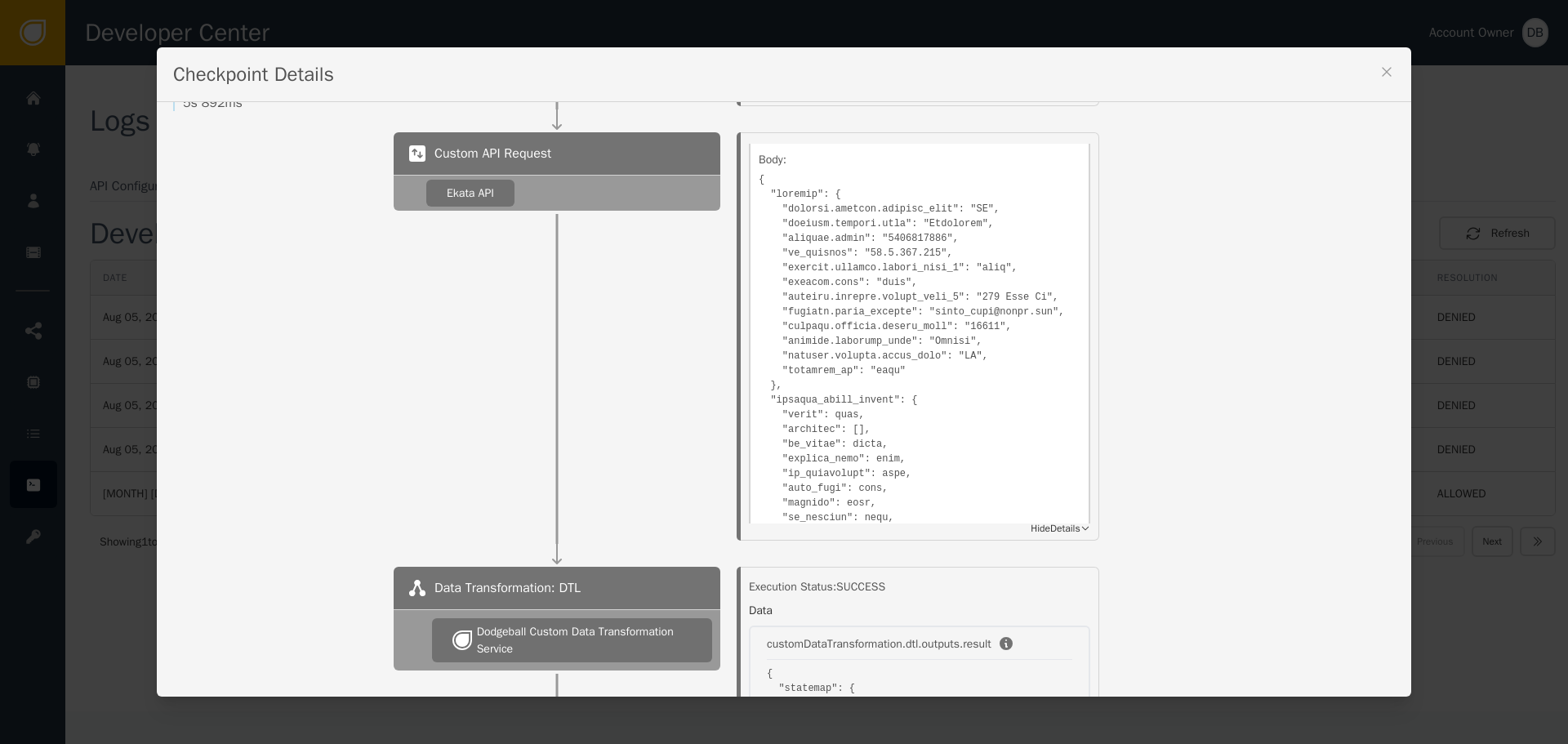 drag, startPoint x: 835, startPoint y: 322, endPoint x: 878, endPoint y: 22, distance: 303.066 